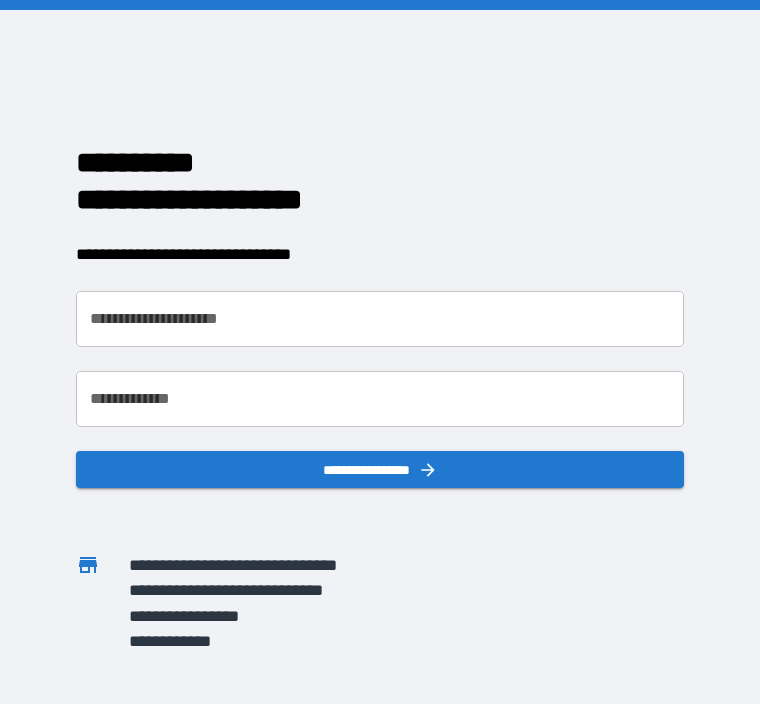 scroll, scrollTop: 0, scrollLeft: 0, axis: both 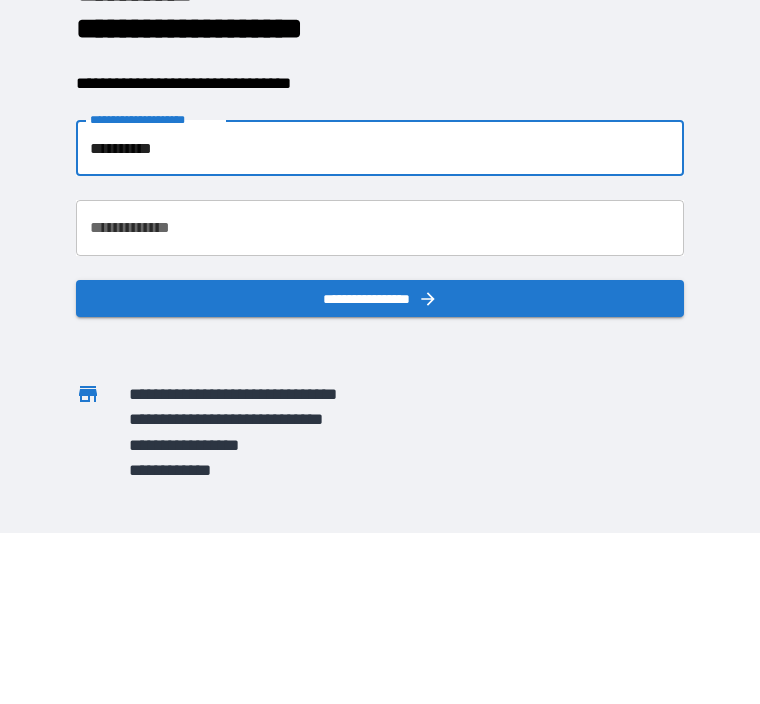 type on "**********" 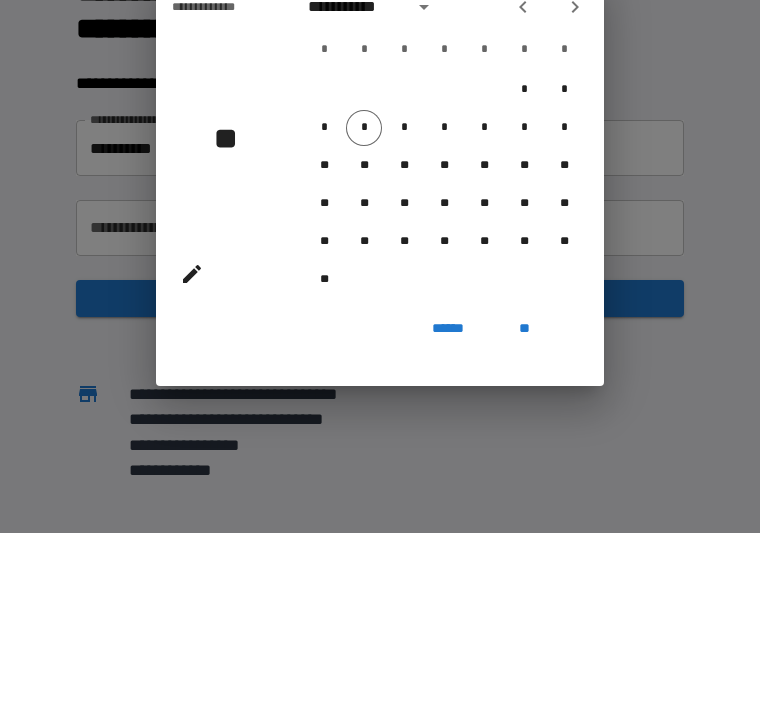 scroll, scrollTop: 66, scrollLeft: 0, axis: vertical 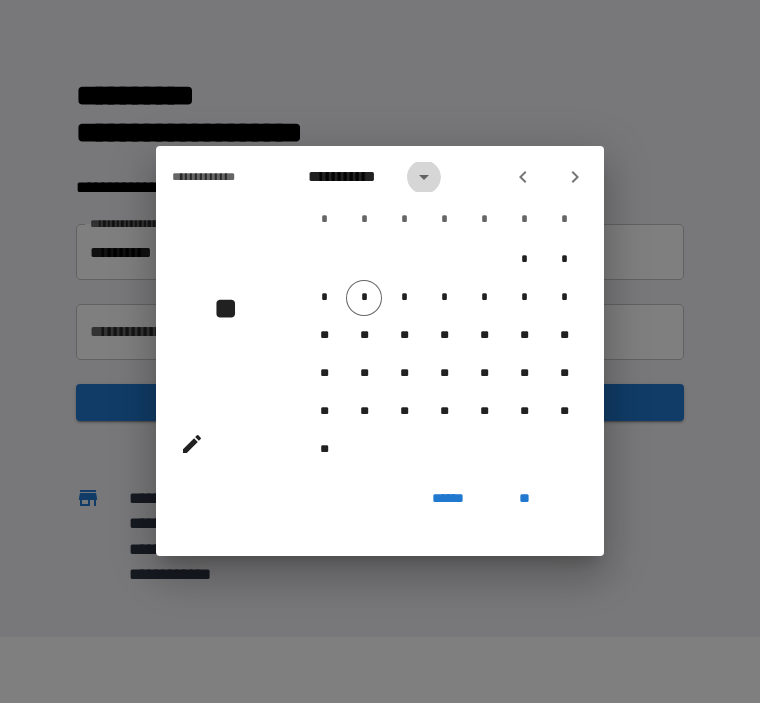 click 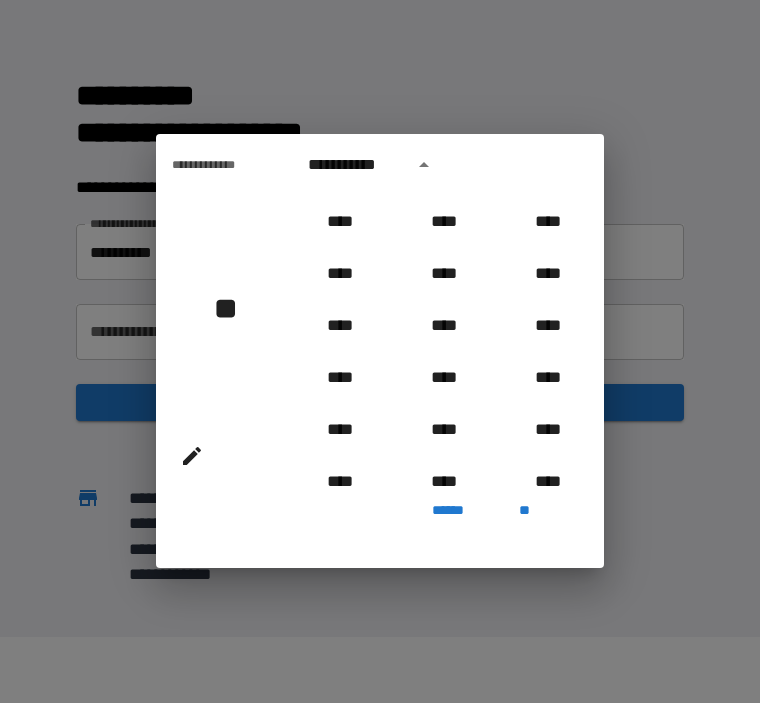 scroll, scrollTop: 667, scrollLeft: 0, axis: vertical 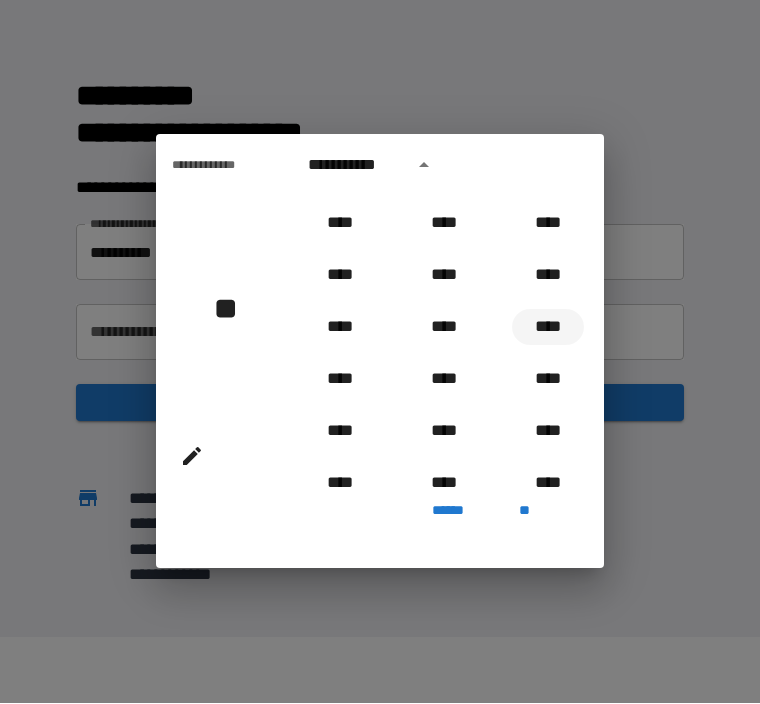 click on "****" at bounding box center (548, 328) 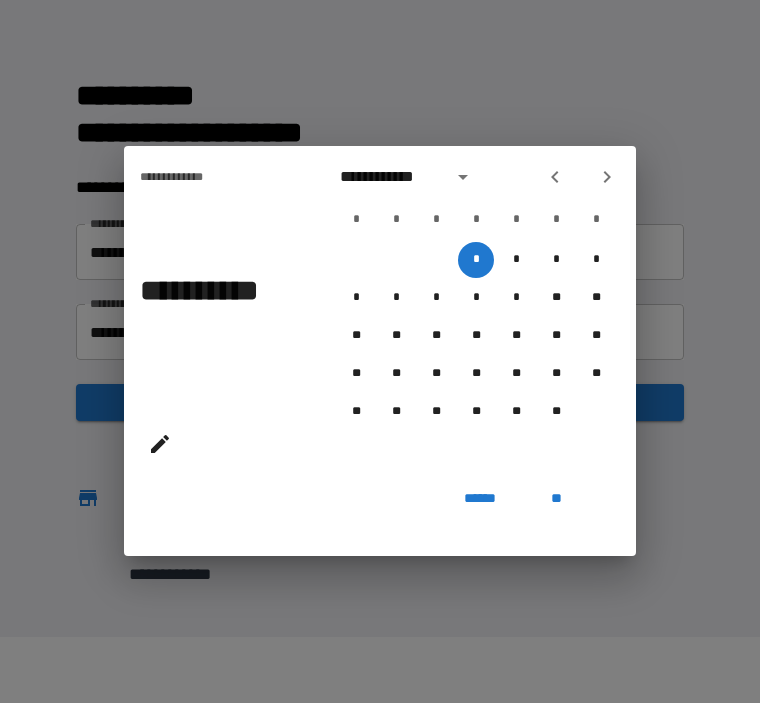 click 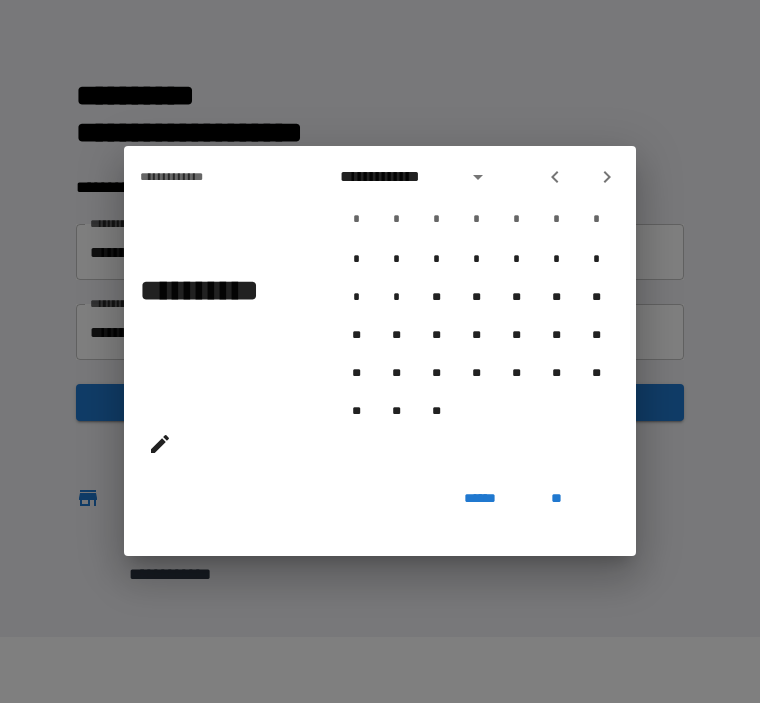 click on "**********" at bounding box center [380, 352] 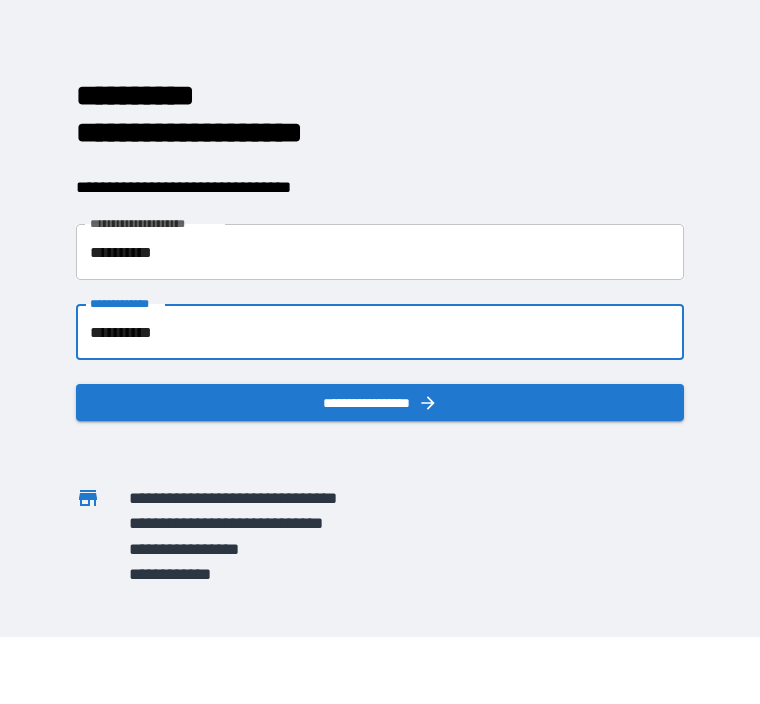 click on "**********" at bounding box center (380, 188) 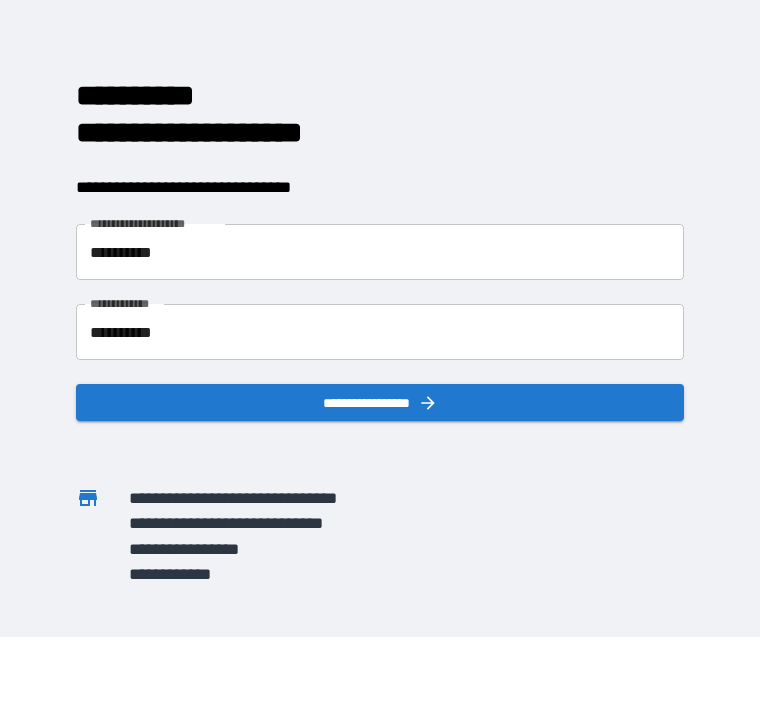 click on "**********" at bounding box center (380, 333) 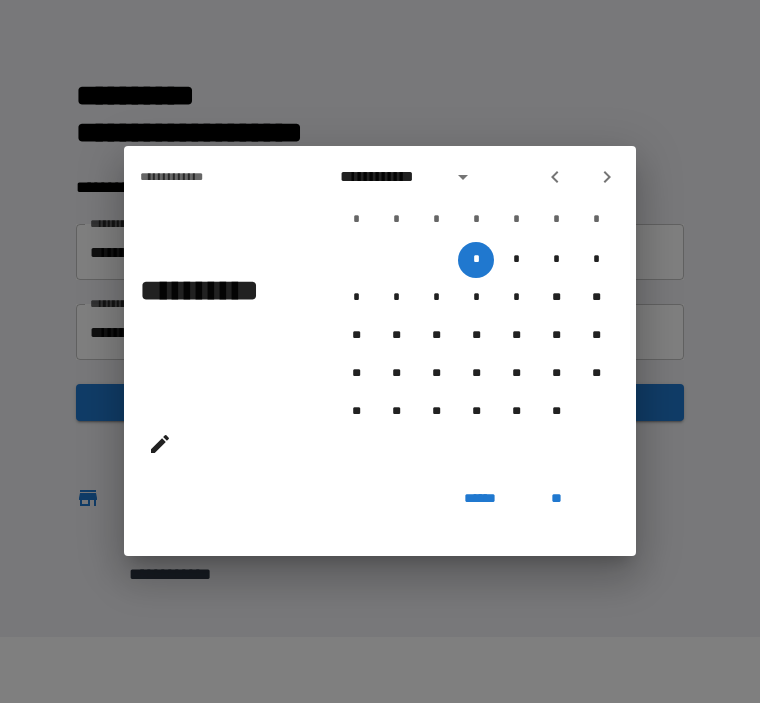 click 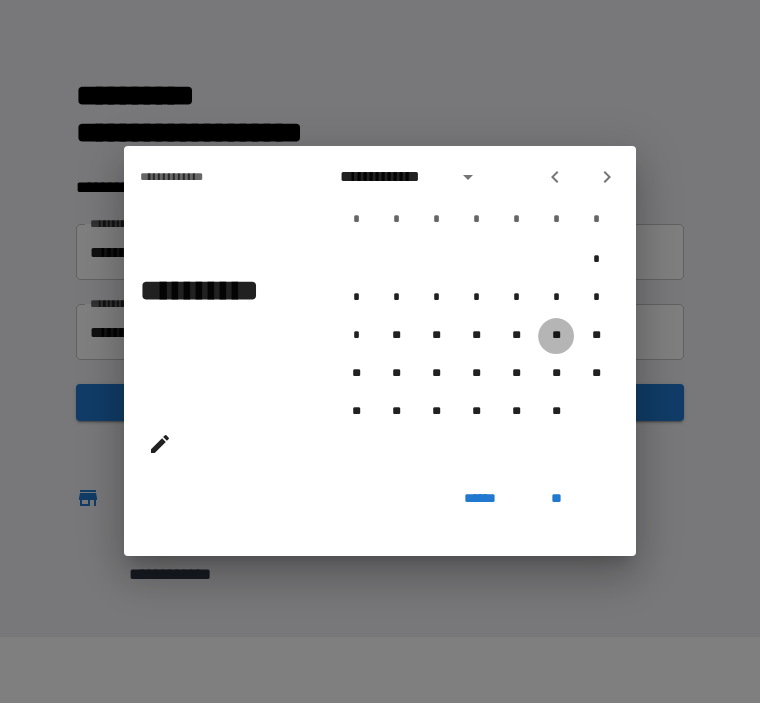 click on "**" at bounding box center [556, 337] 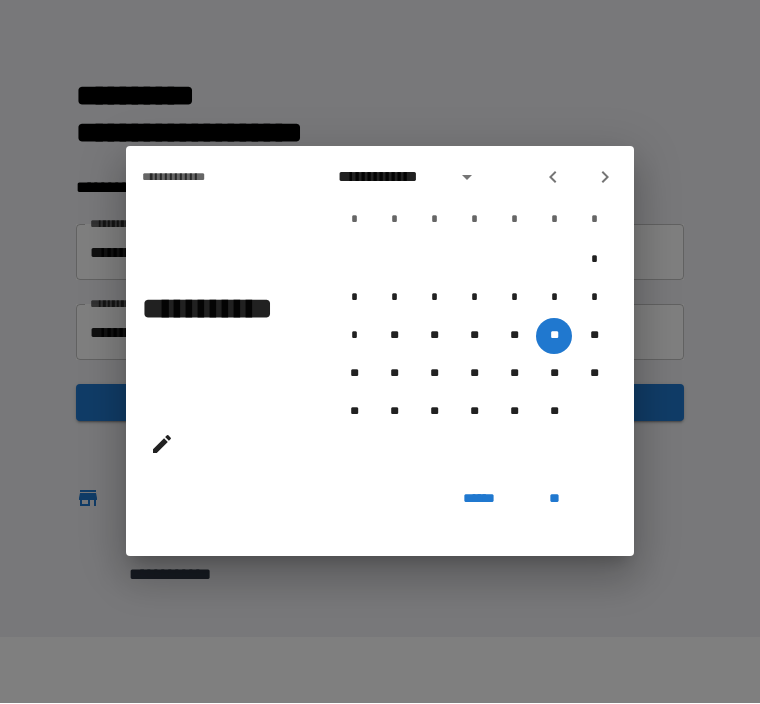 click on "**" at bounding box center [554, 499] 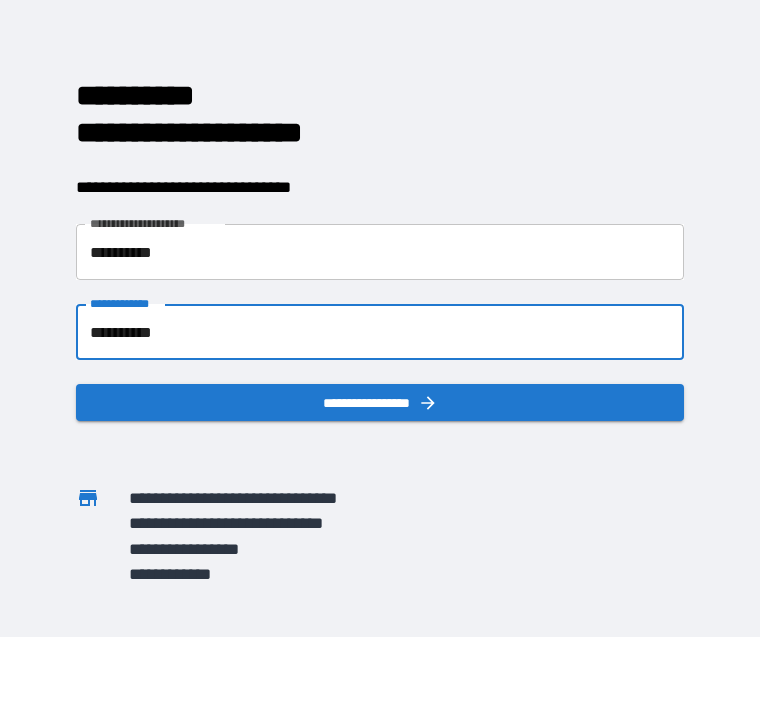 click on "**********" at bounding box center [380, 403] 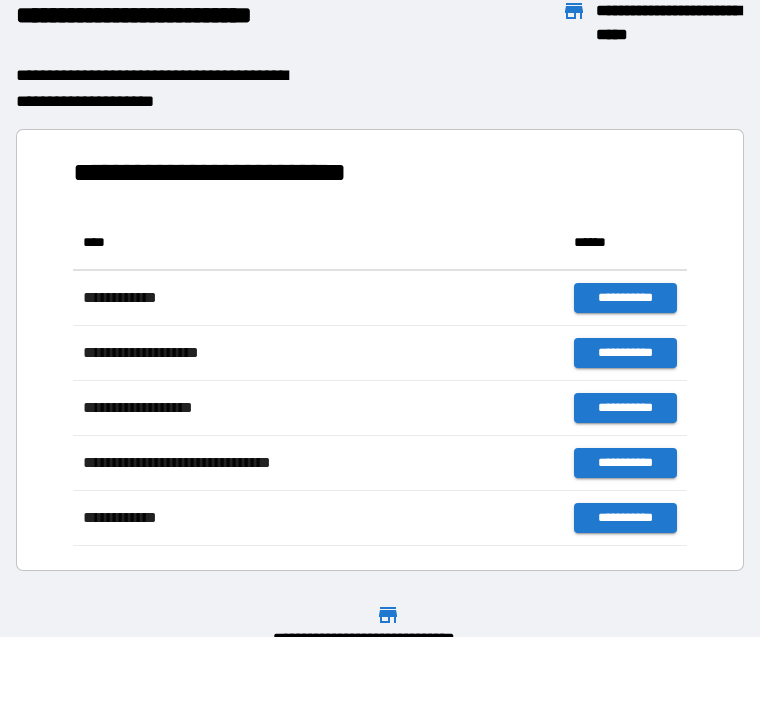 scroll, scrollTop: 1, scrollLeft: 1, axis: both 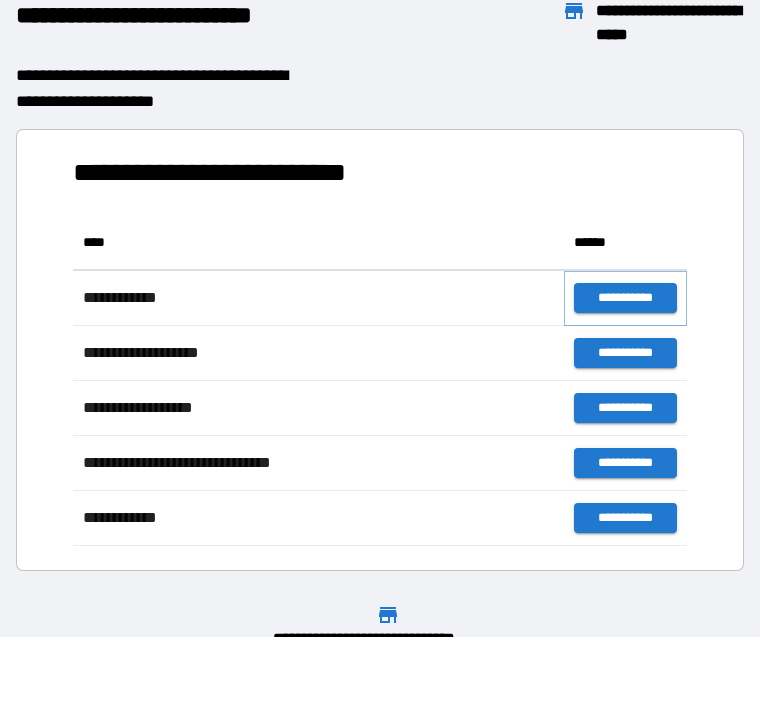click on "**********" at bounding box center [625, 299] 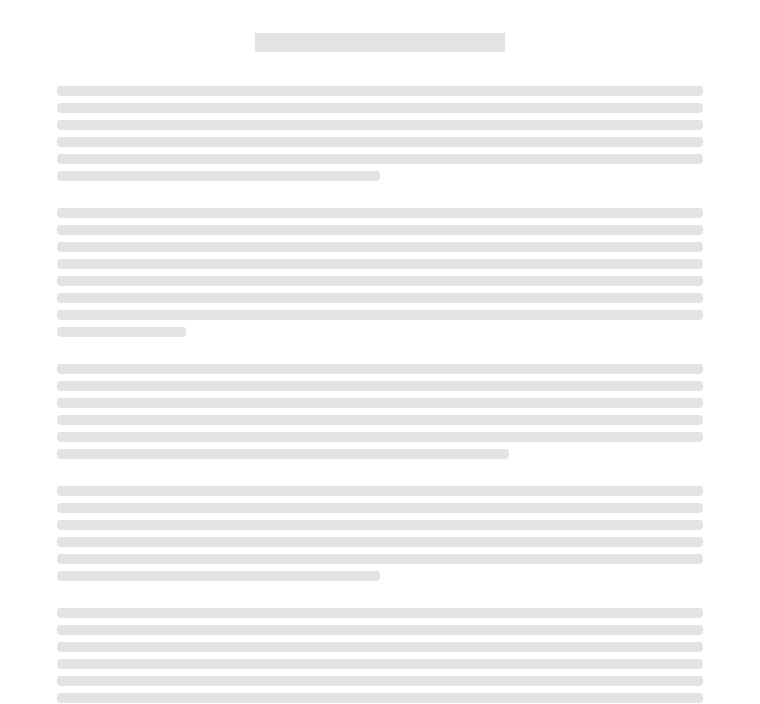 scroll, scrollTop: 66, scrollLeft: 0, axis: vertical 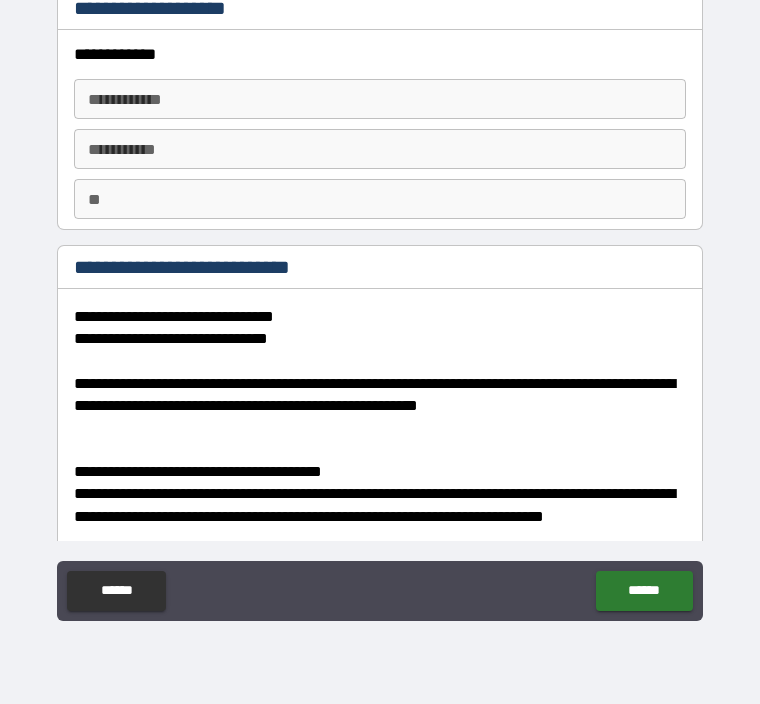 type on "*" 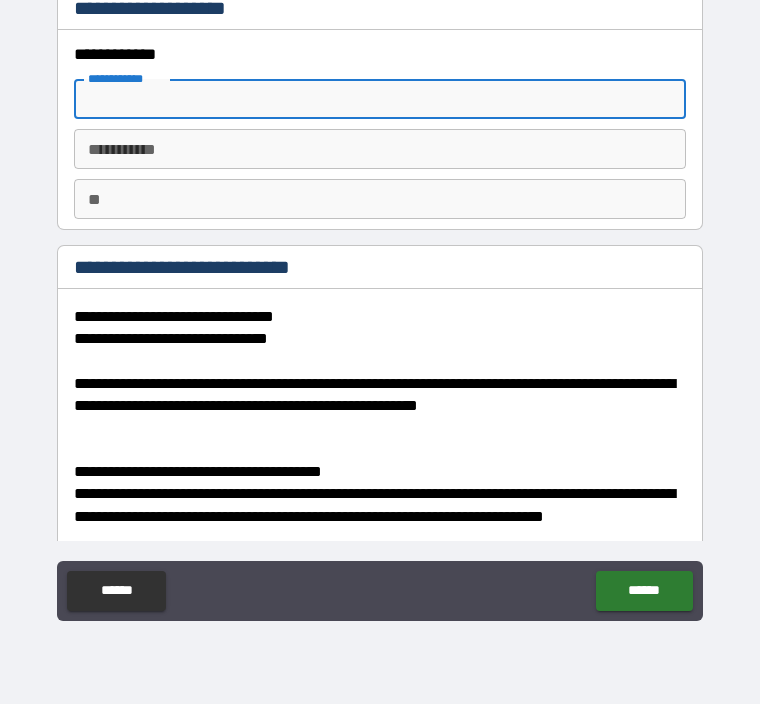 type on "*" 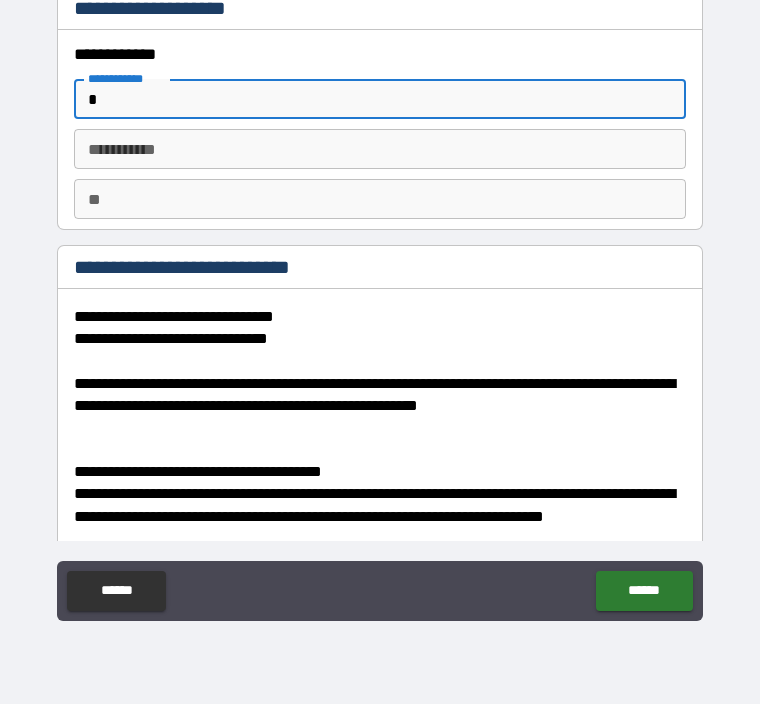 type on "*" 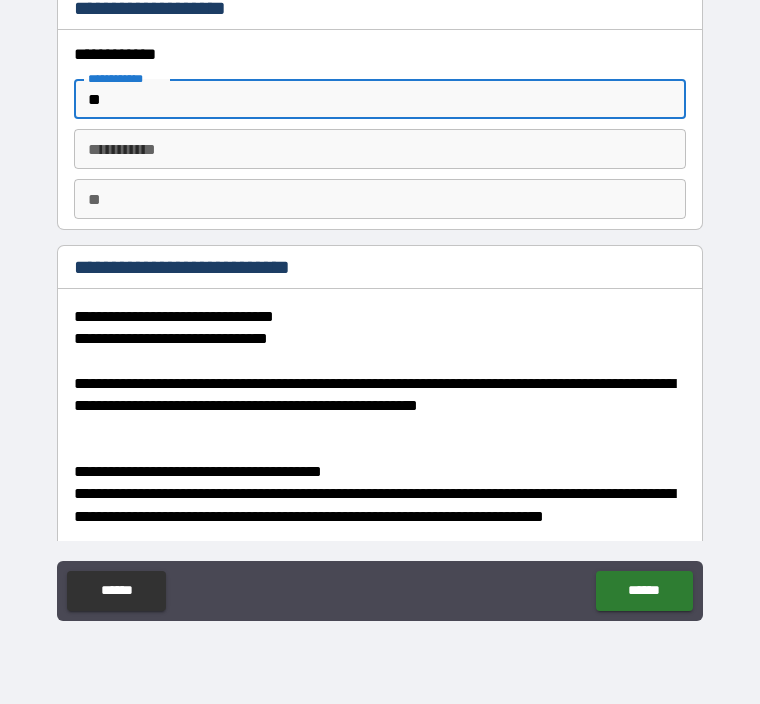 type on "*" 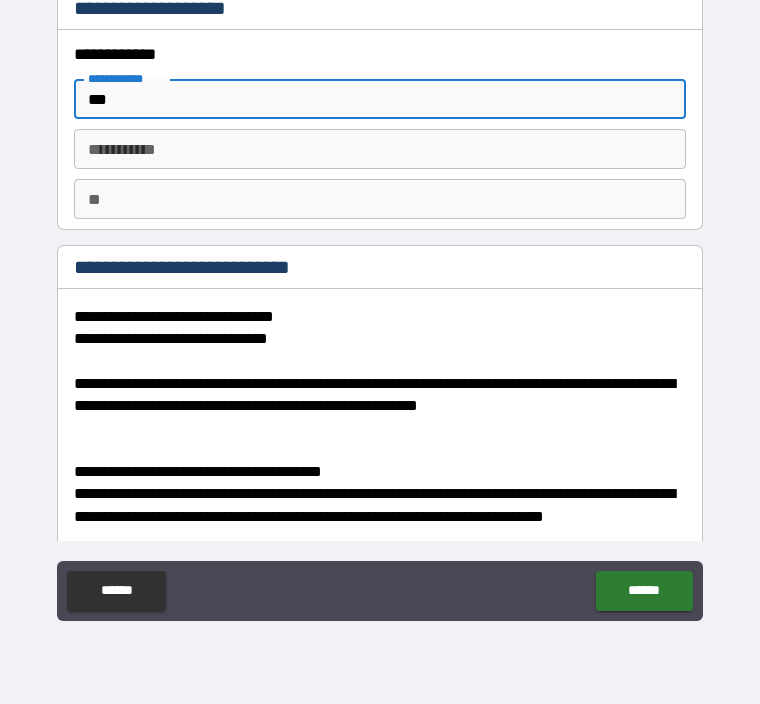 type on "*" 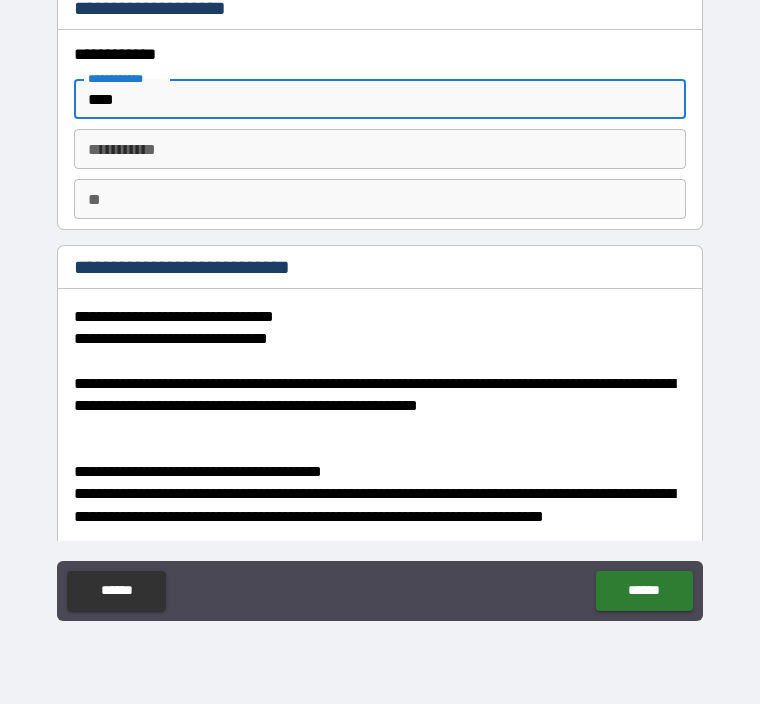 type on "*" 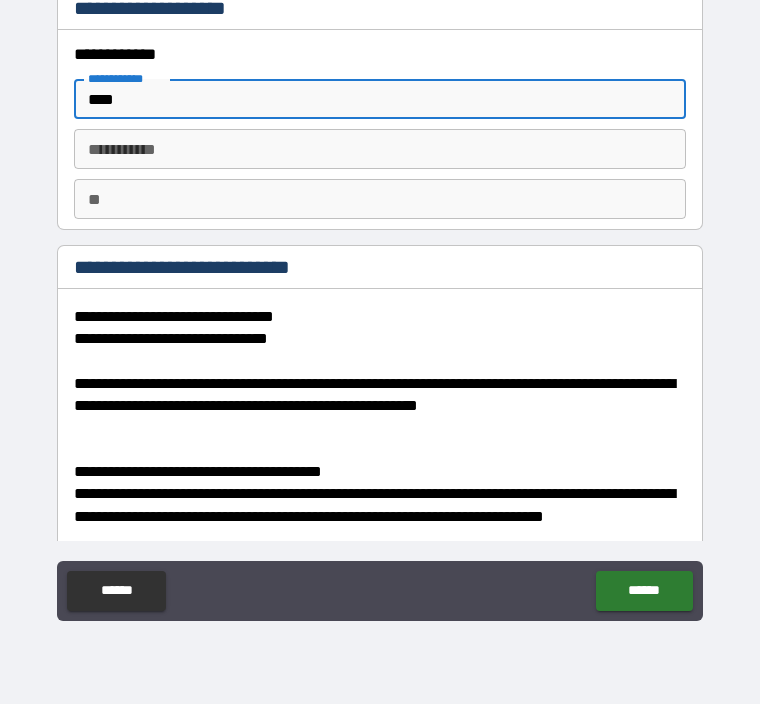 click on "*********   *" at bounding box center (380, 149) 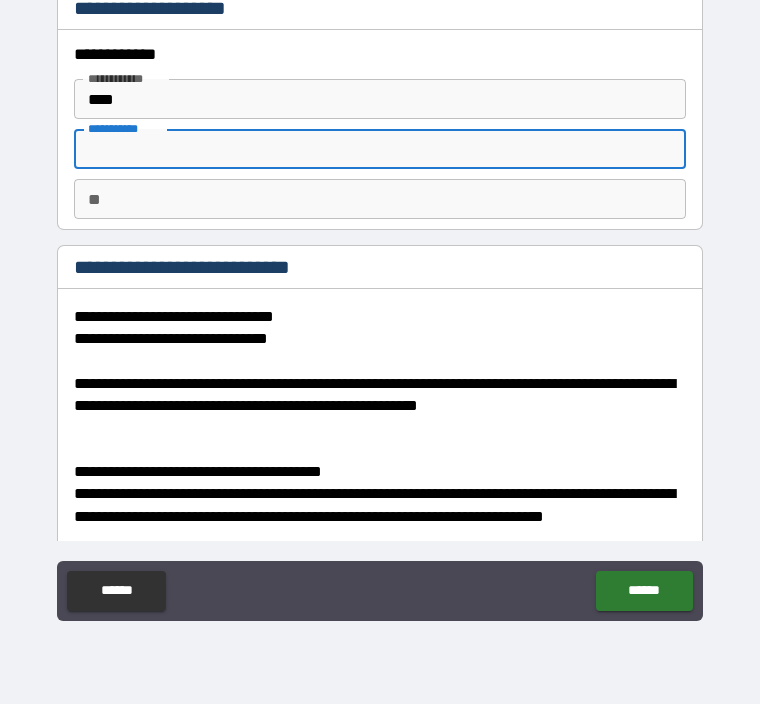 type on "*" 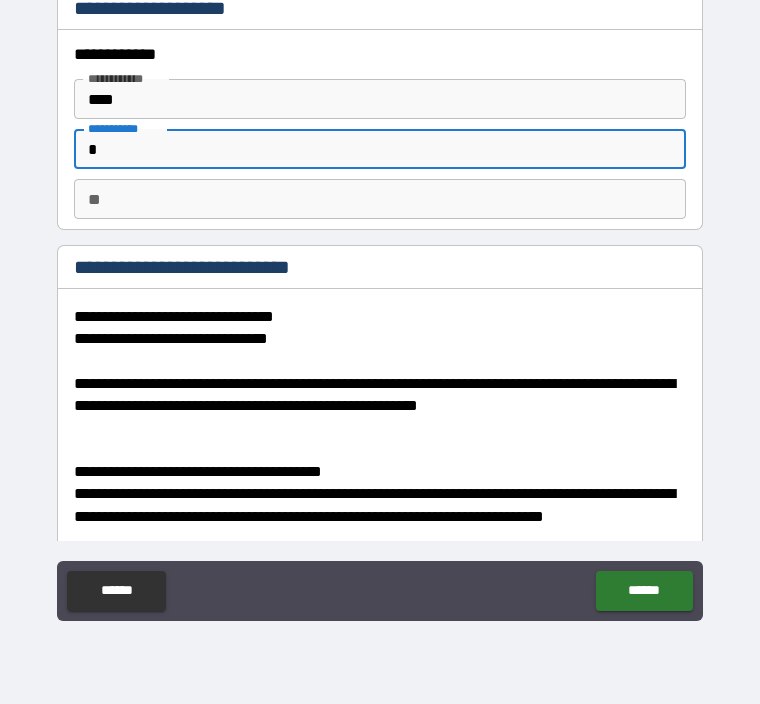 type on "*" 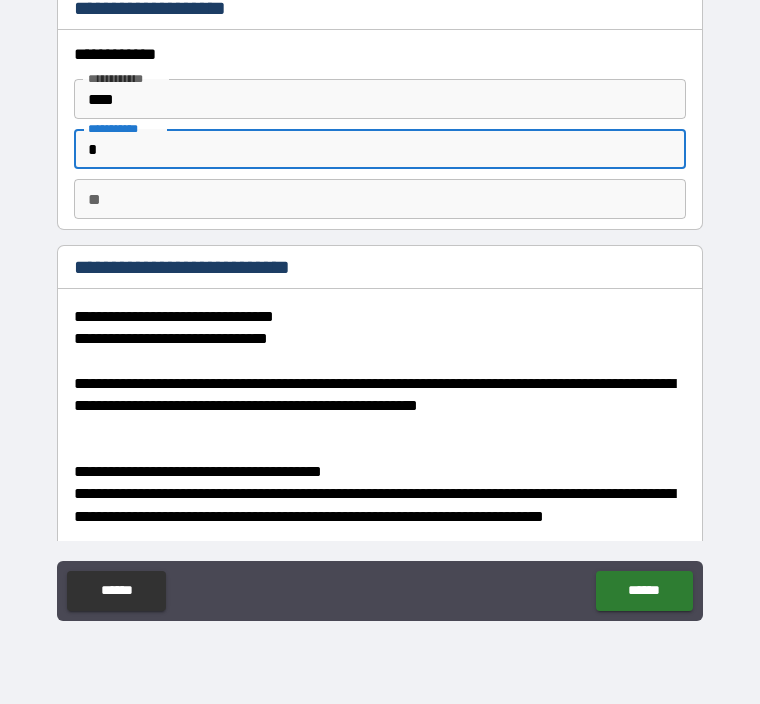 type on "**" 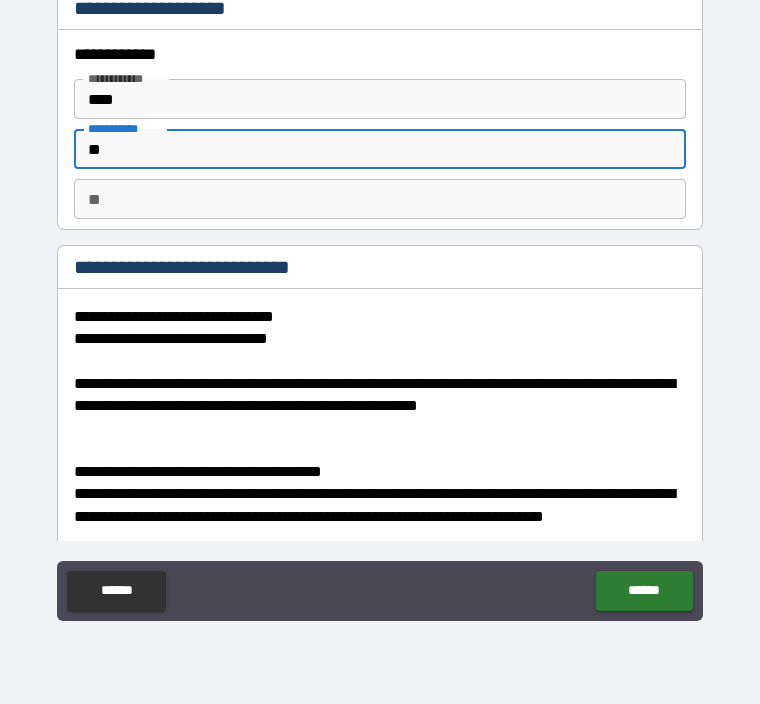 type on "*" 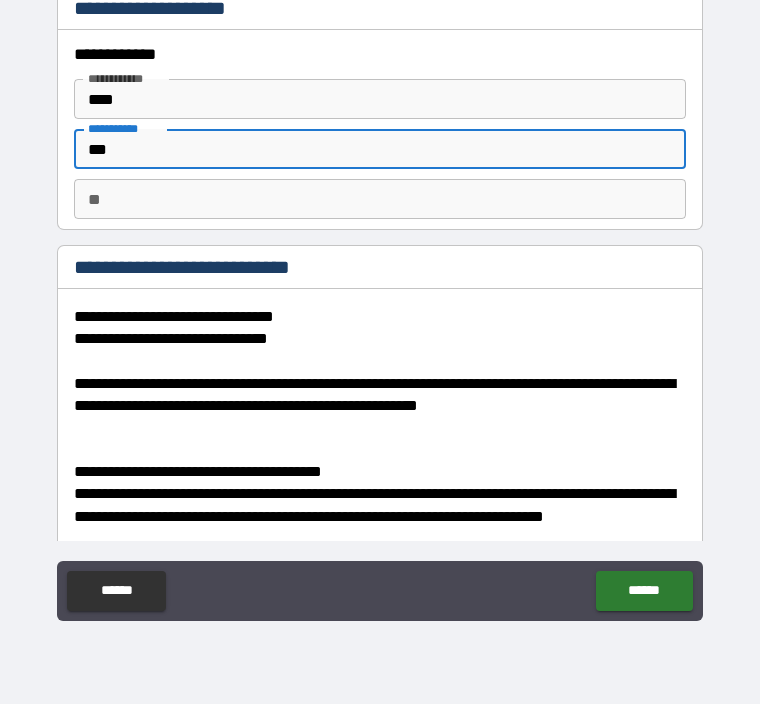 type on "*" 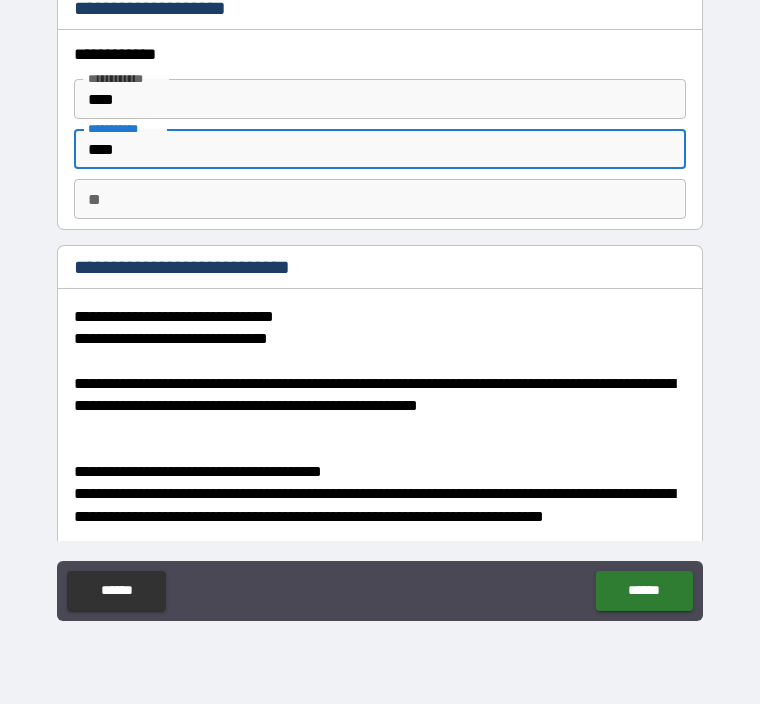 type on "*" 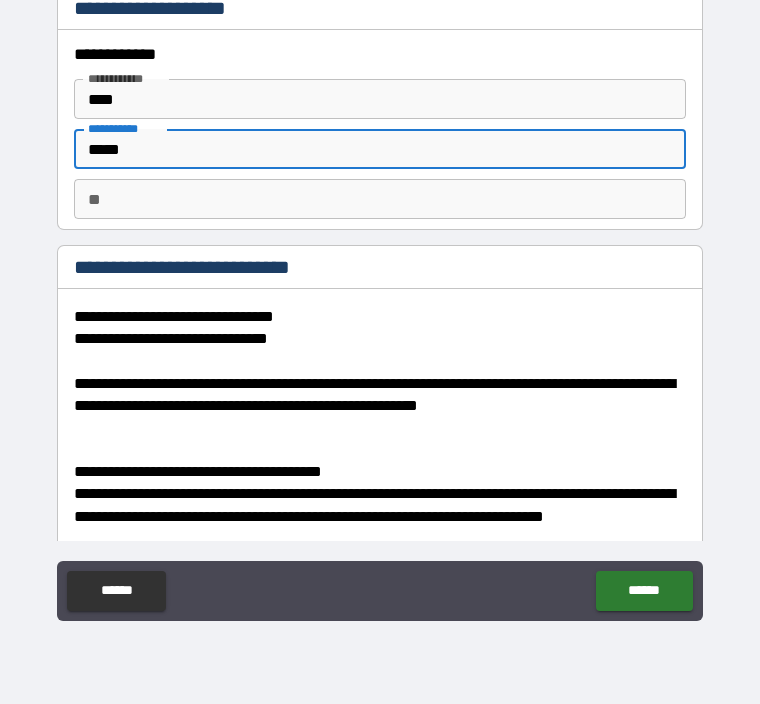 type on "*" 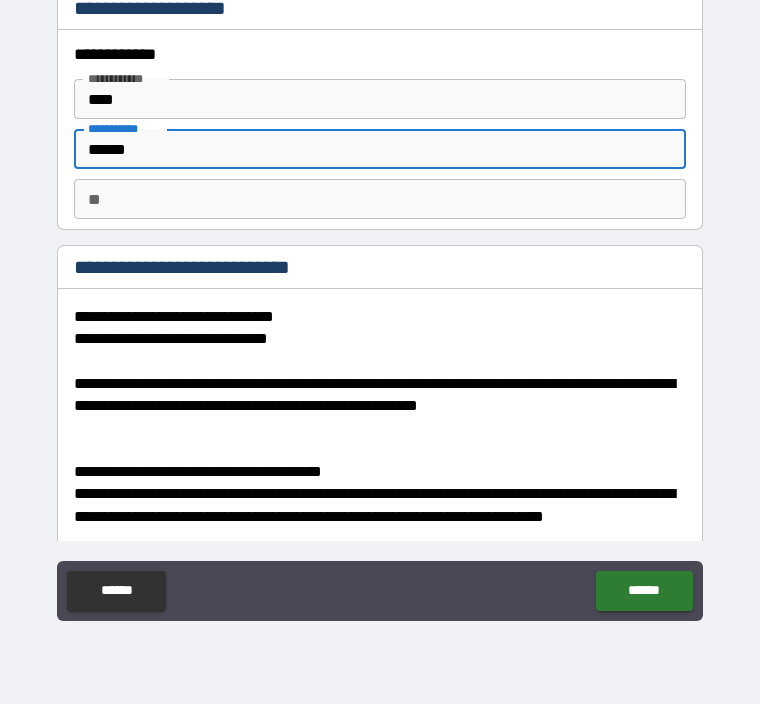 type on "*" 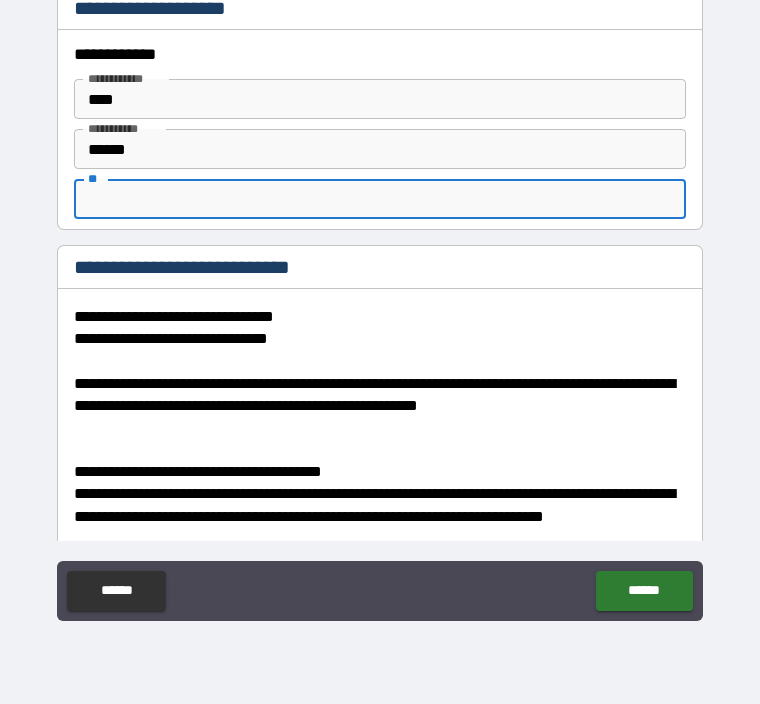 type on "*" 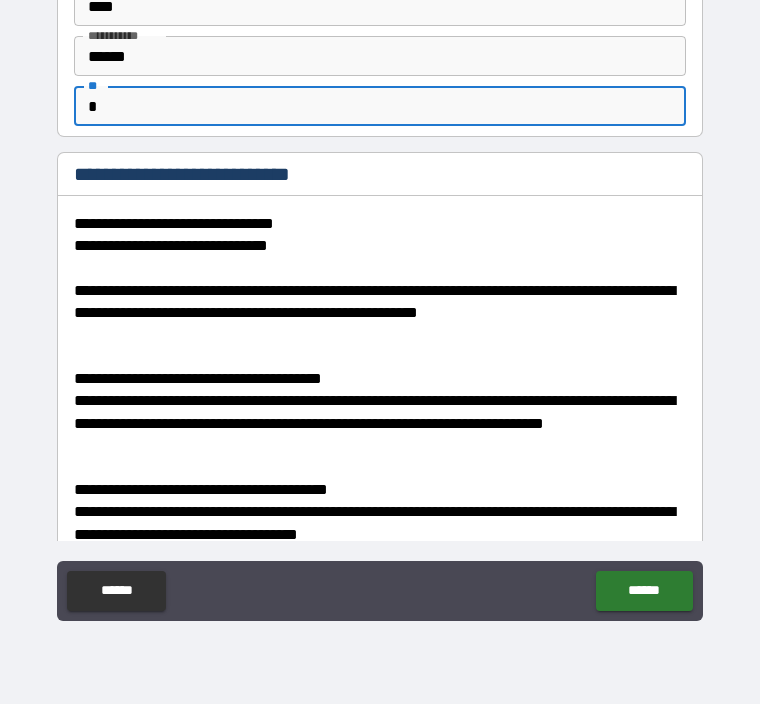 scroll, scrollTop: 106, scrollLeft: 0, axis: vertical 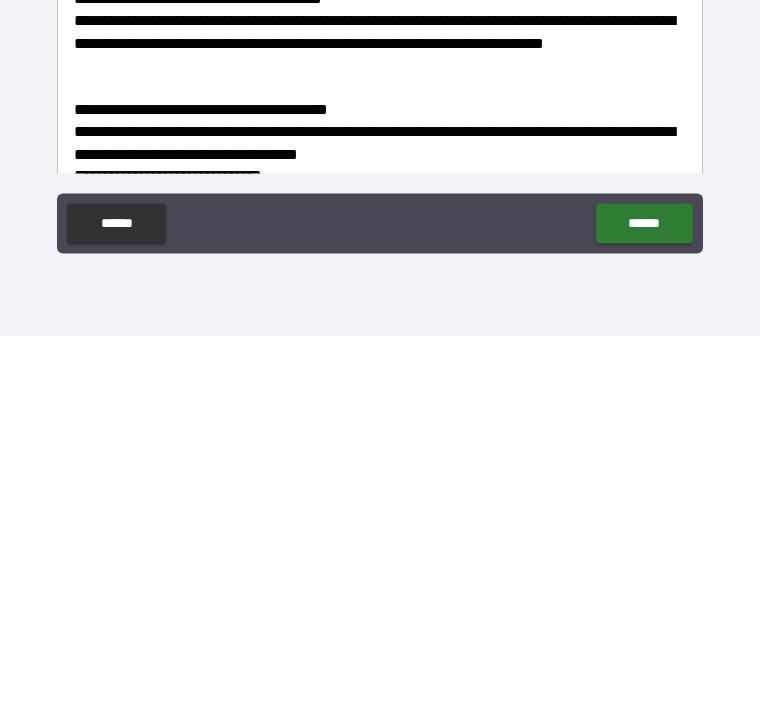 type on "*" 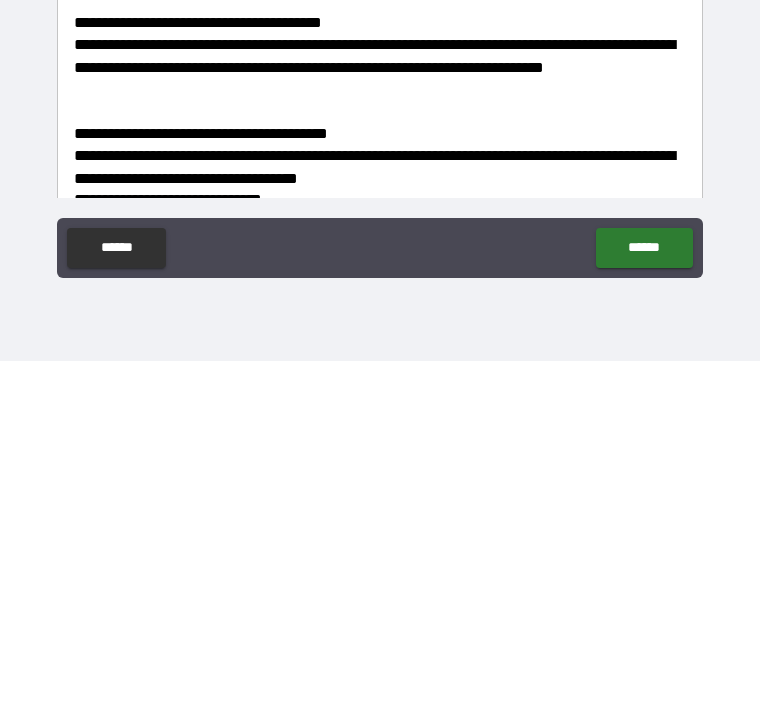 scroll, scrollTop: 67, scrollLeft: 0, axis: vertical 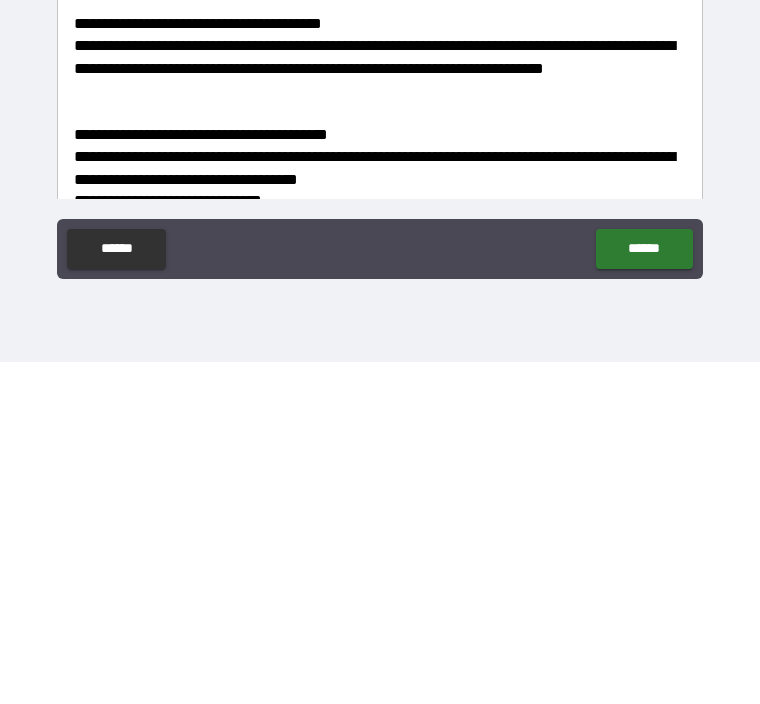type on "*" 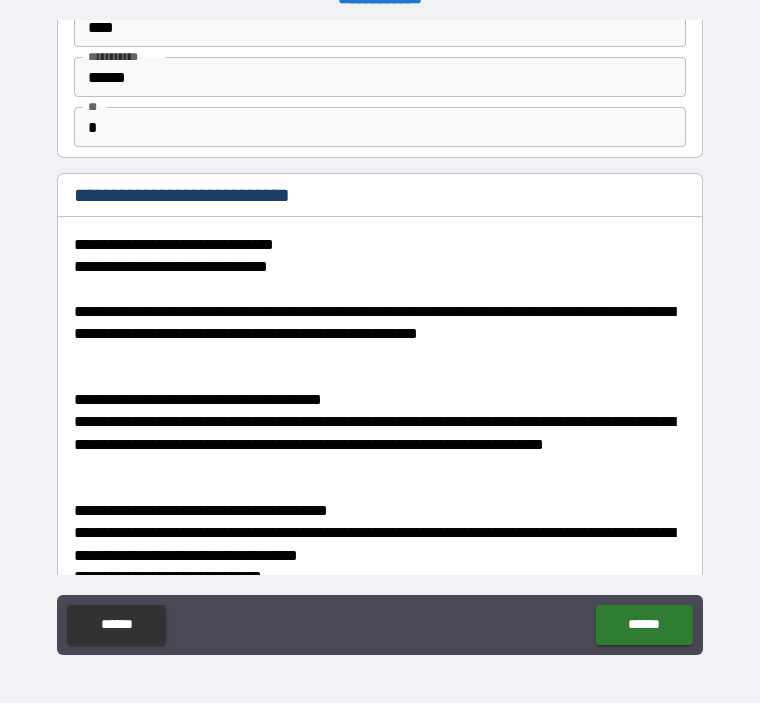 scroll, scrollTop: 32, scrollLeft: 0, axis: vertical 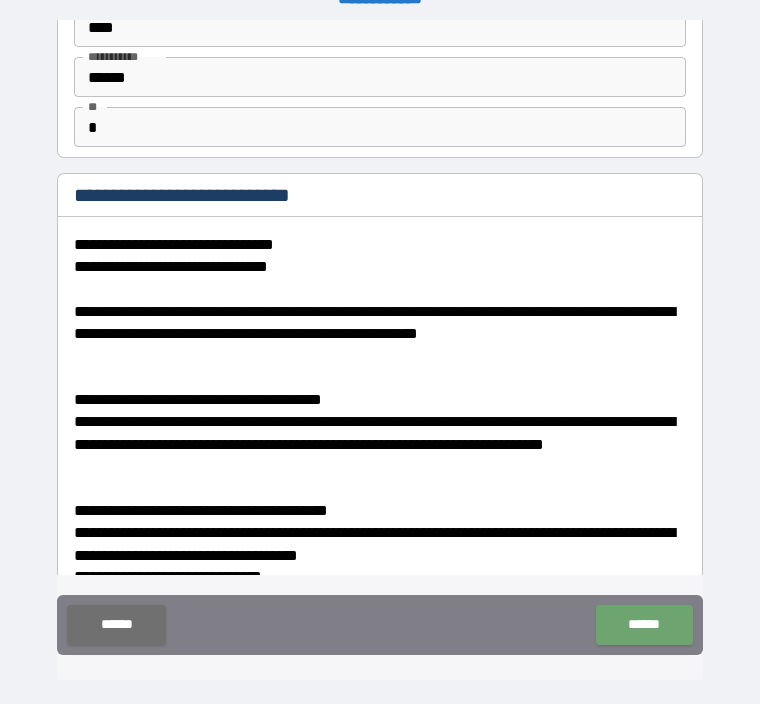 click on "******" at bounding box center [644, 625] 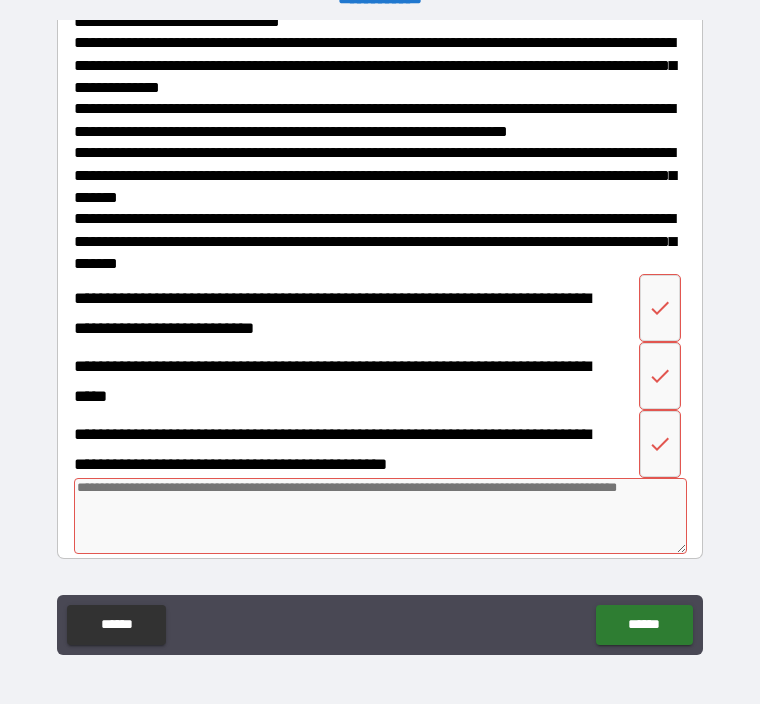 scroll, scrollTop: 5074, scrollLeft: 0, axis: vertical 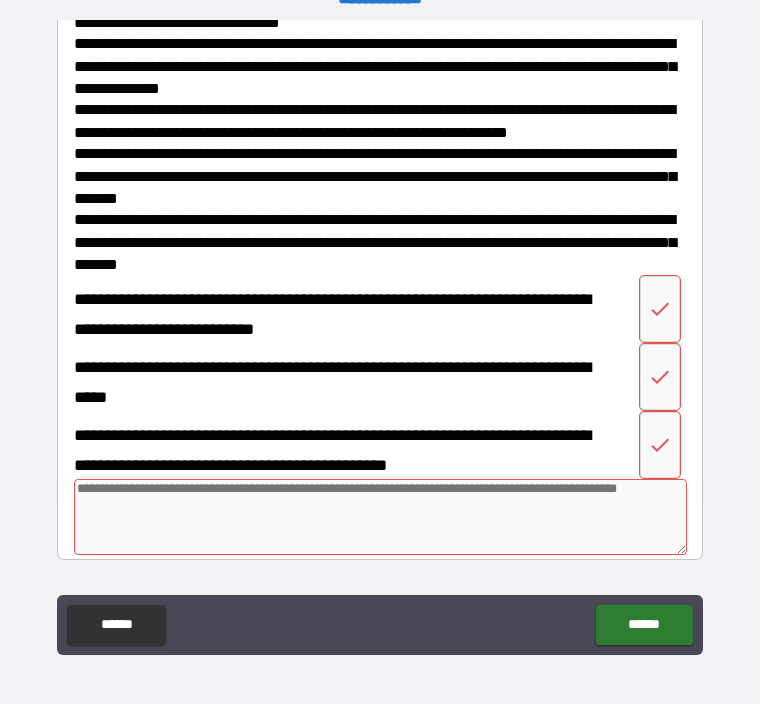 click 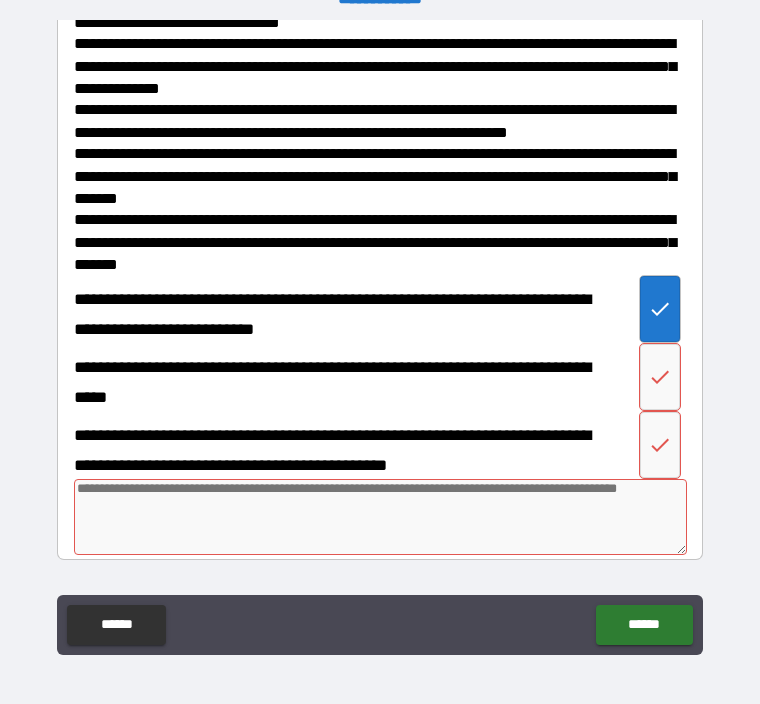 click 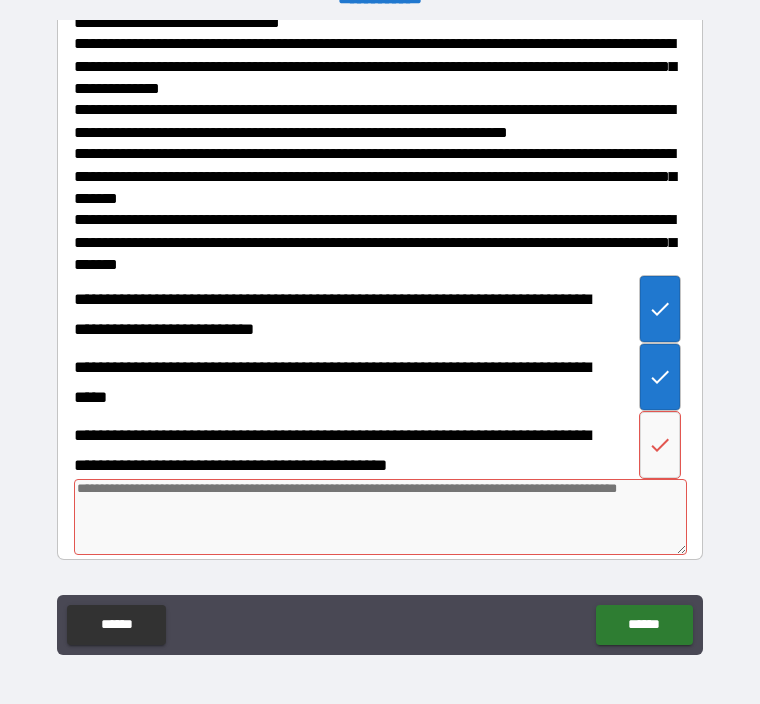 click 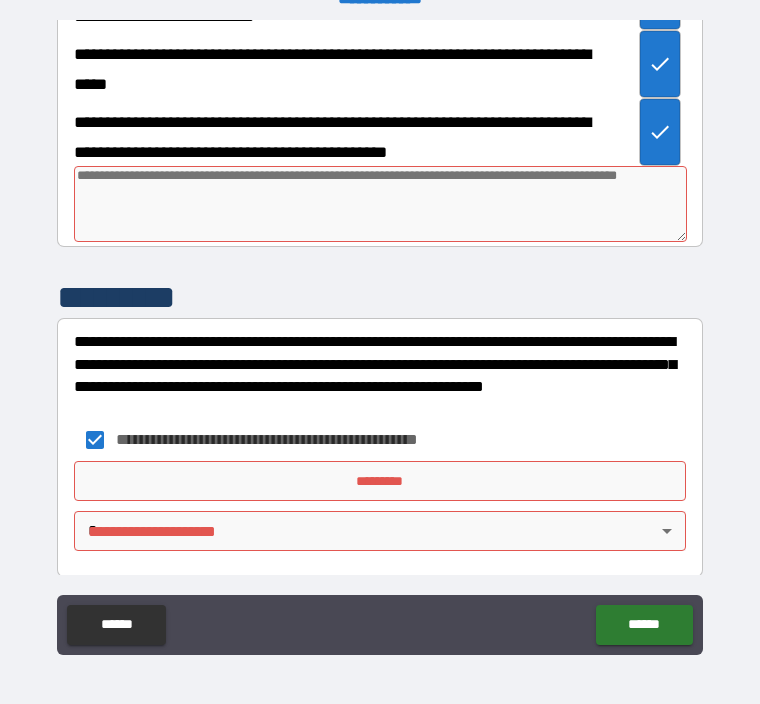 scroll, scrollTop: 5386, scrollLeft: 0, axis: vertical 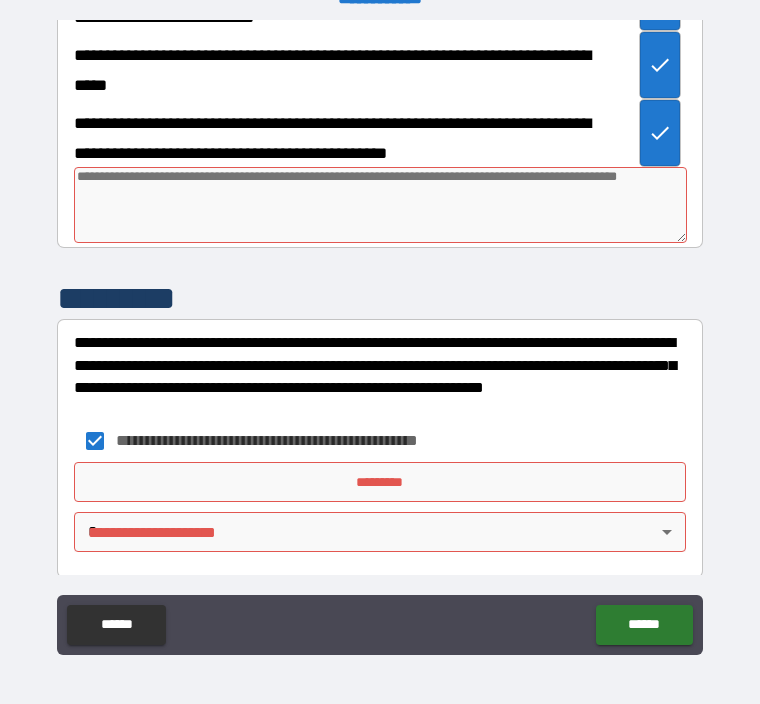 click on "*********" at bounding box center [380, 482] 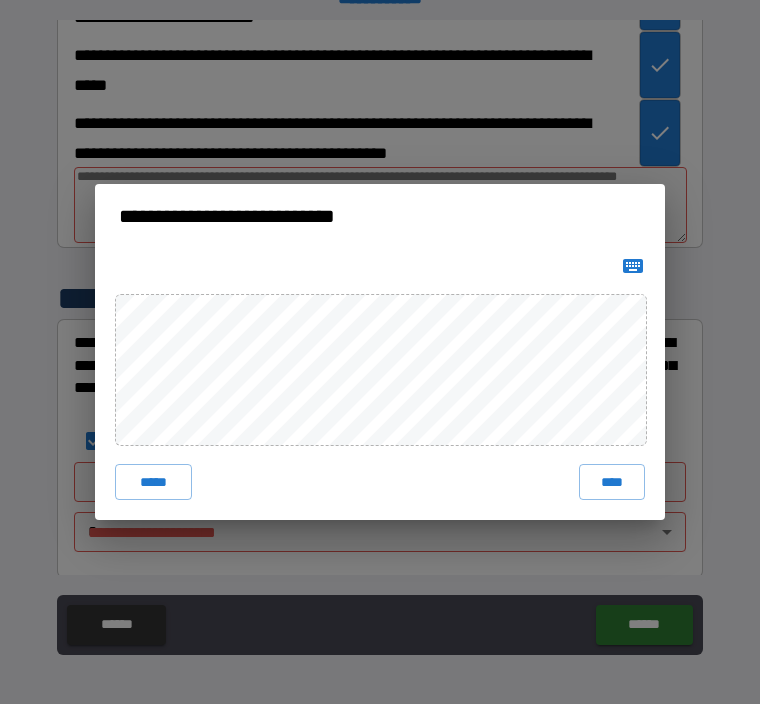 click on "*****" at bounding box center (153, 482) 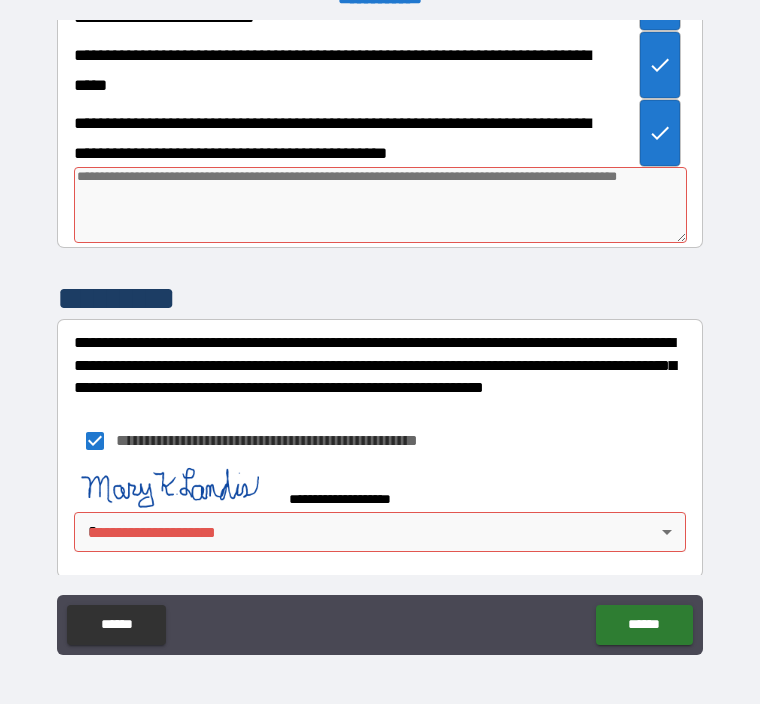 scroll, scrollTop: 5376, scrollLeft: 0, axis: vertical 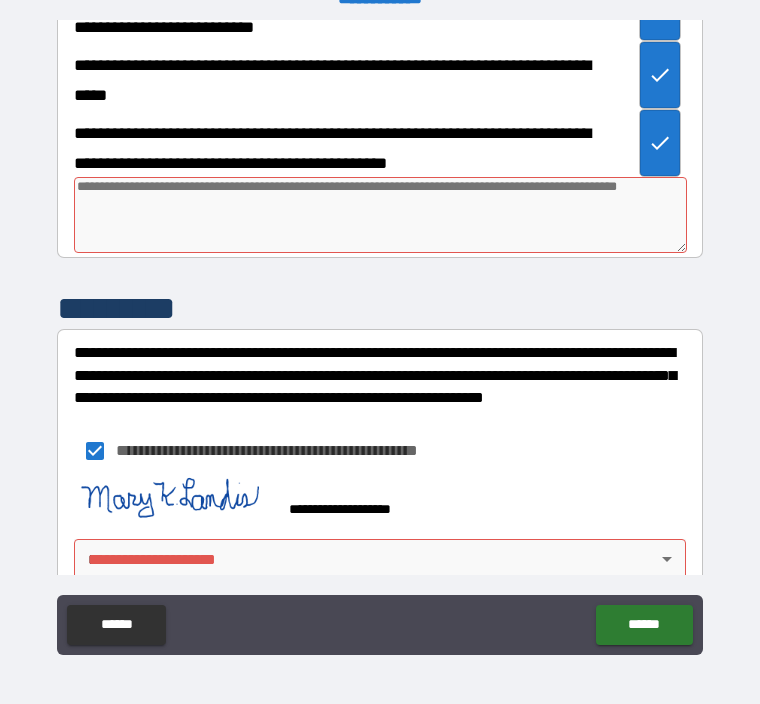 click on "**********" at bounding box center (380, 353) 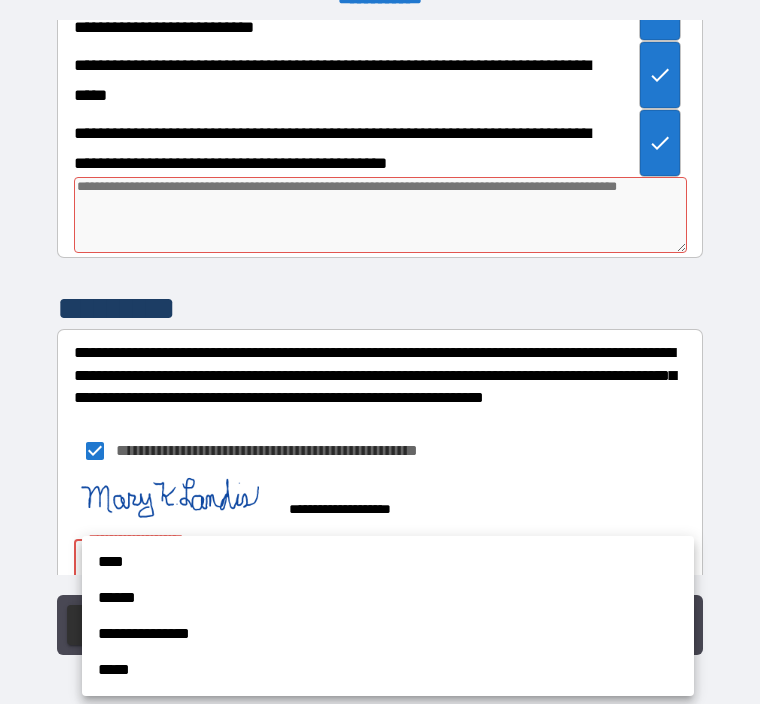 click on "****" at bounding box center (388, 562) 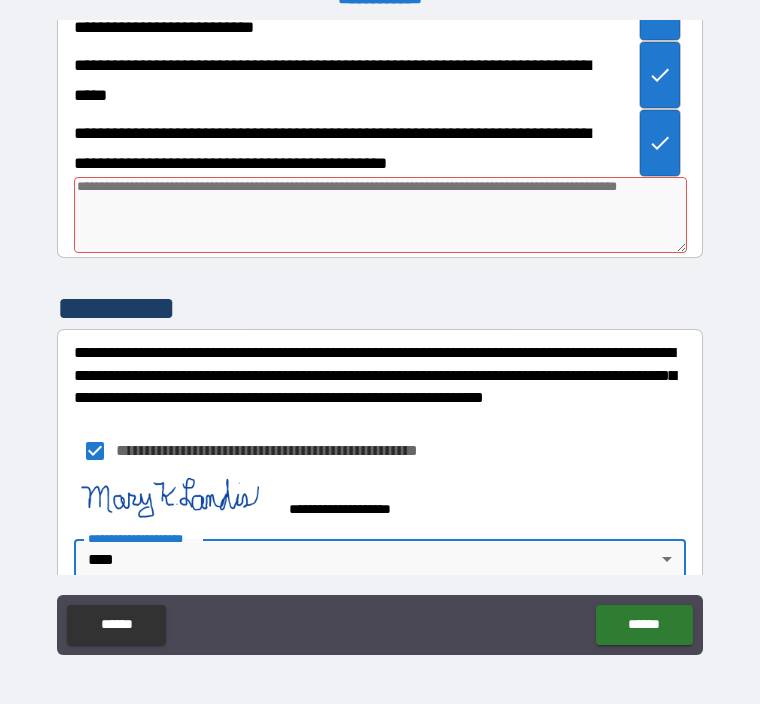 type on "*" 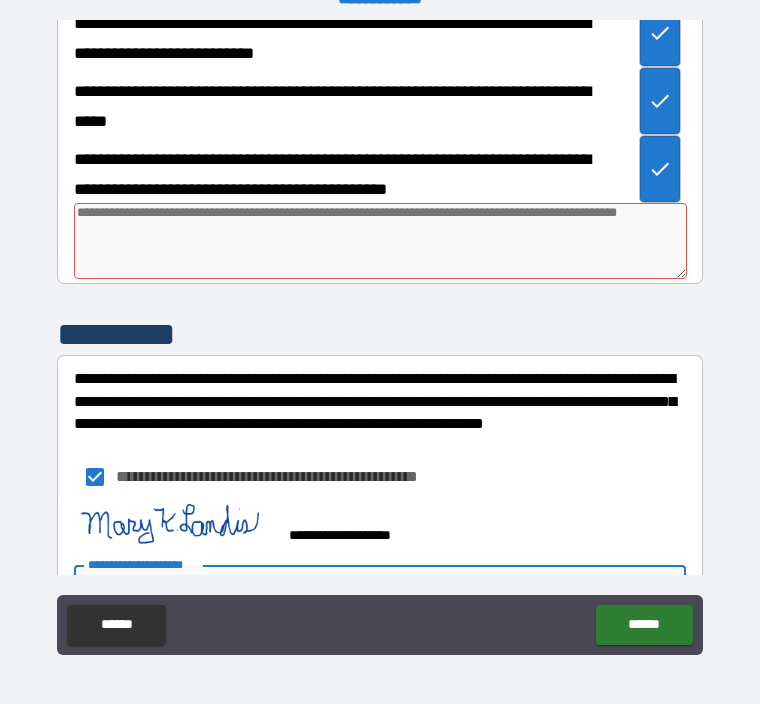 scroll, scrollTop: 5351, scrollLeft: 0, axis: vertical 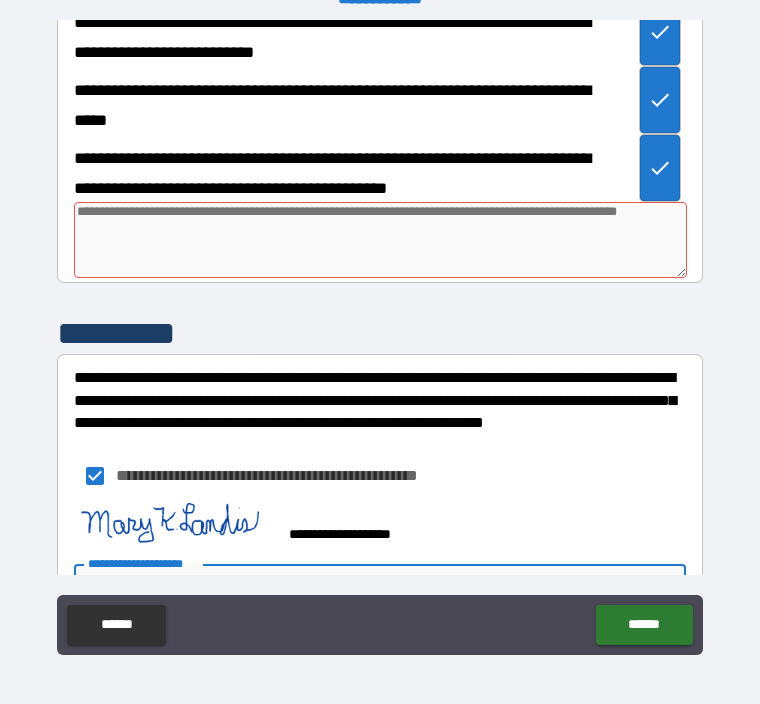 click at bounding box center (380, 240) 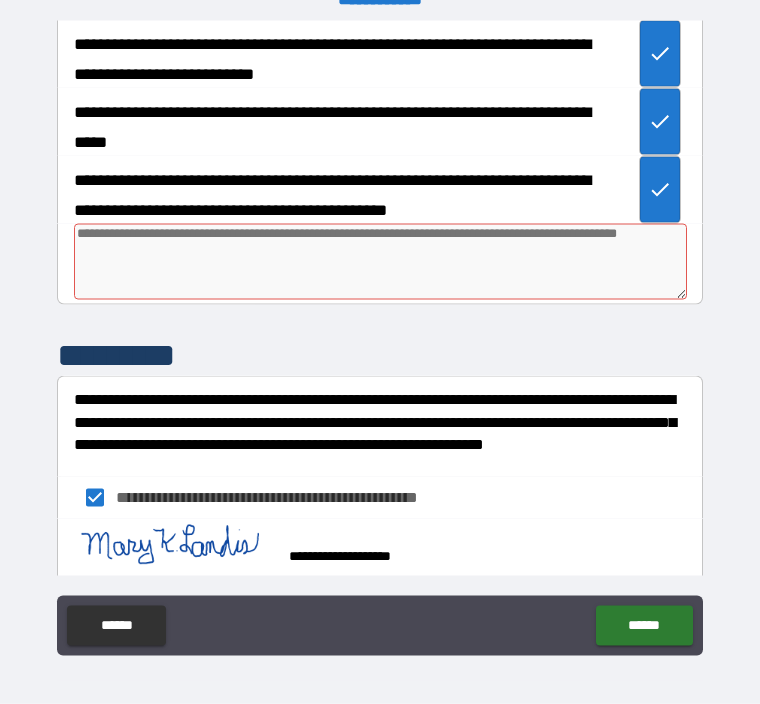 scroll, scrollTop: 5334, scrollLeft: 0, axis: vertical 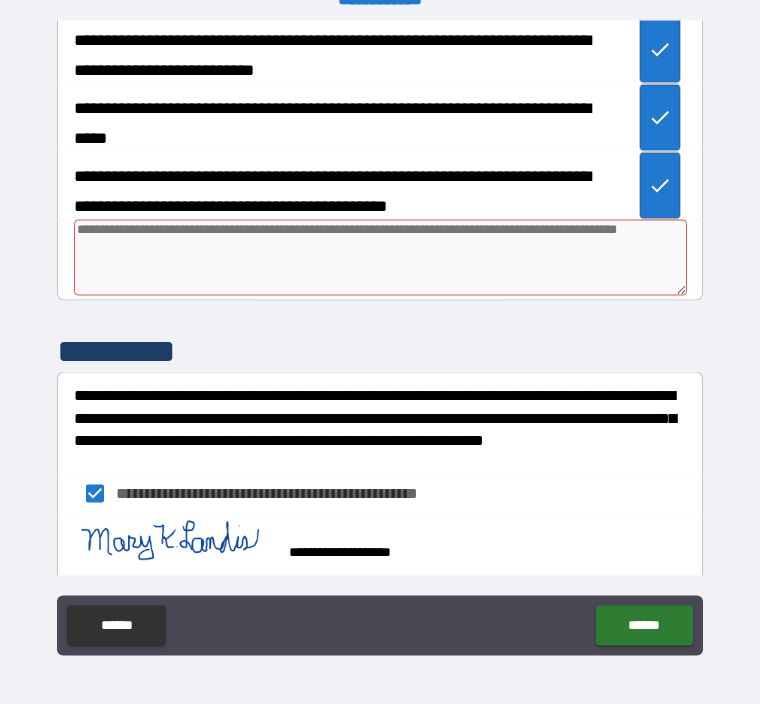 type on "*" 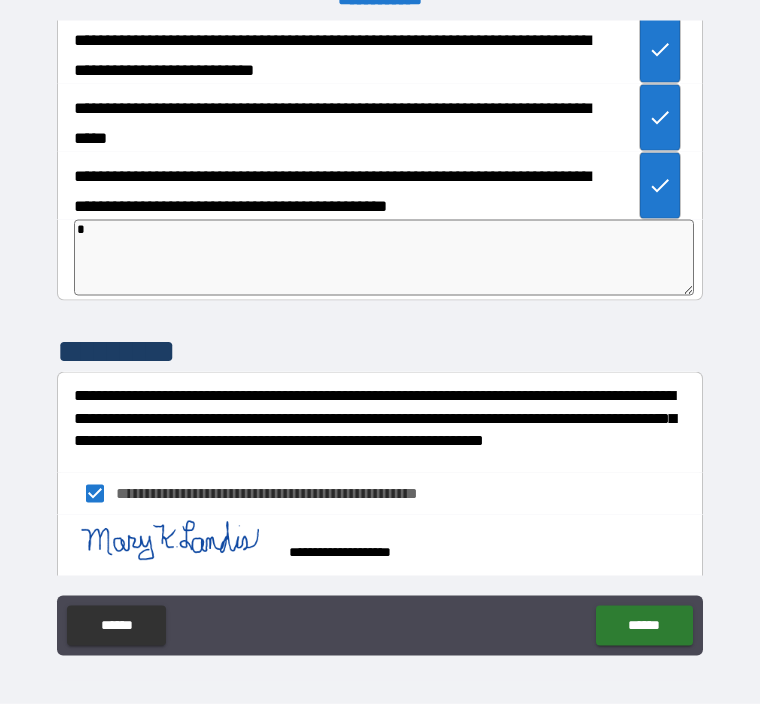 type on "*" 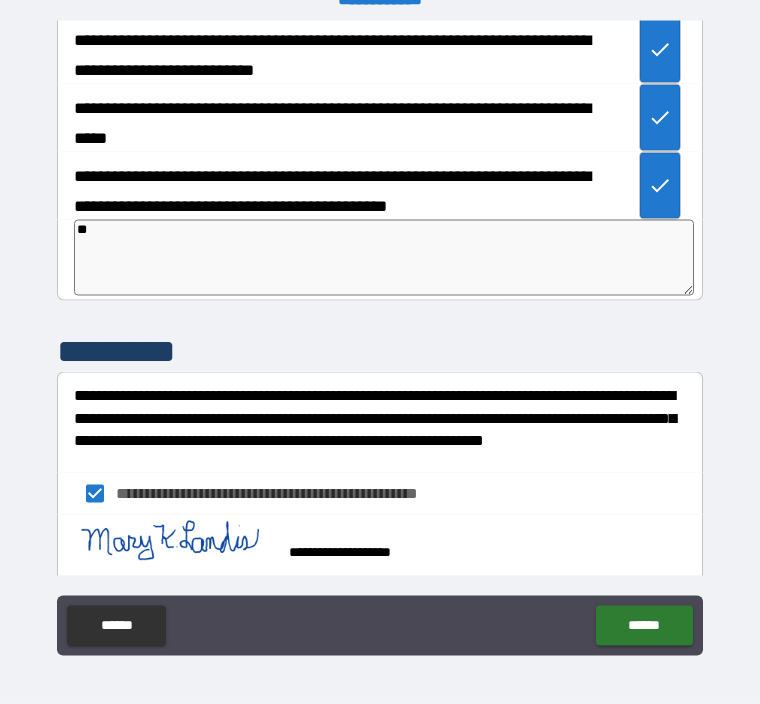 type on "*" 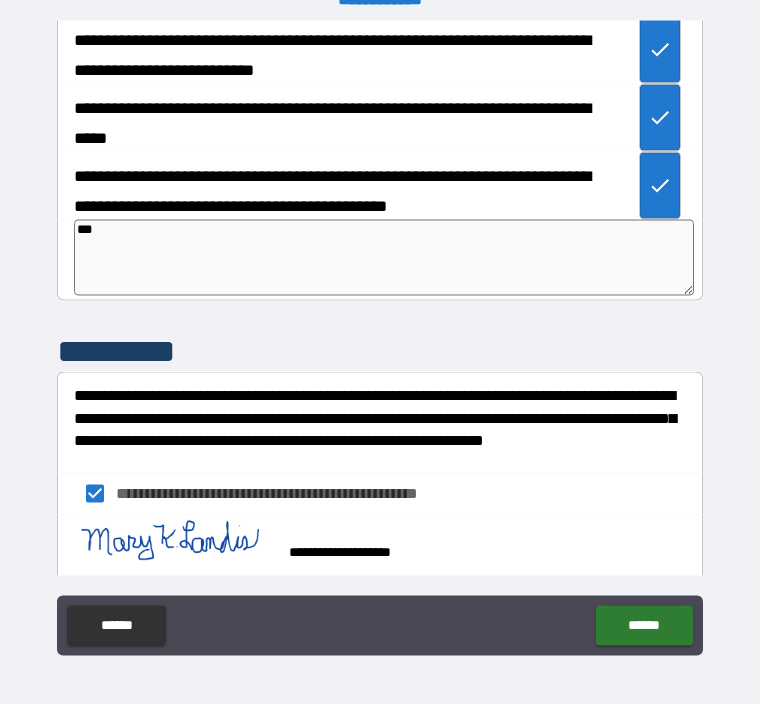 type on "*" 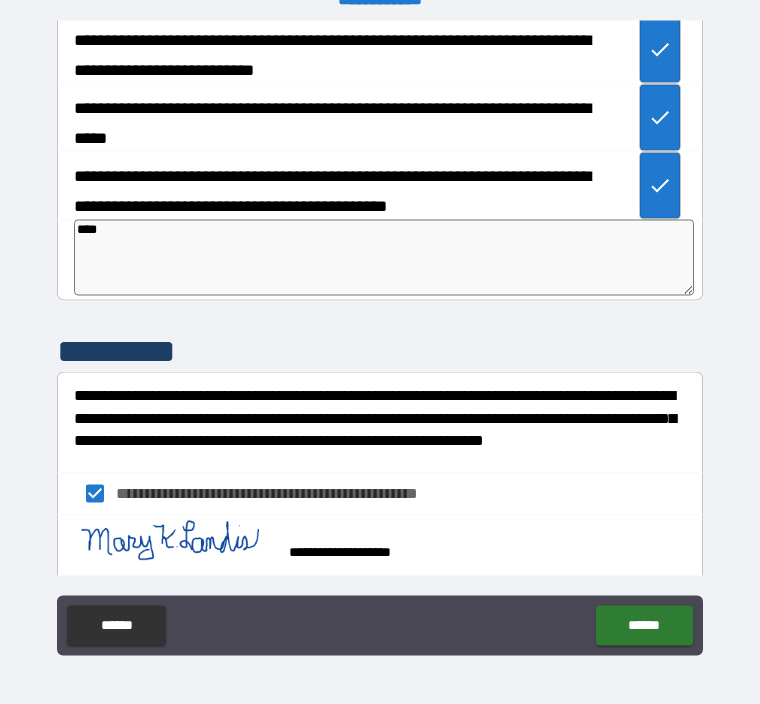 type on "*" 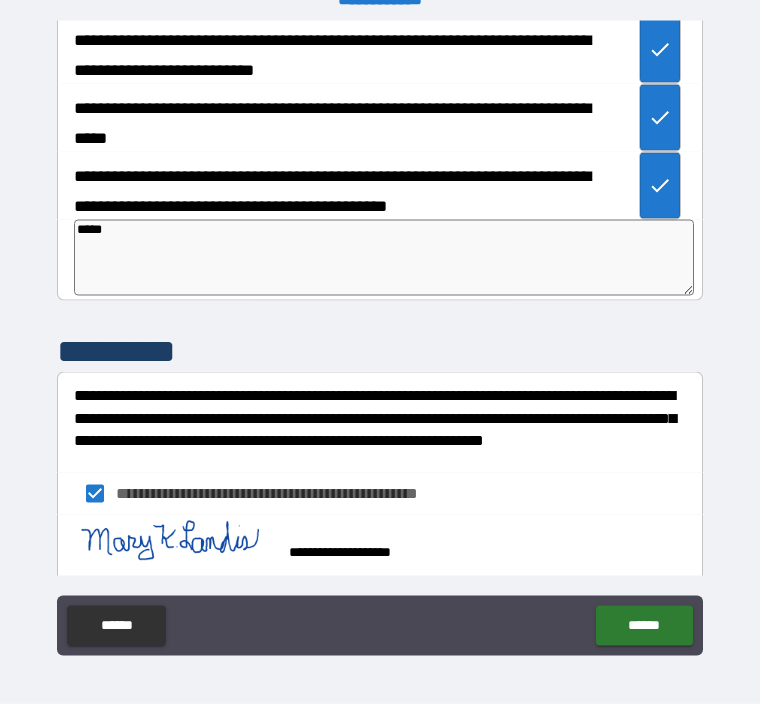type on "*" 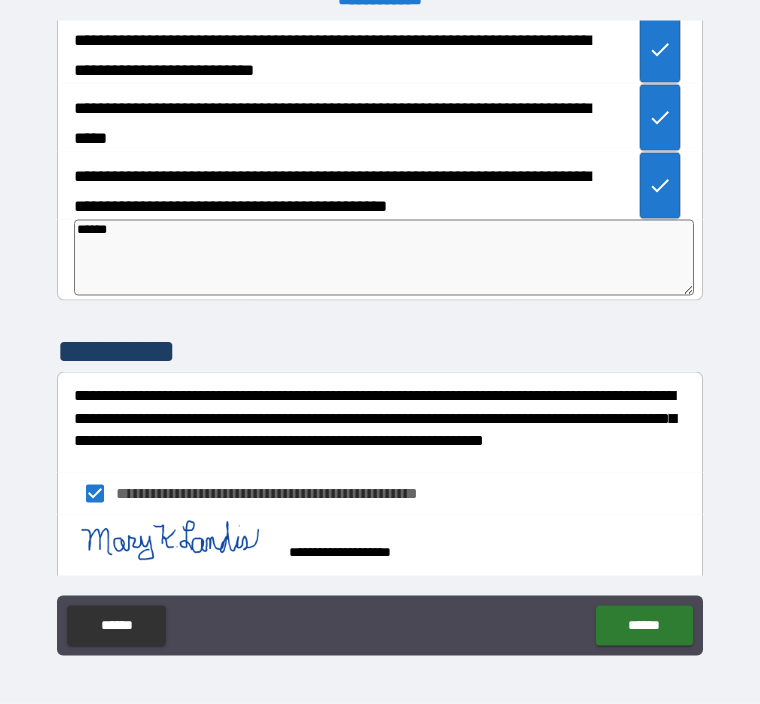 type on "*" 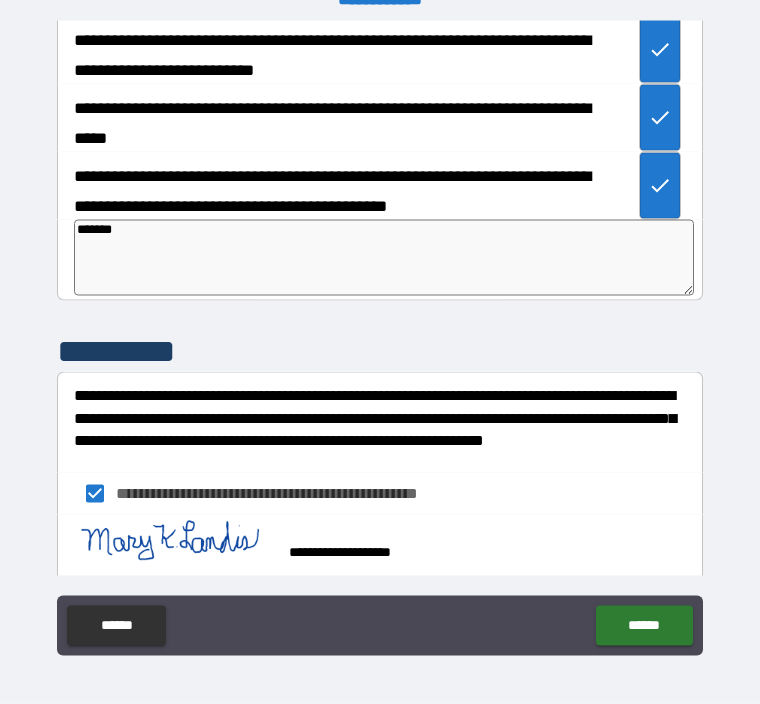 type on "*" 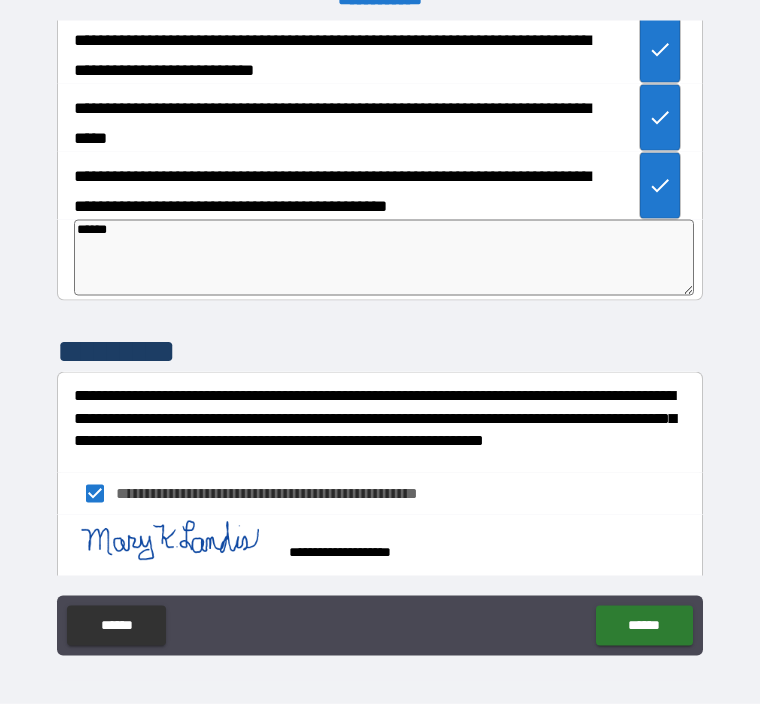 type on "*" 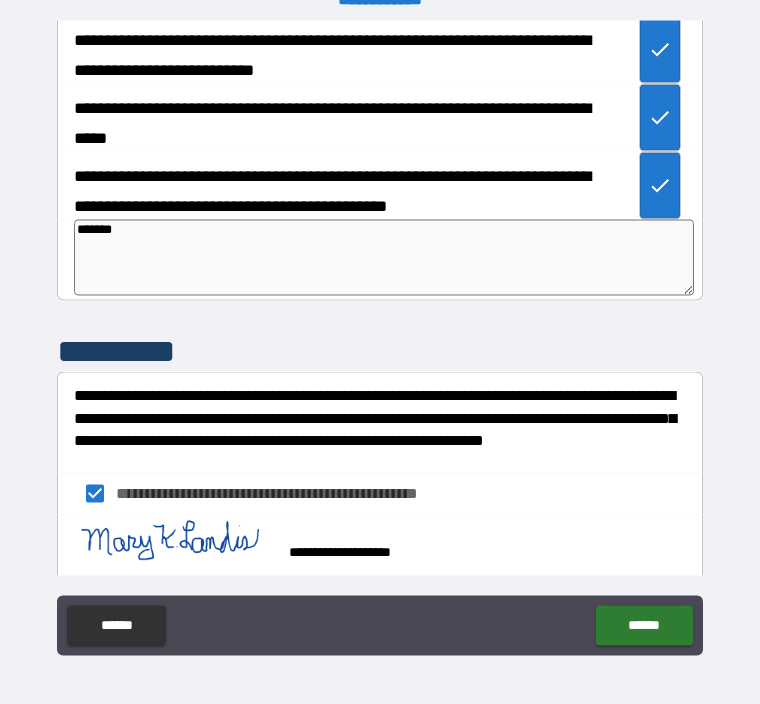 type on "*" 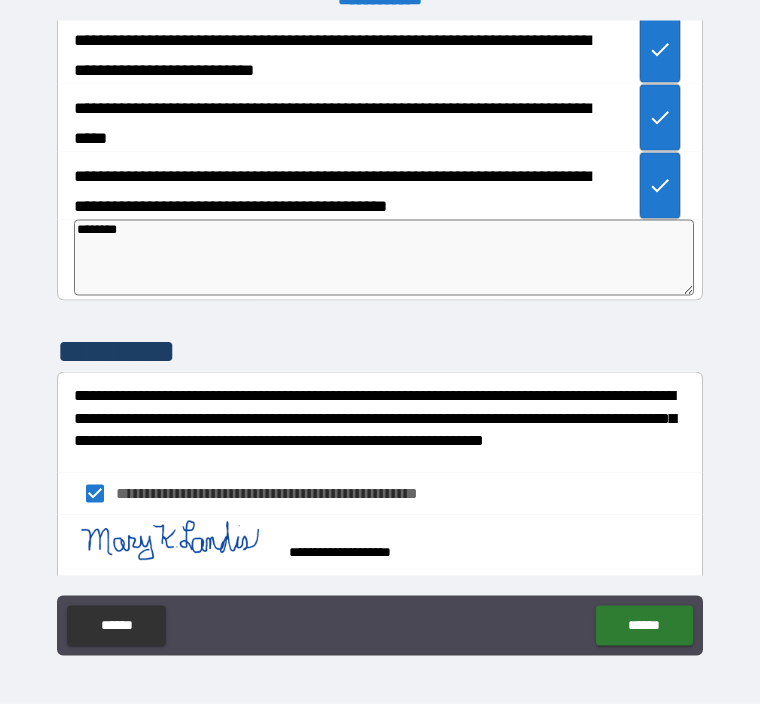 type on "*" 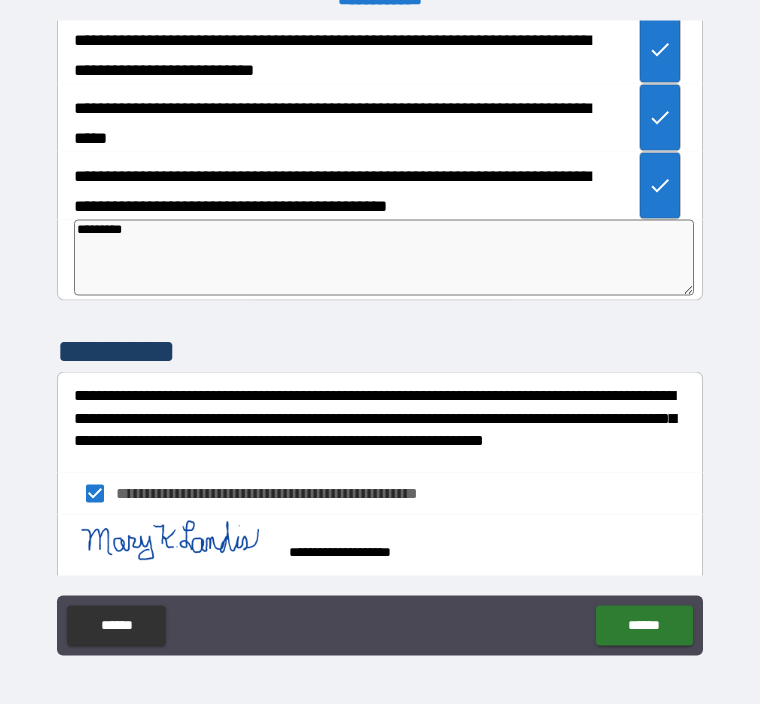type on "*" 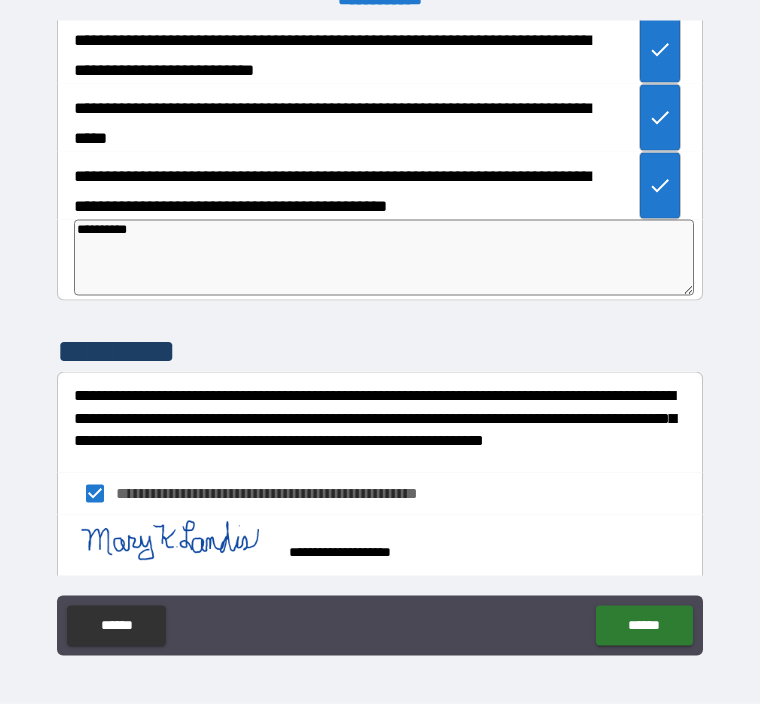 type on "*" 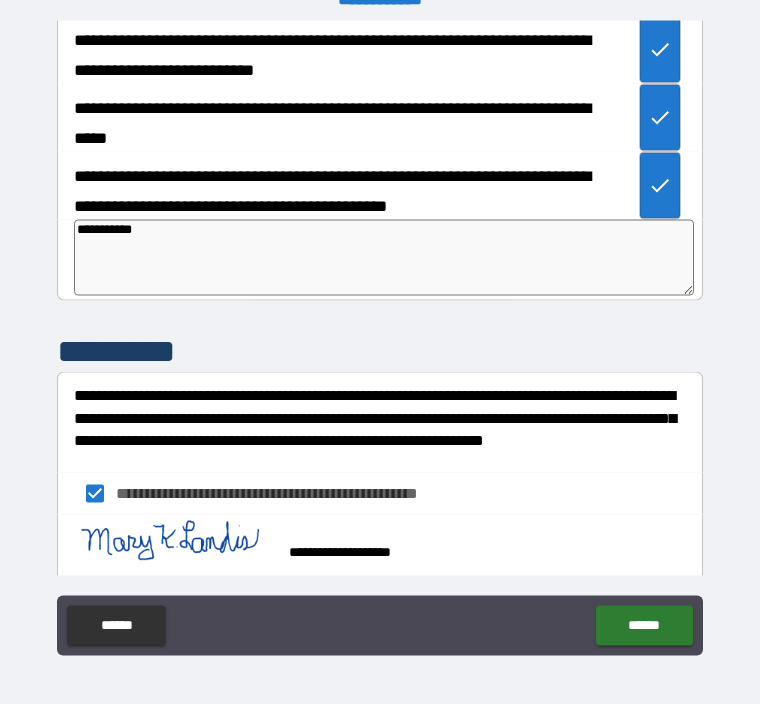 type on "*" 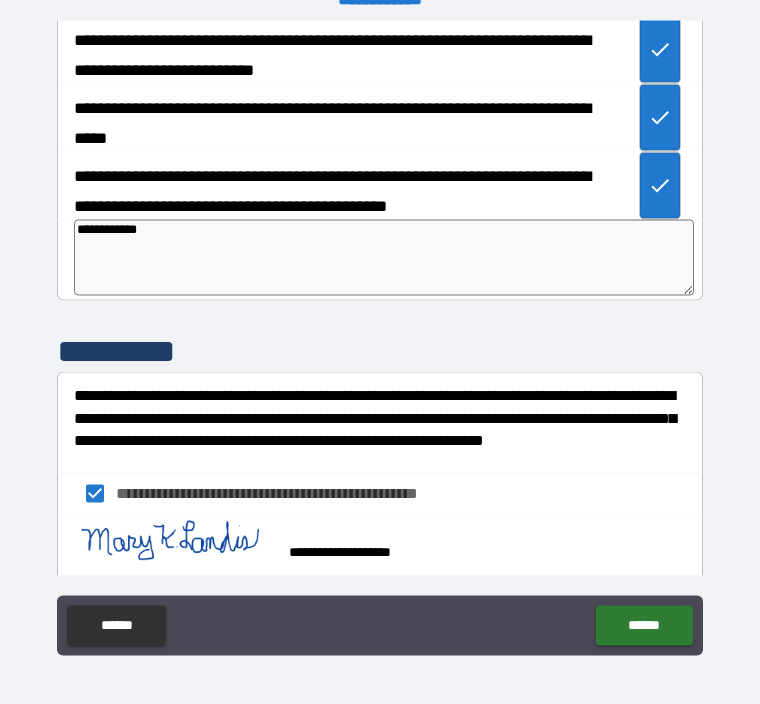 type on "*" 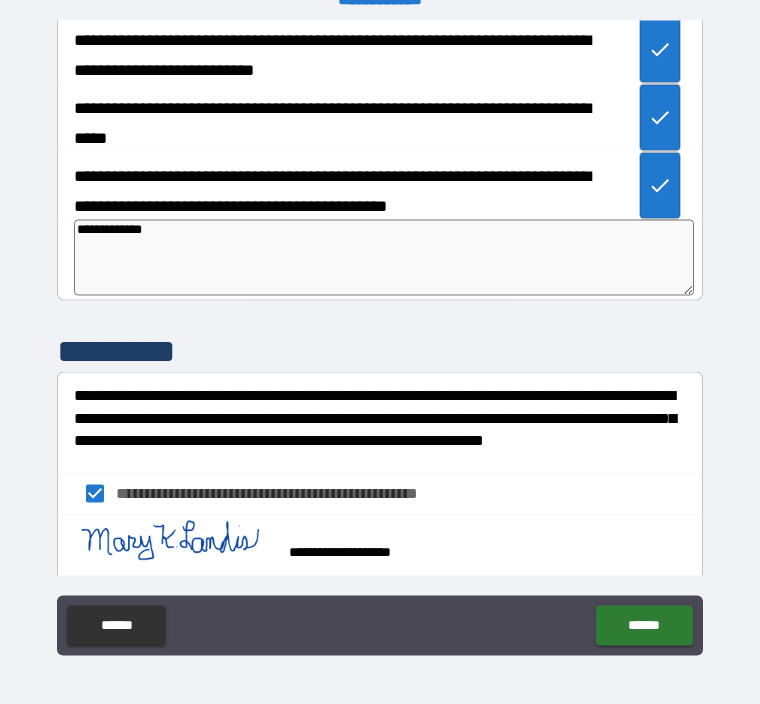 type on "*" 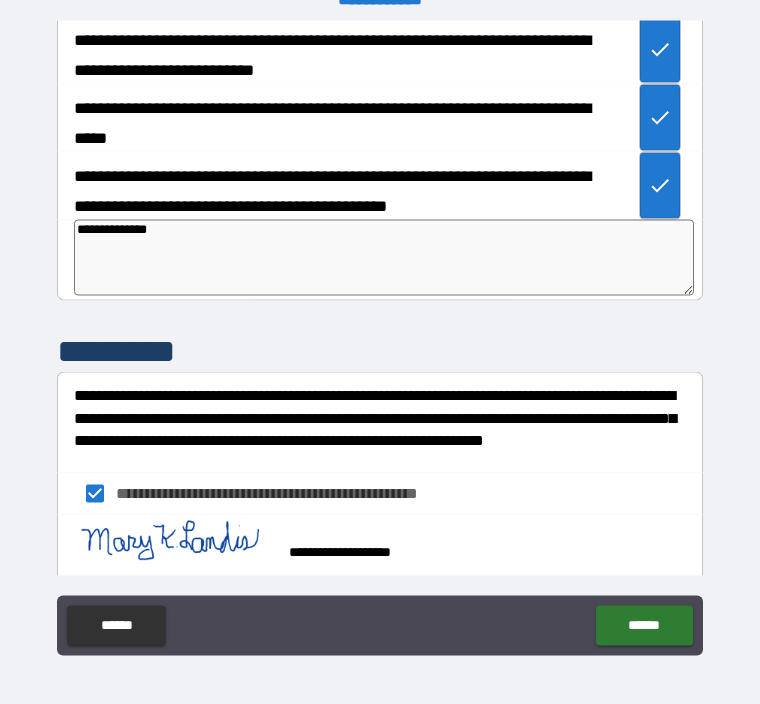 type on "*" 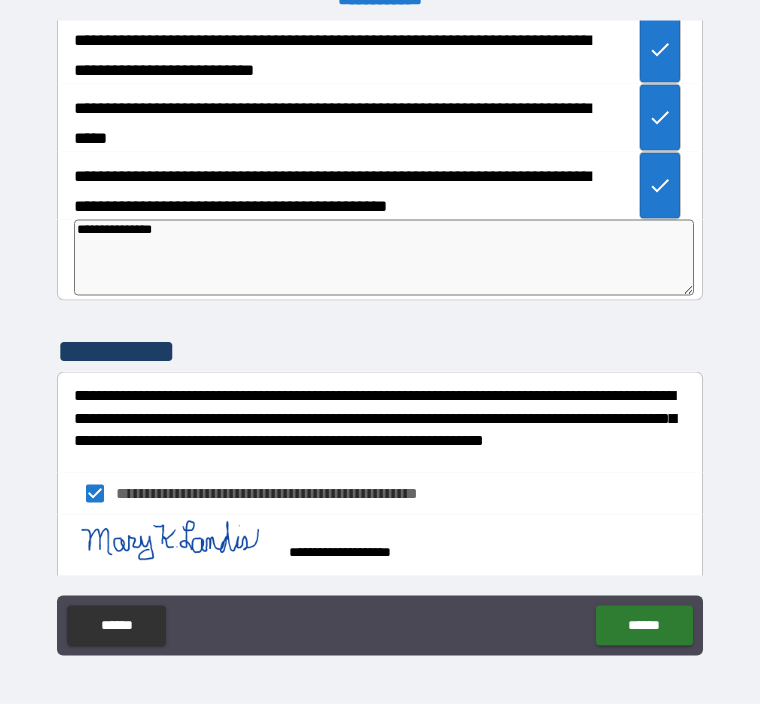 type on "*" 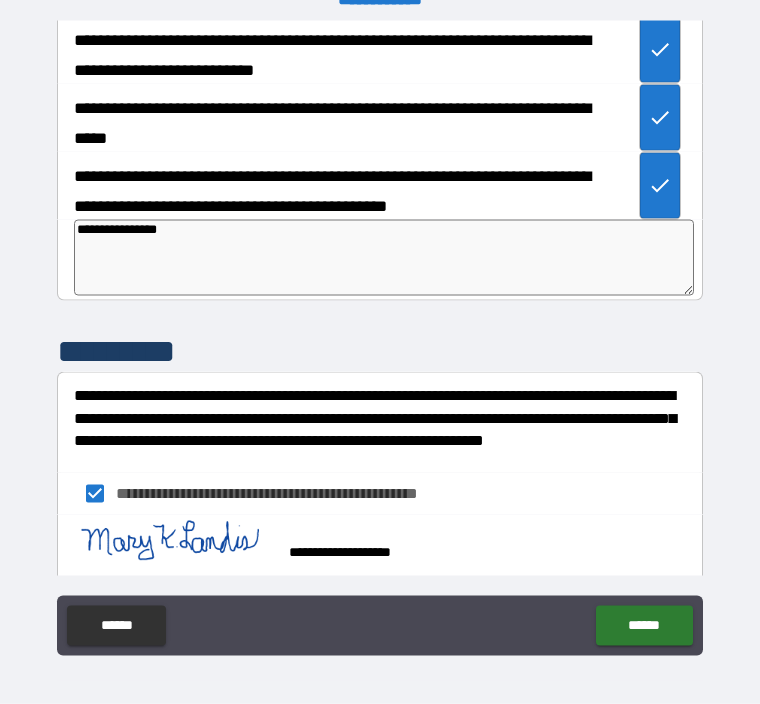 type on "*" 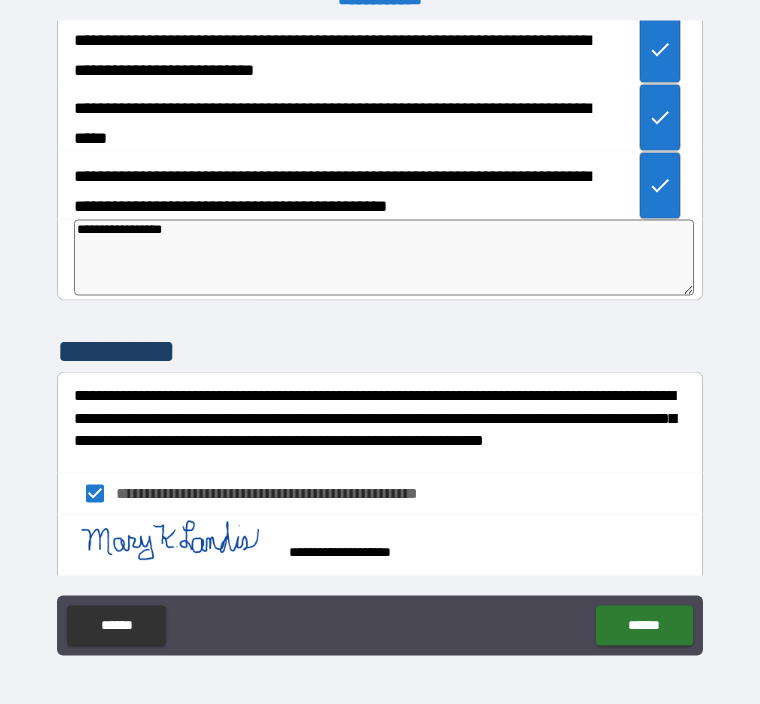 type on "*" 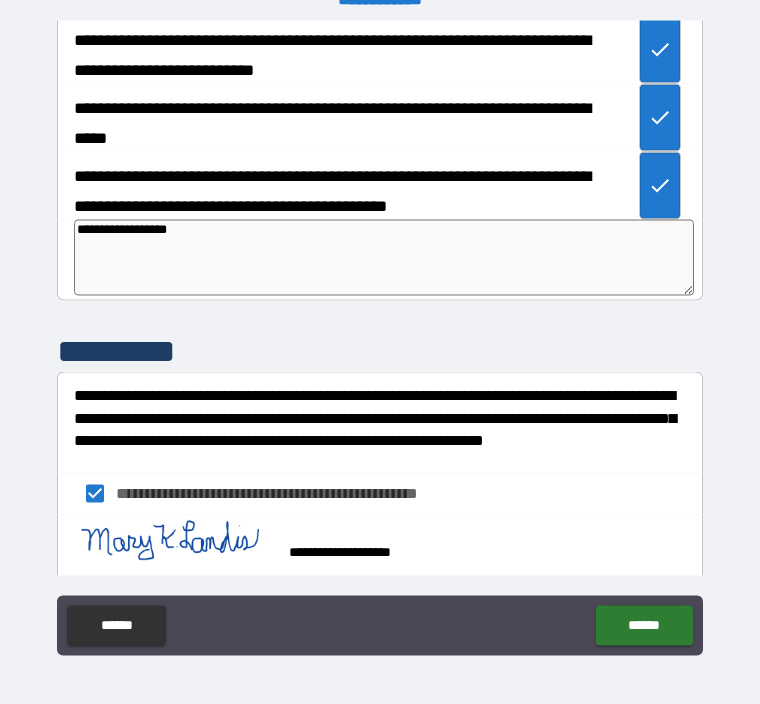 type on "*" 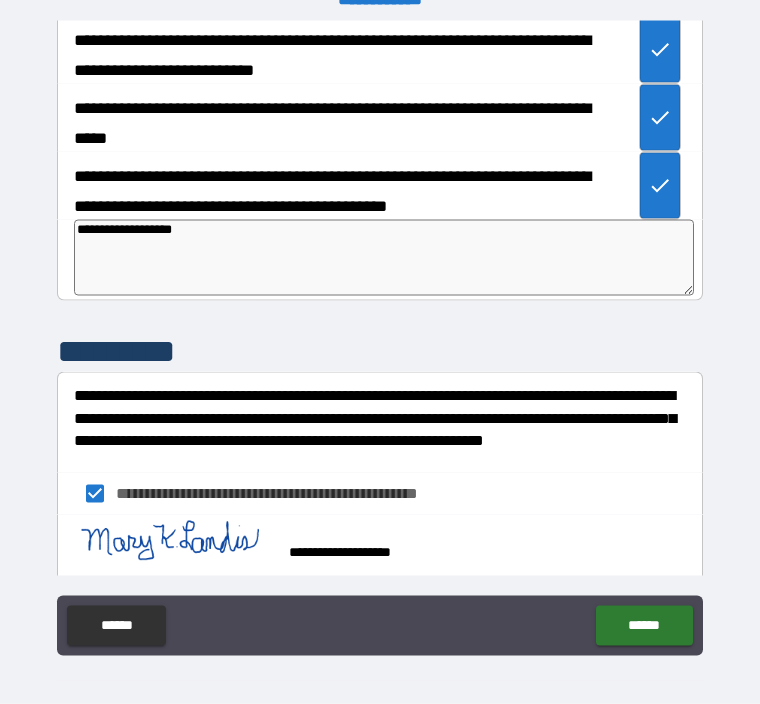type on "*" 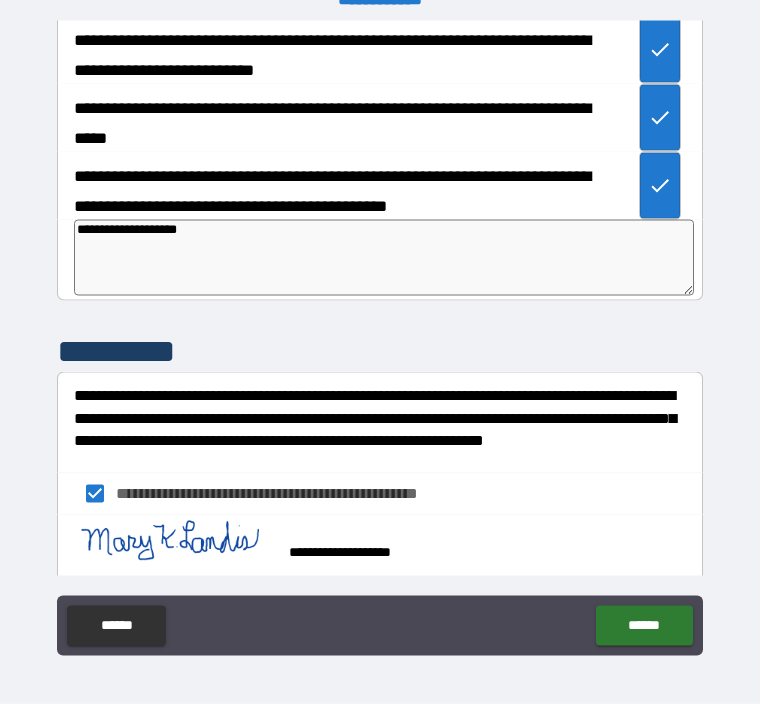 type on "*" 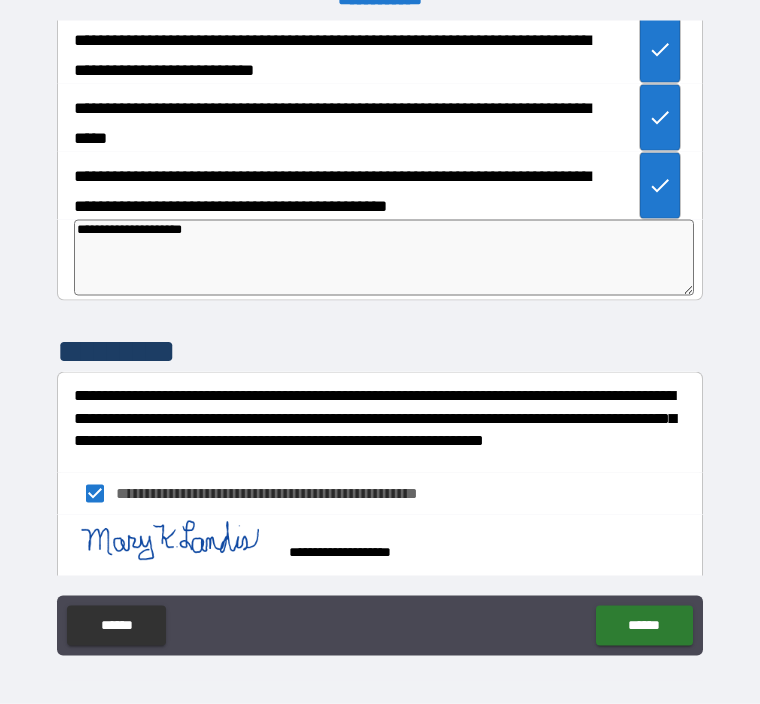 type on "*" 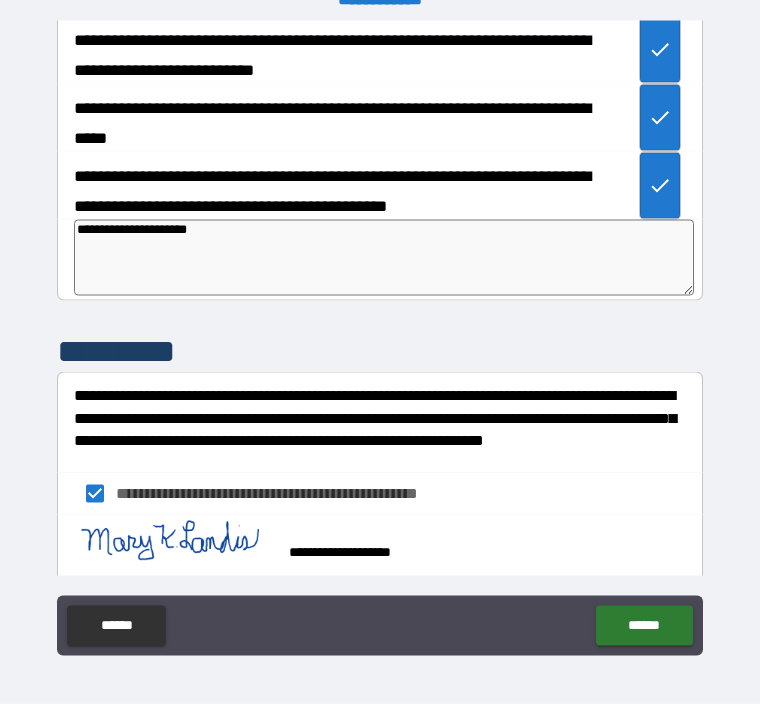 type on "*" 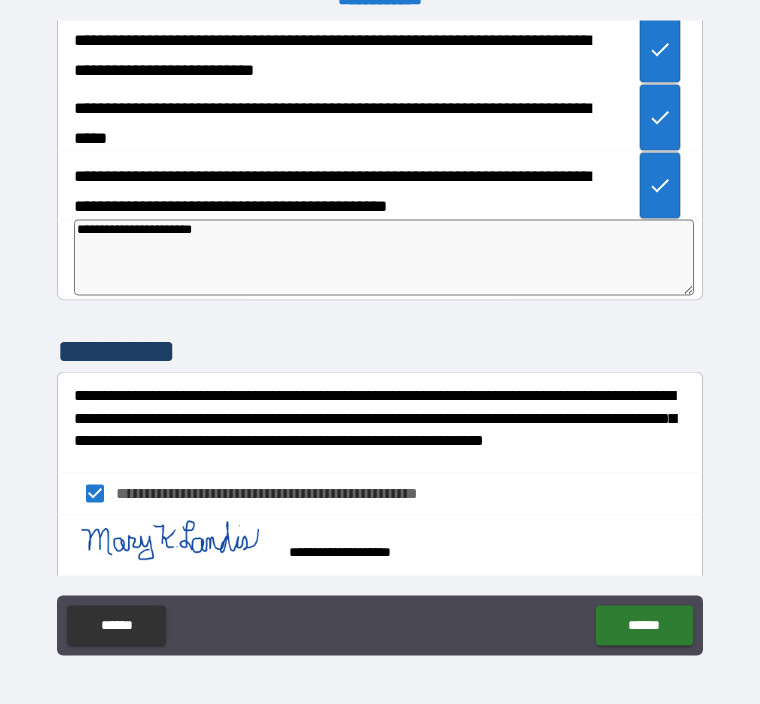 type on "*" 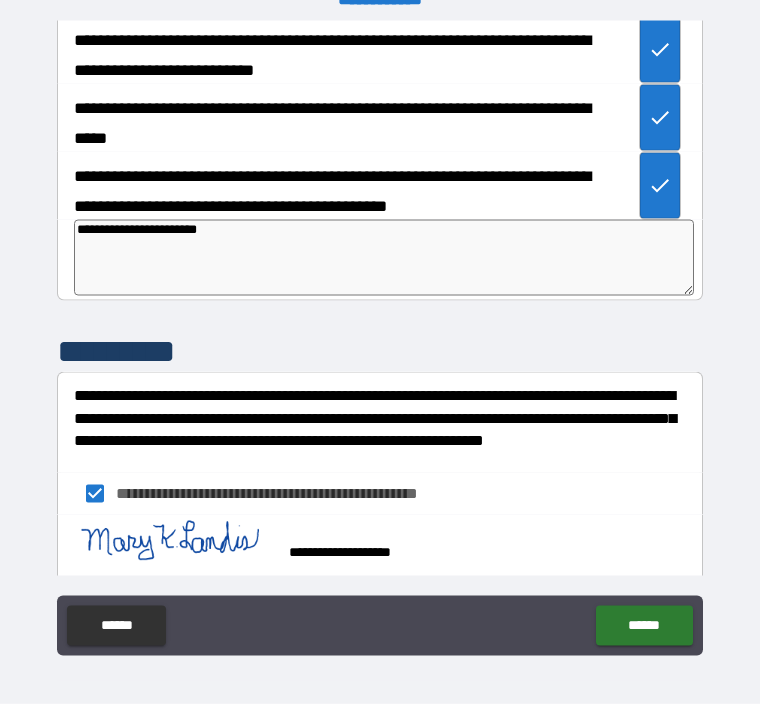 type on "*" 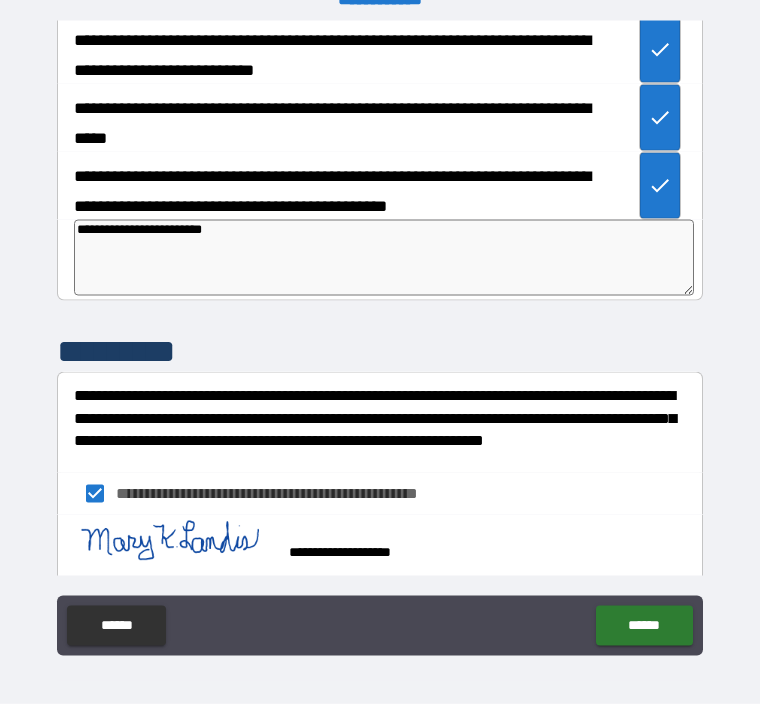 type on "*" 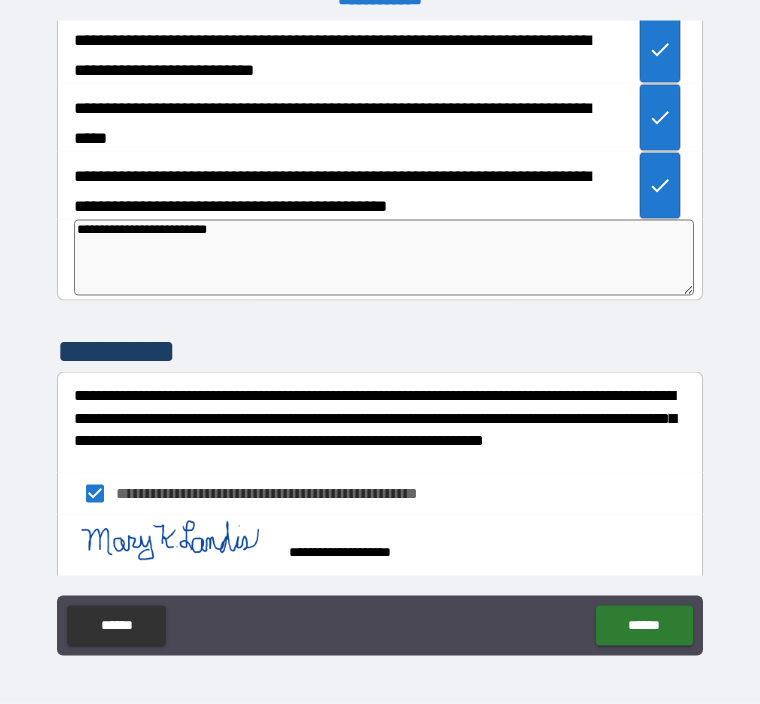 type on "*" 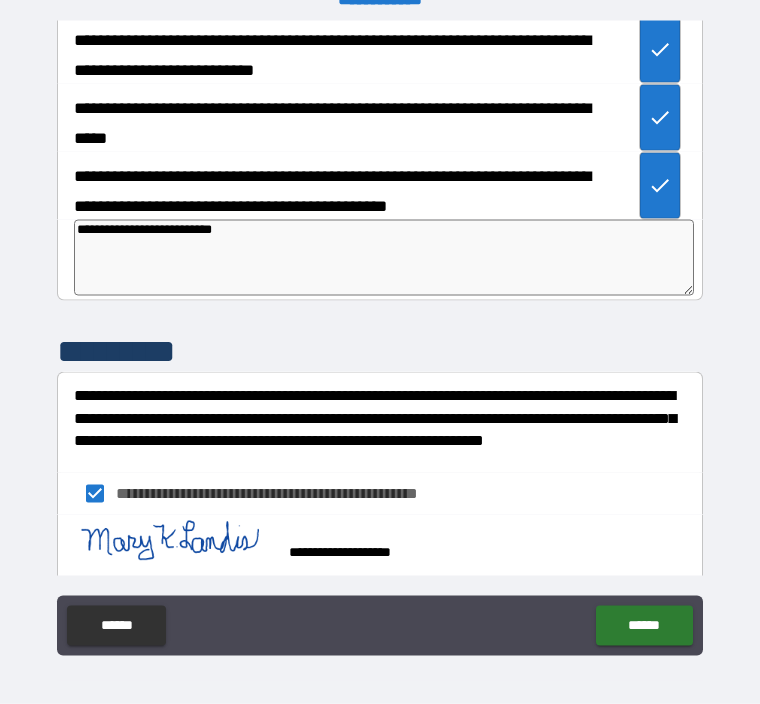 type on "*" 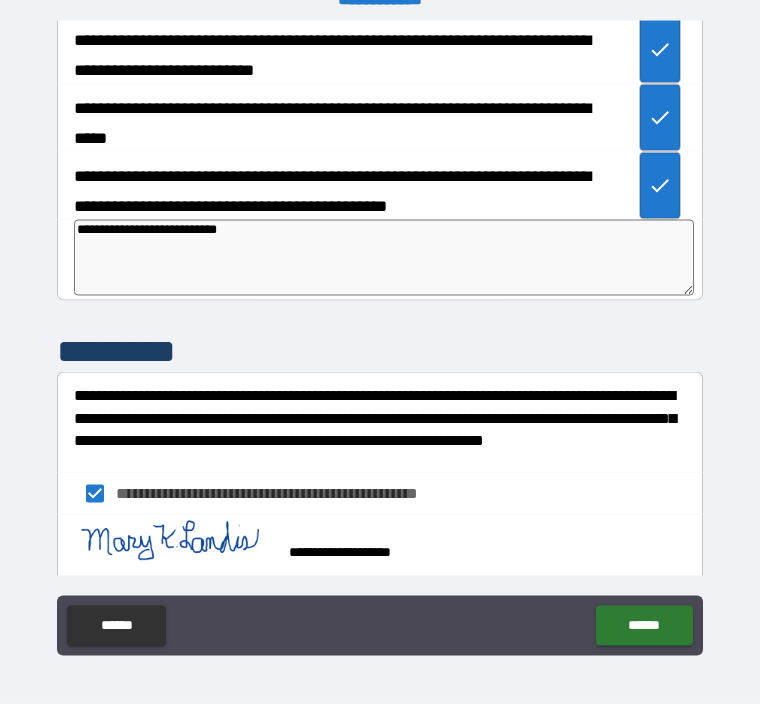 type on "*" 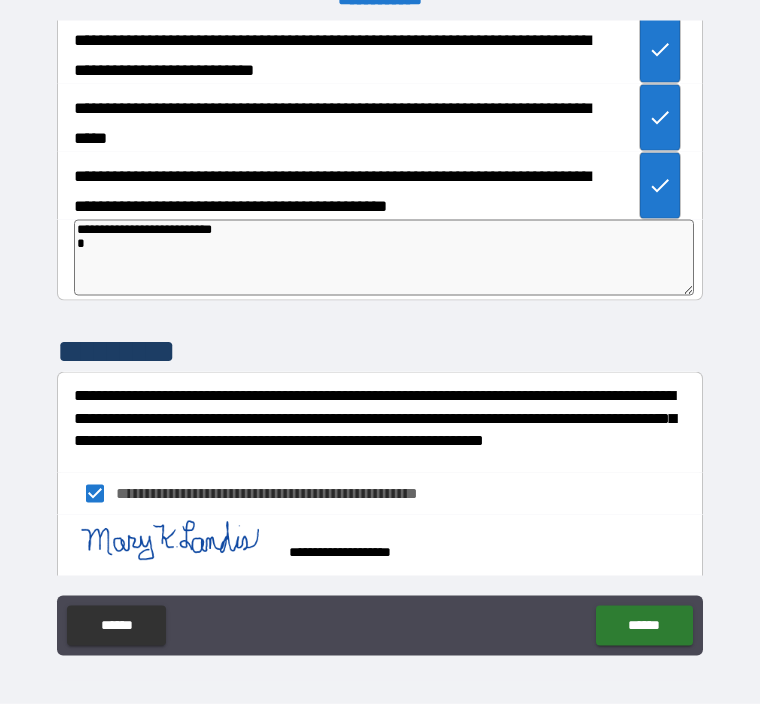 type on "*" 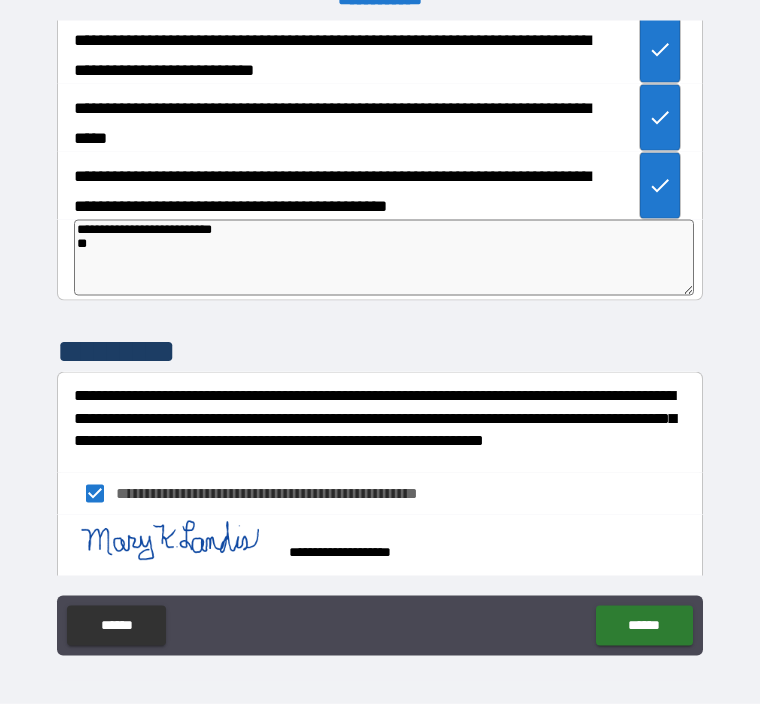 type on "*" 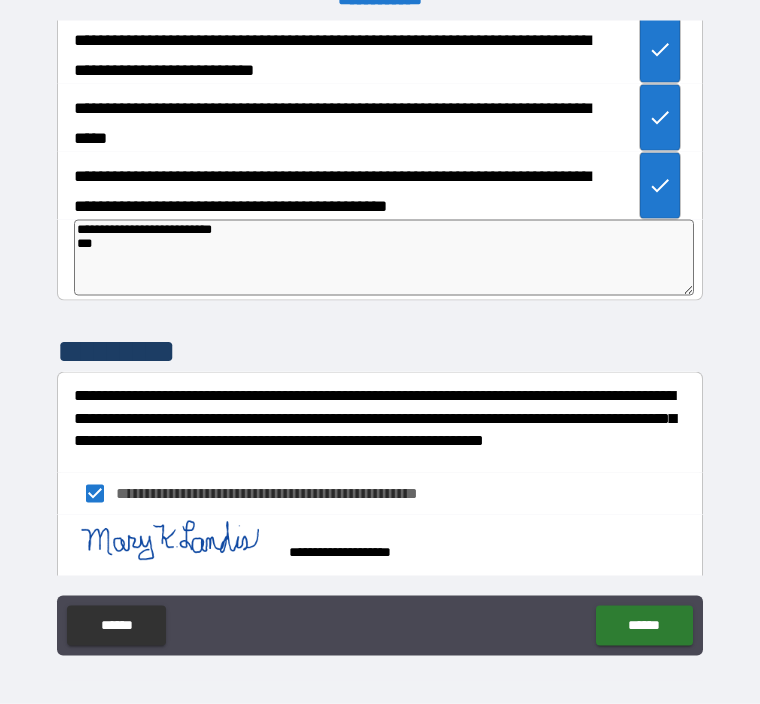 type on "*" 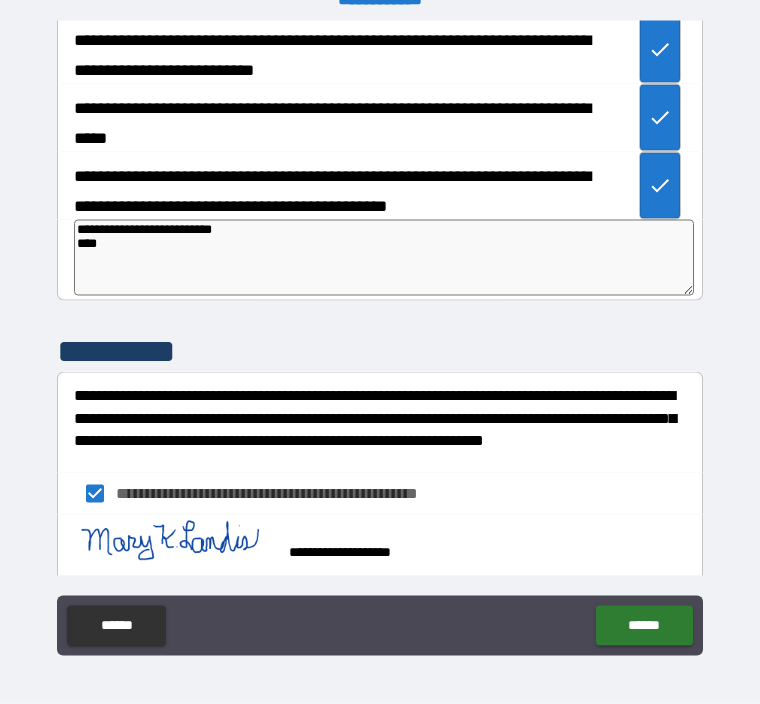 type on "*" 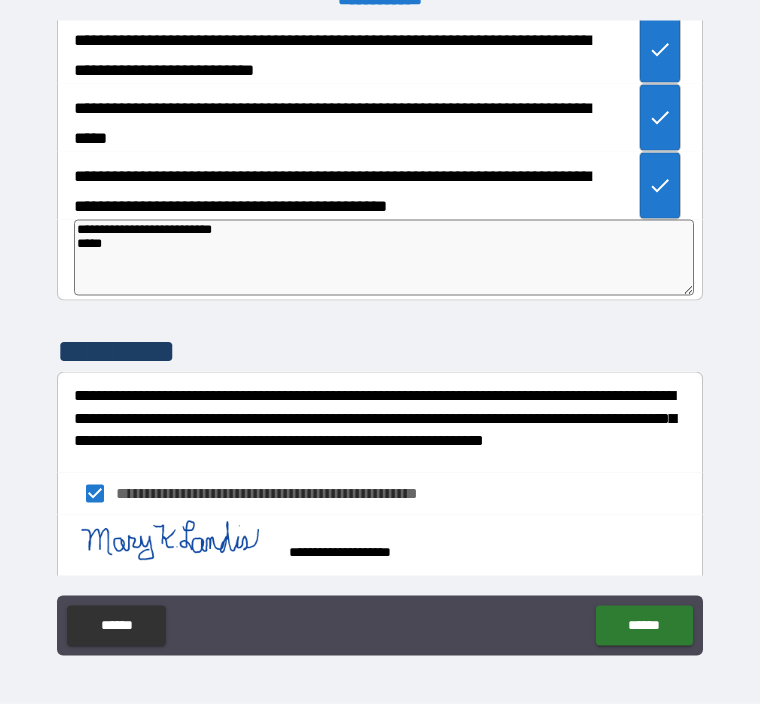 type on "**********" 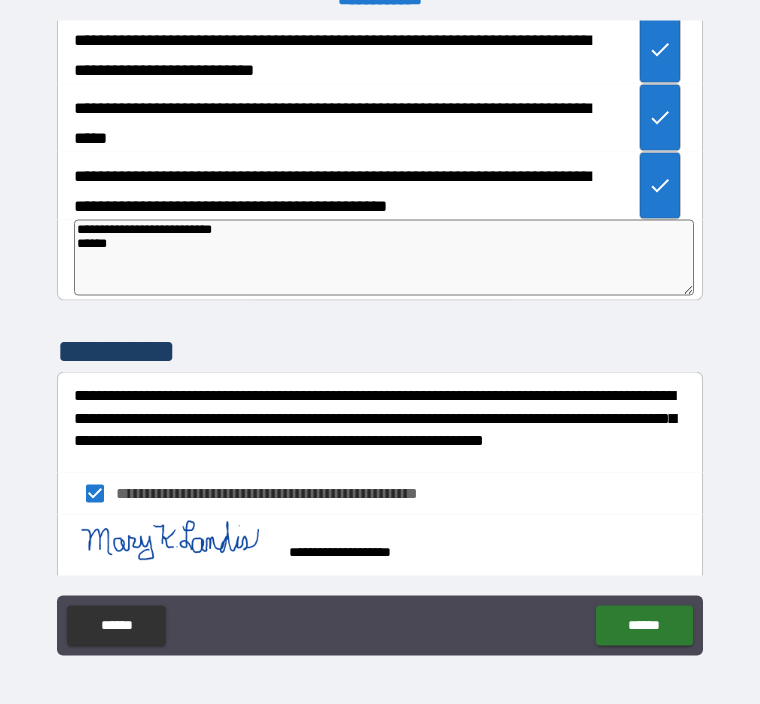 type on "*" 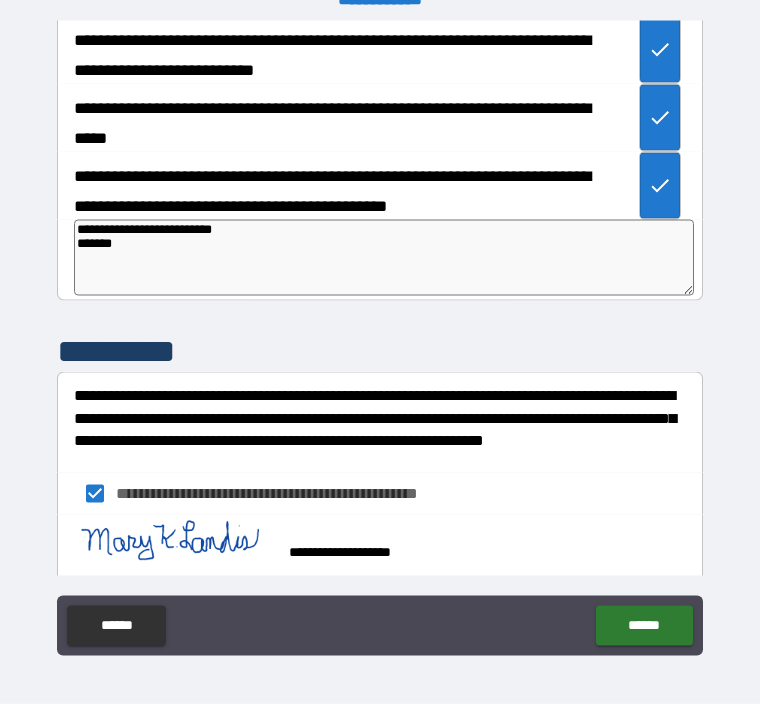 type on "*" 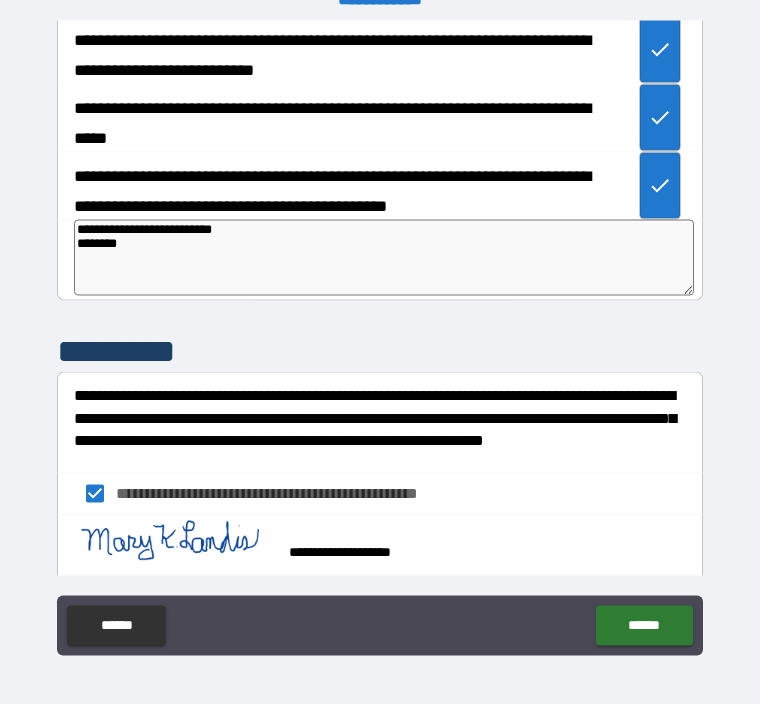 type on "*" 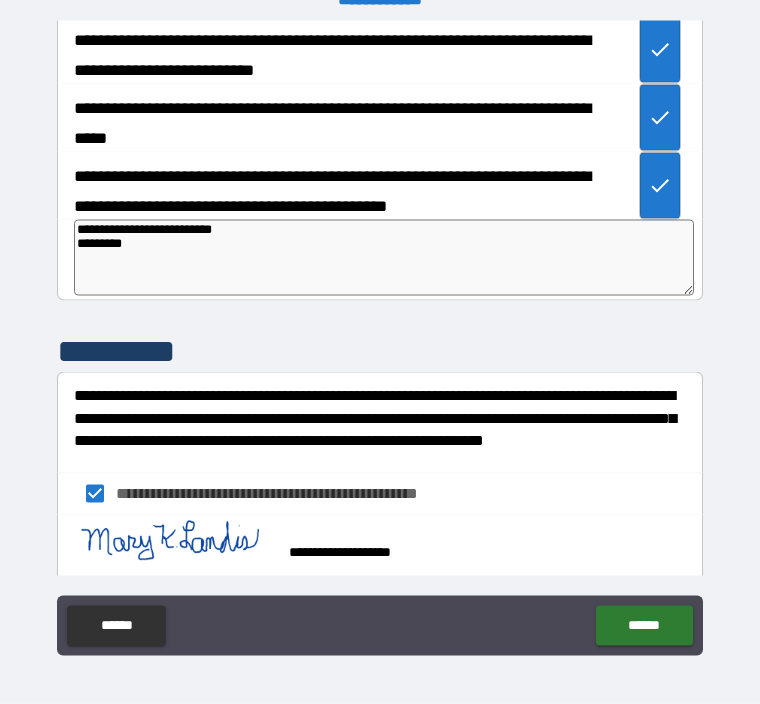 type on "*" 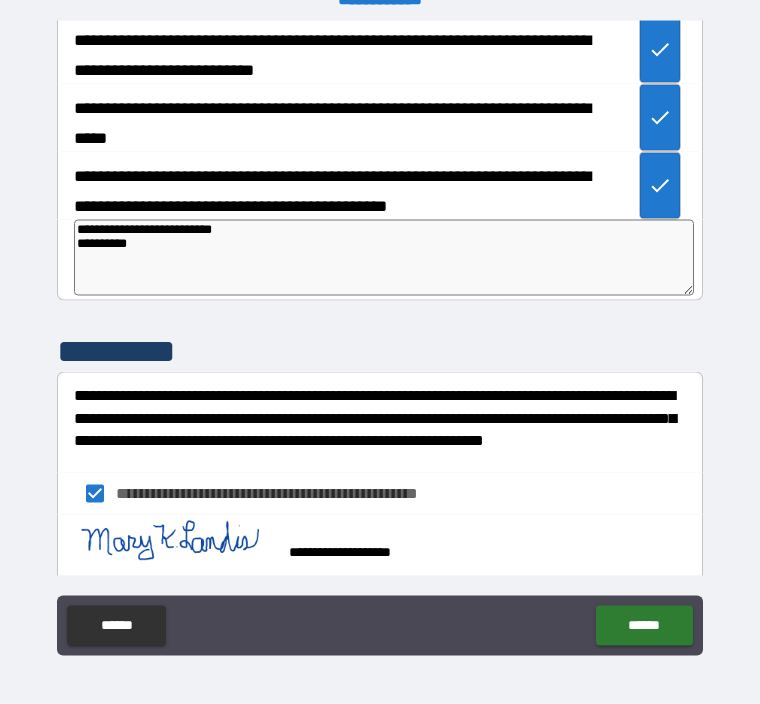 type on "*" 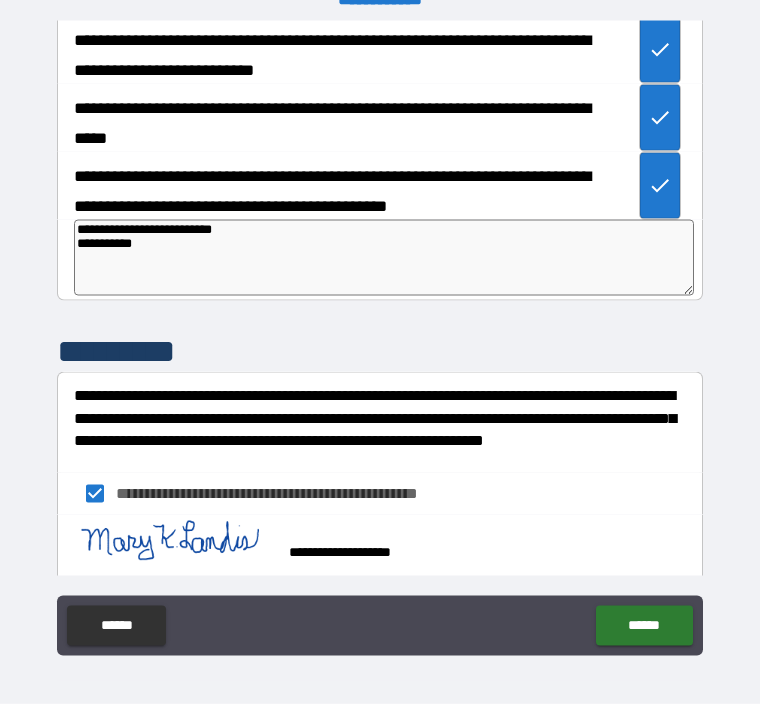 type on "*" 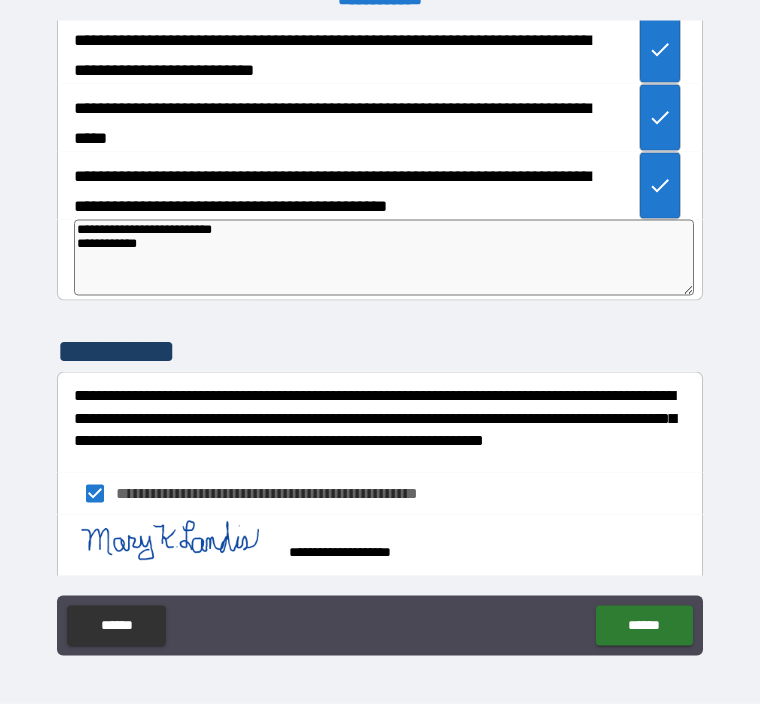 type on "*" 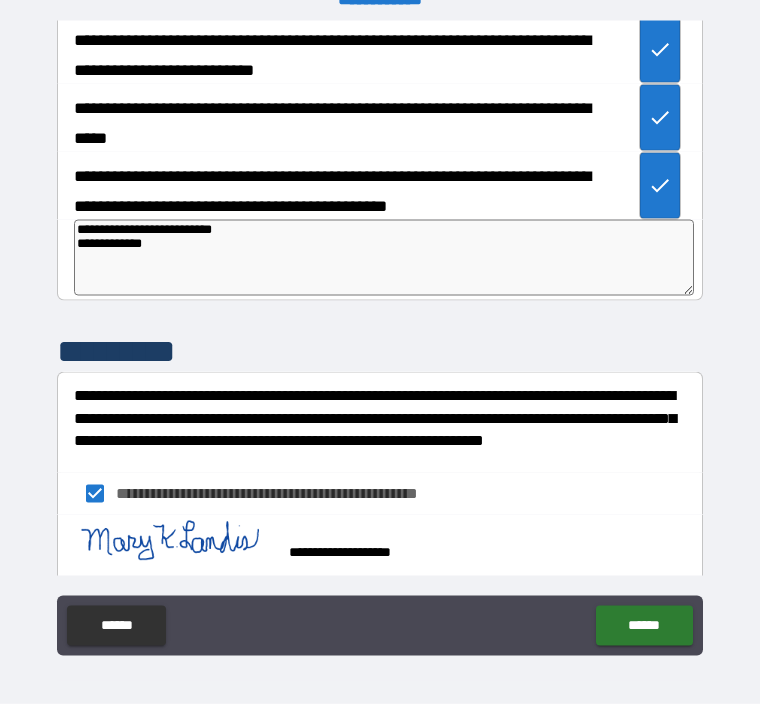 type on "*" 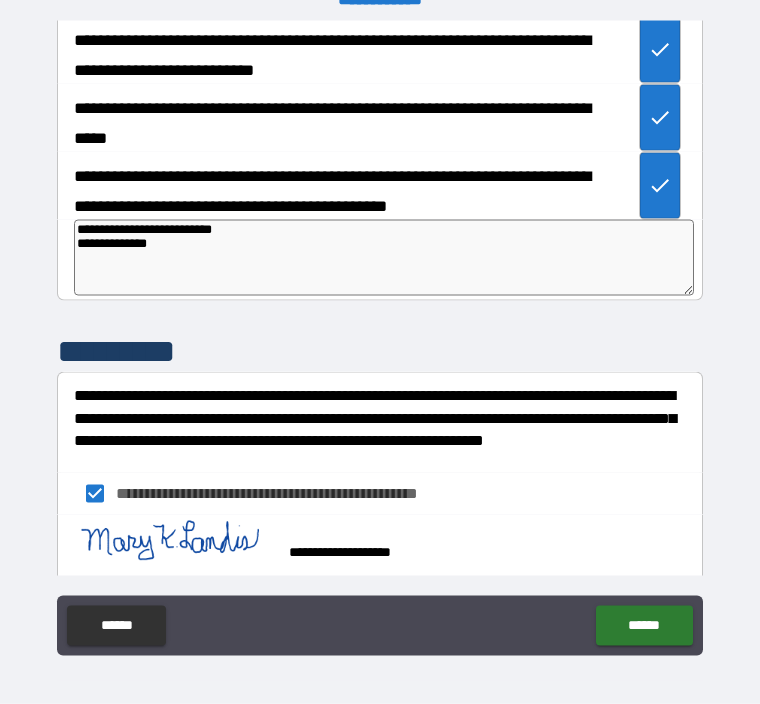 type on "*" 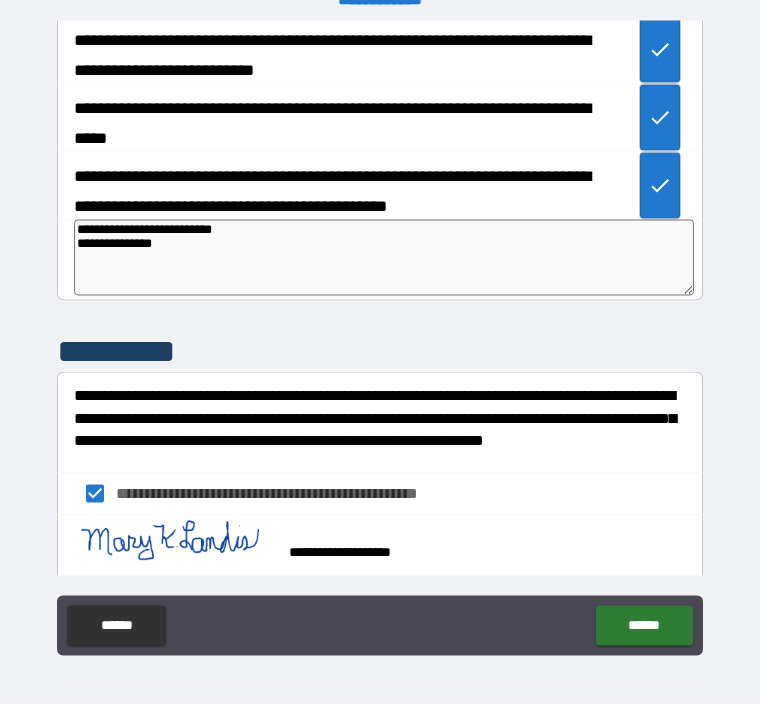 type on "*" 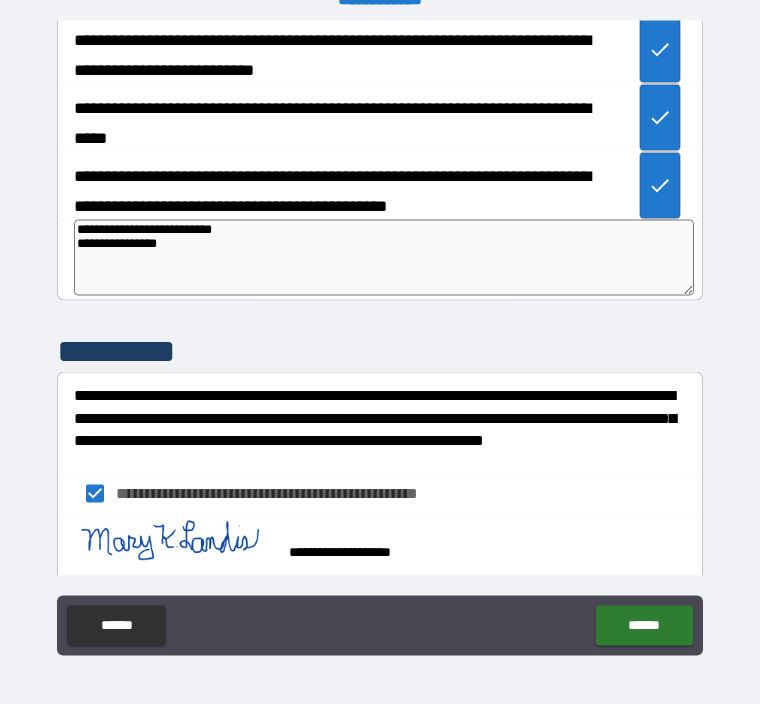 type on "*" 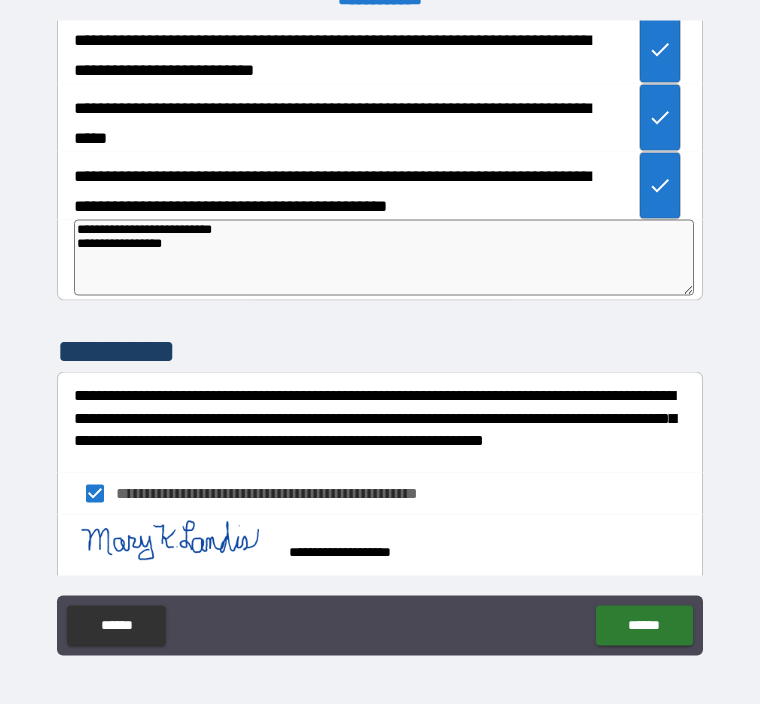 type on "*" 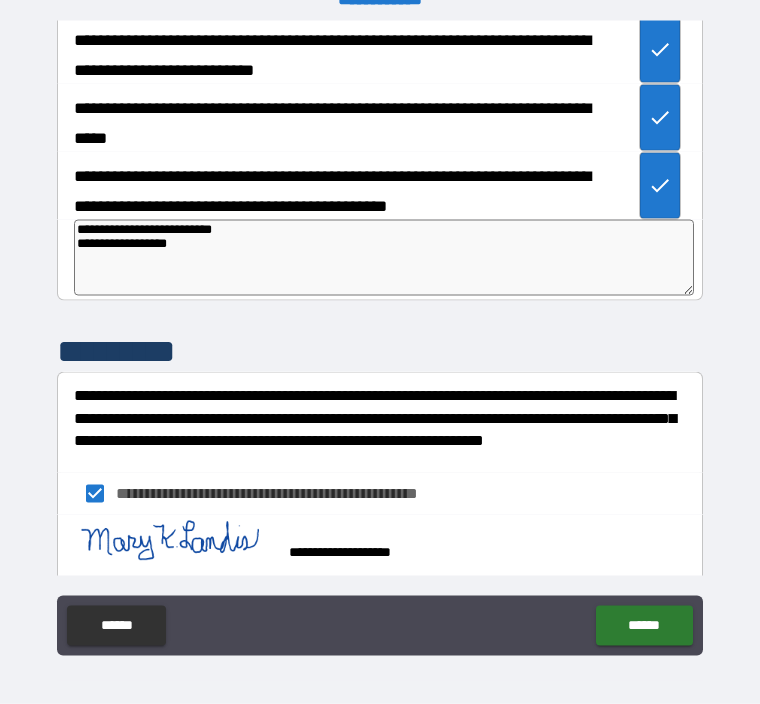 type on "*" 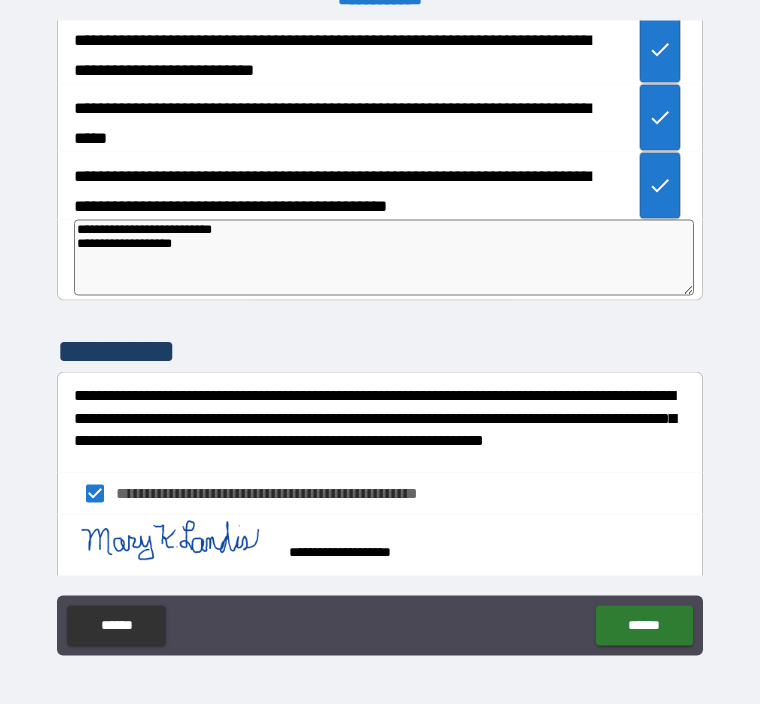 type on "*" 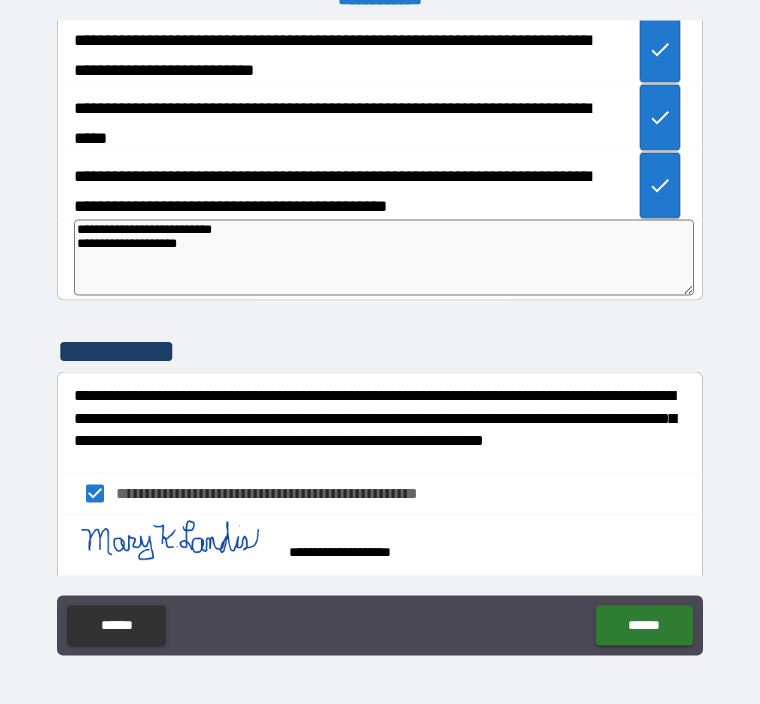 type on "*" 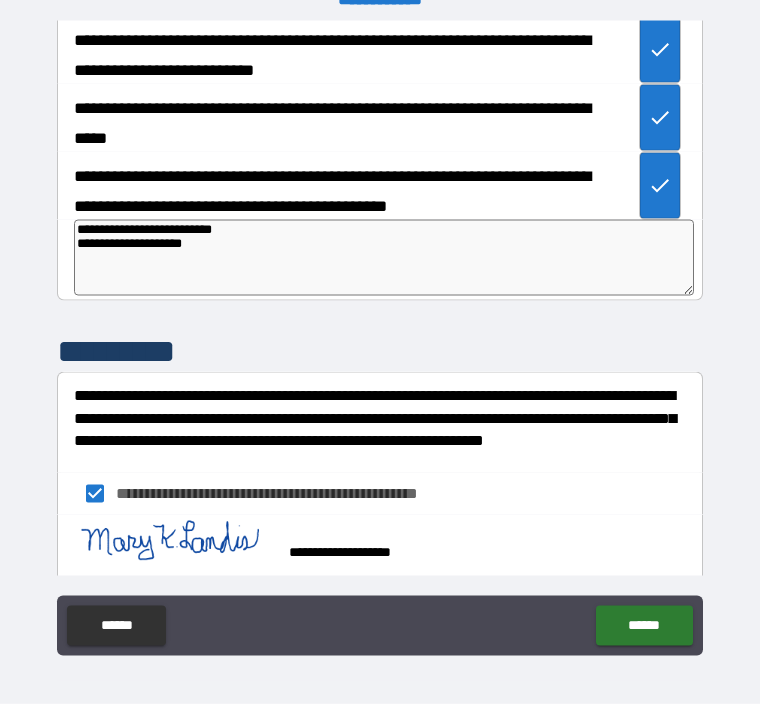type on "*" 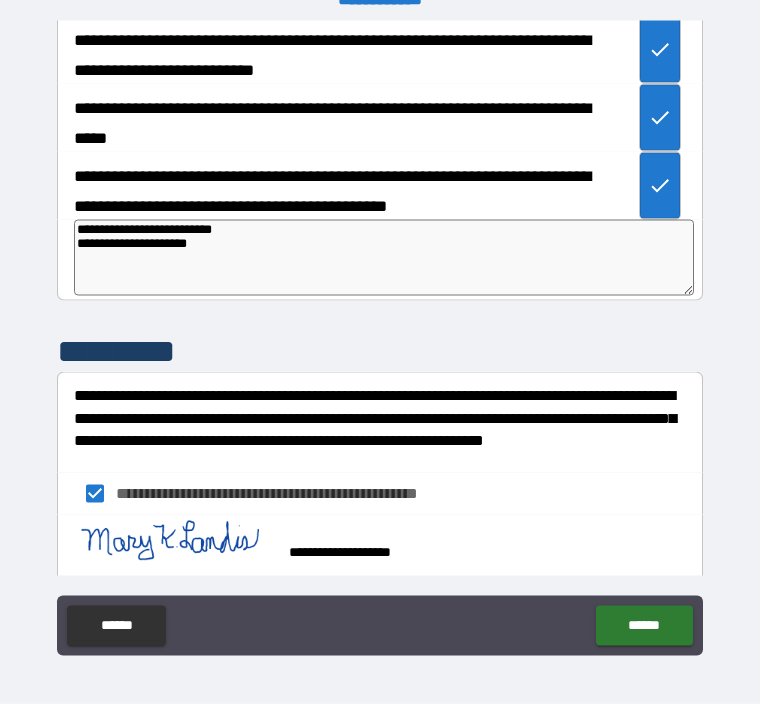 type on "*" 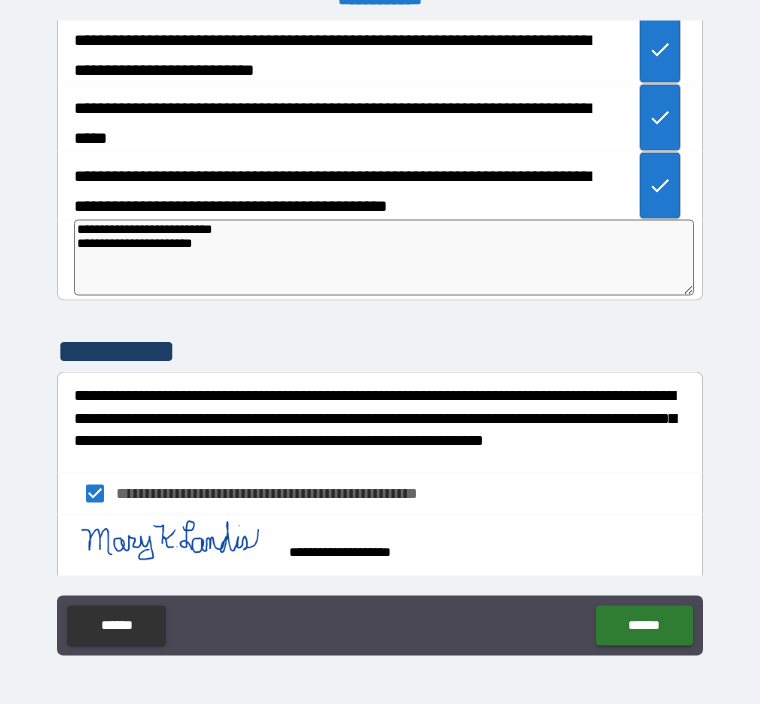 type on "*" 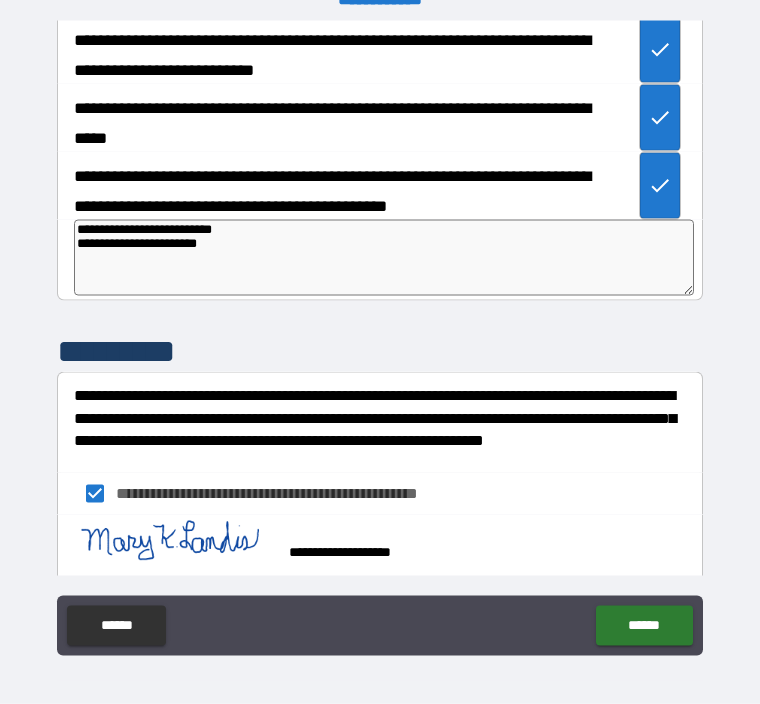 type on "*" 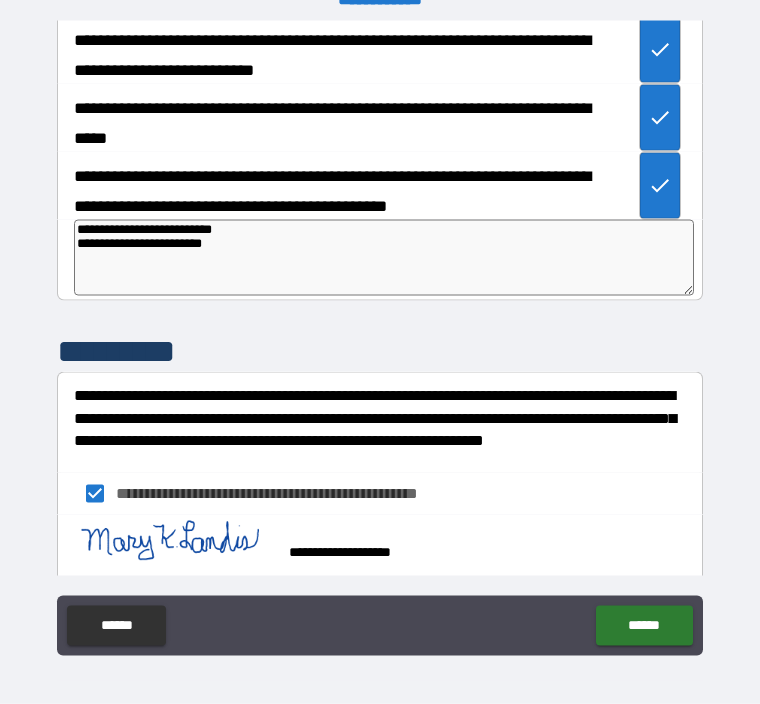 type on "*" 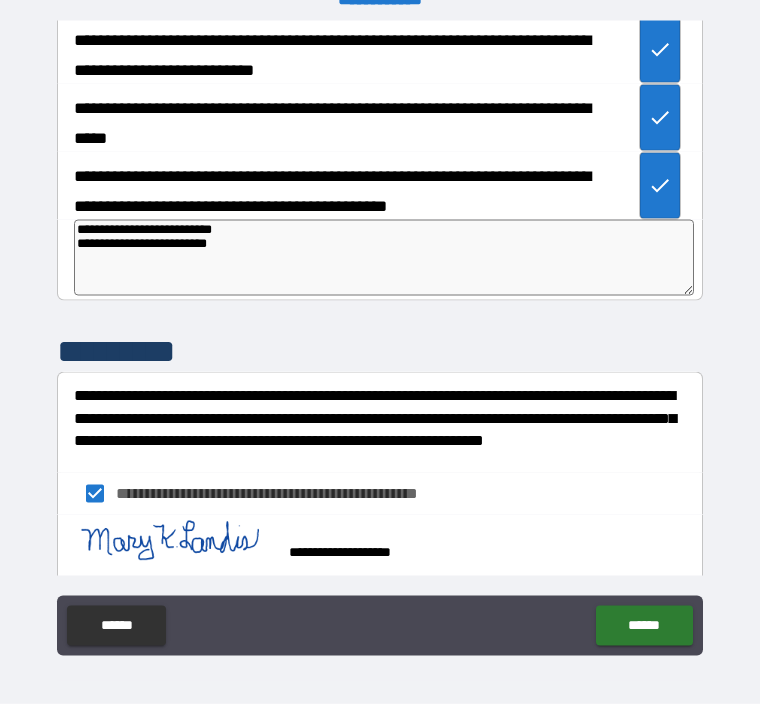 type on "*" 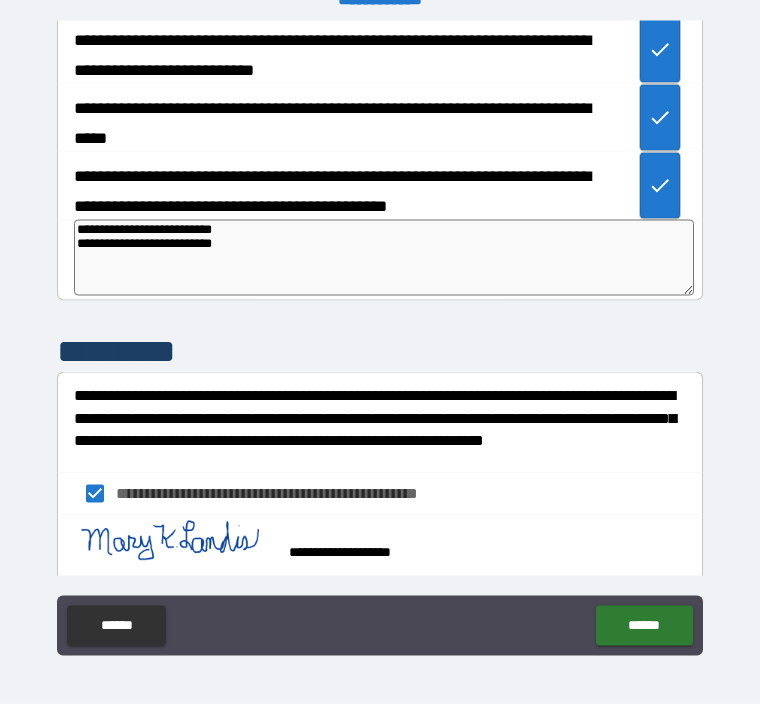 type on "*" 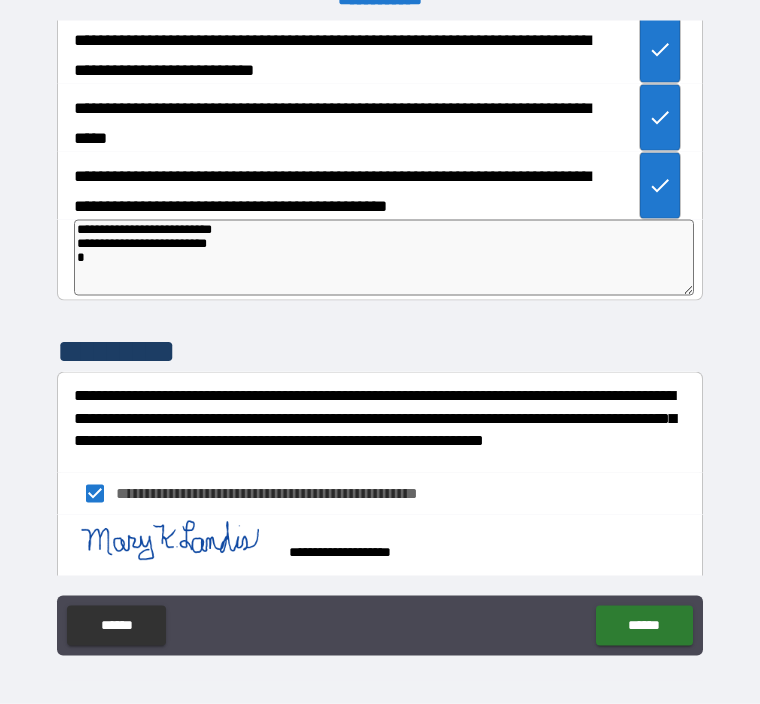 type on "*" 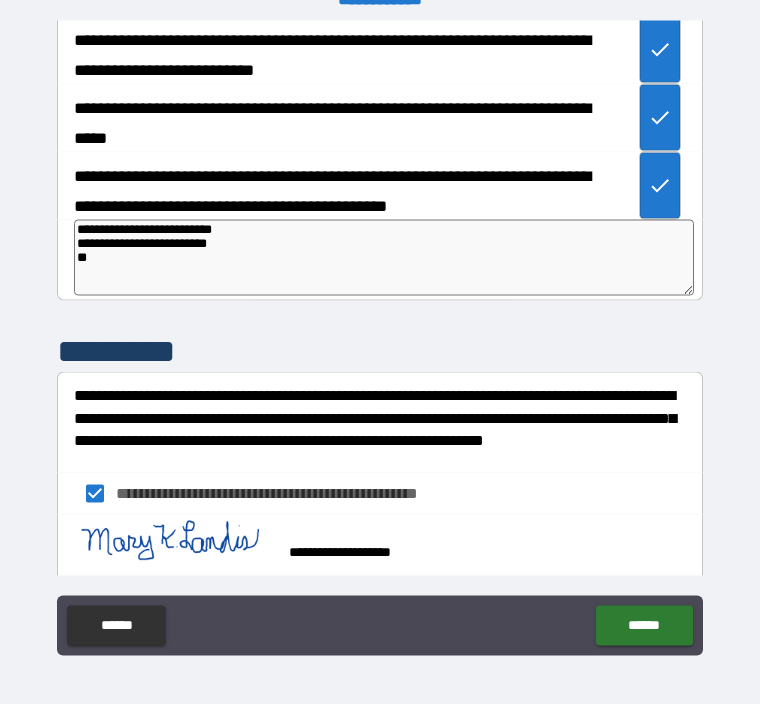 type on "*" 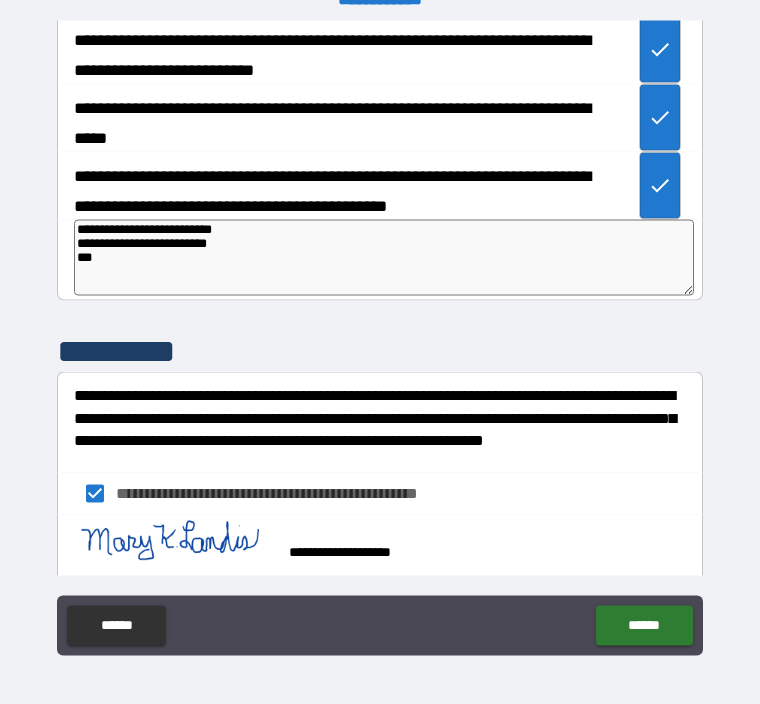 type on "*" 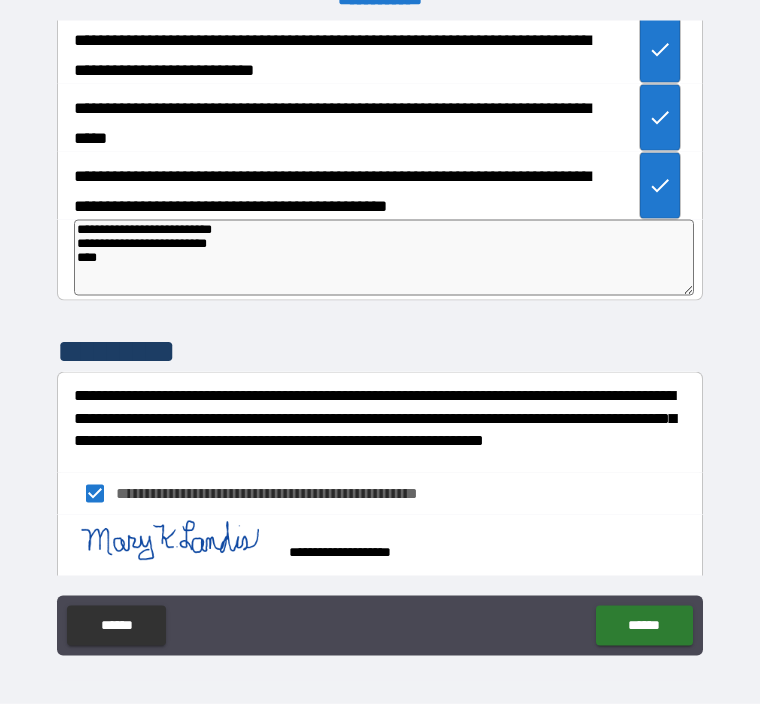 type on "*" 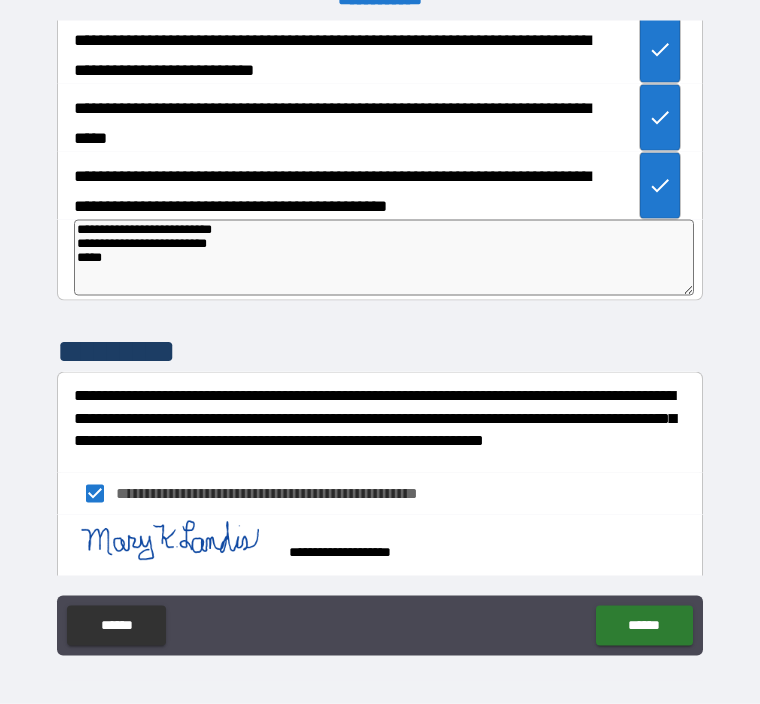type on "*" 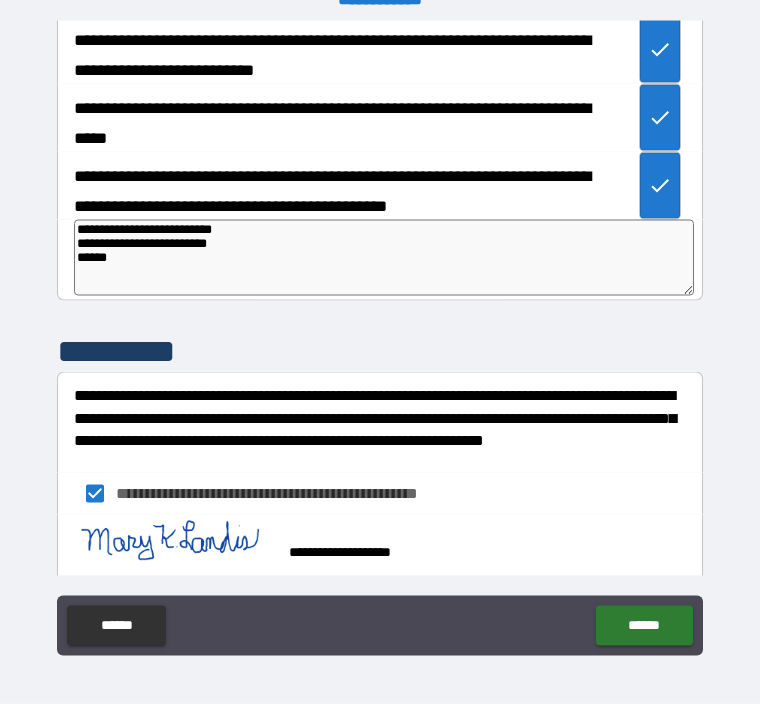 type on "*" 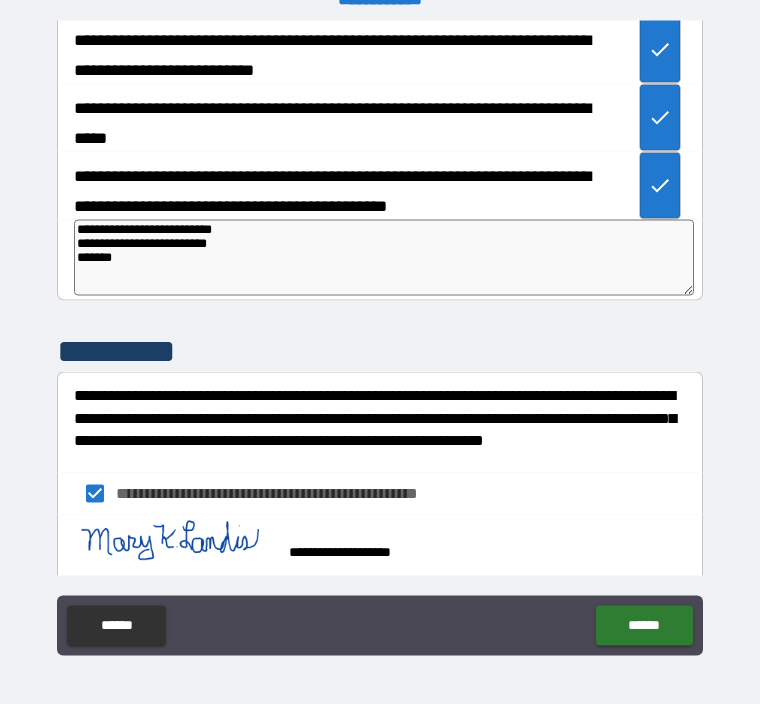 type on "*" 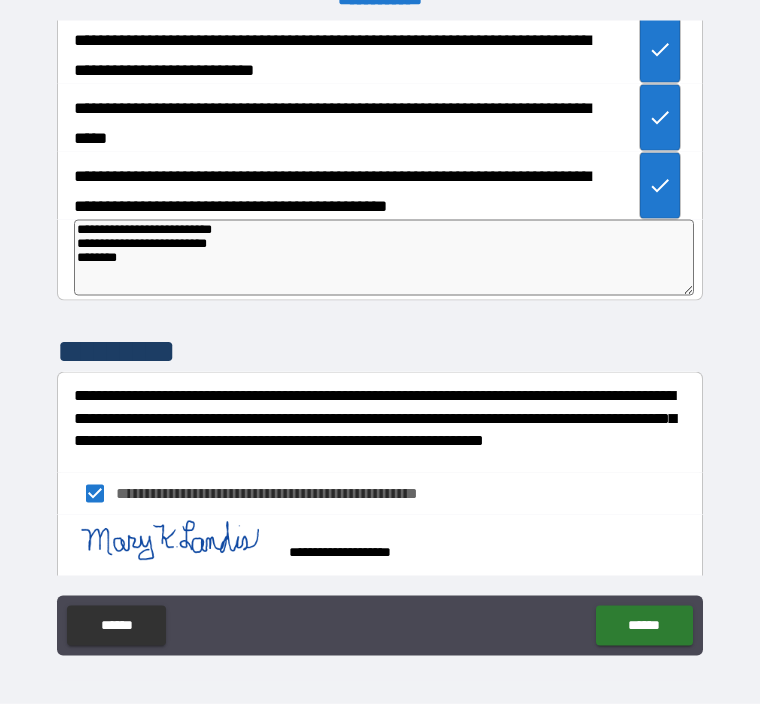 type on "*" 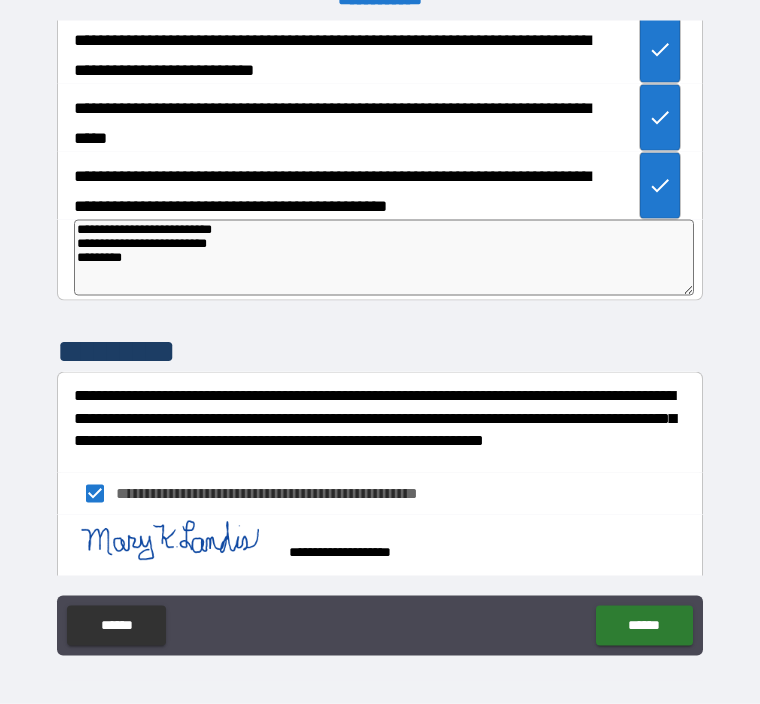 type on "*" 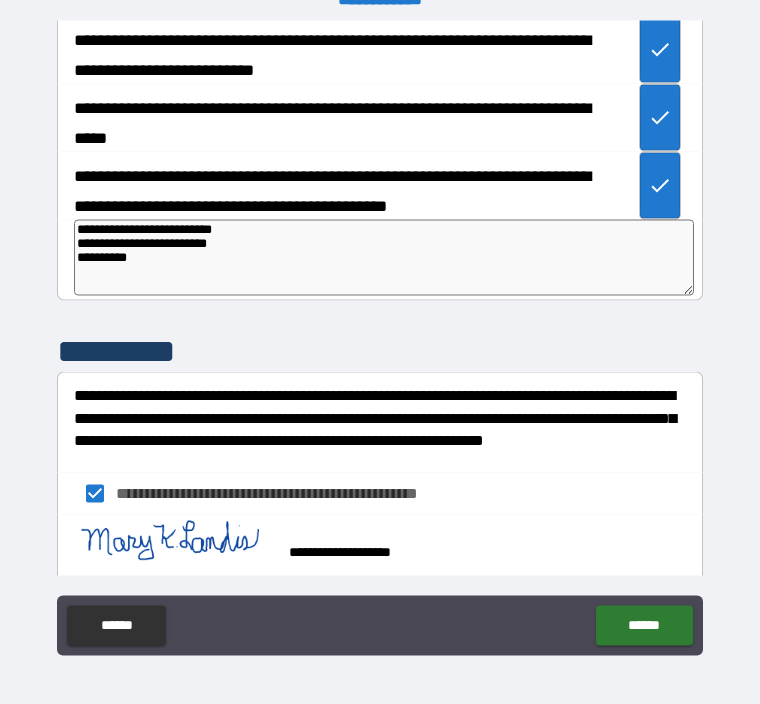 type on "**********" 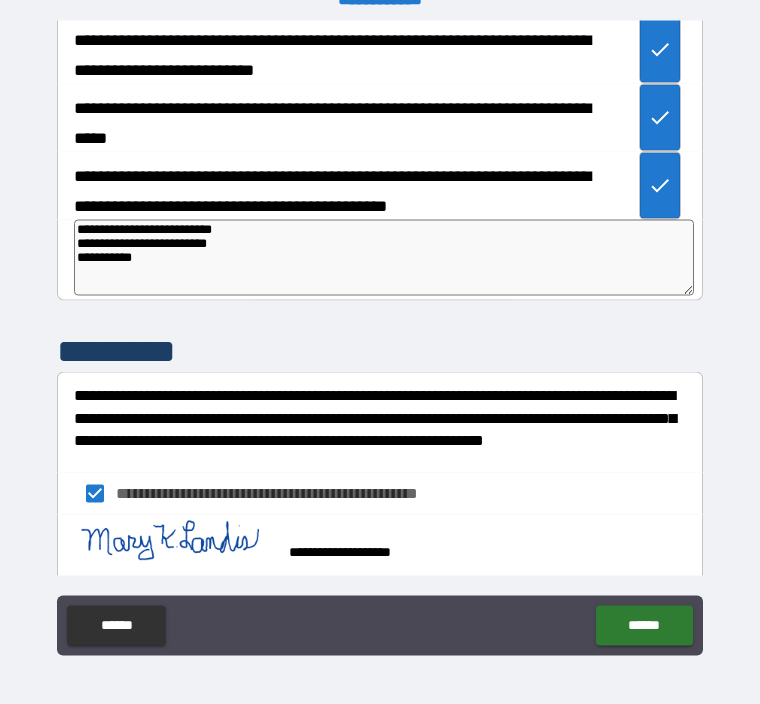 type on "*" 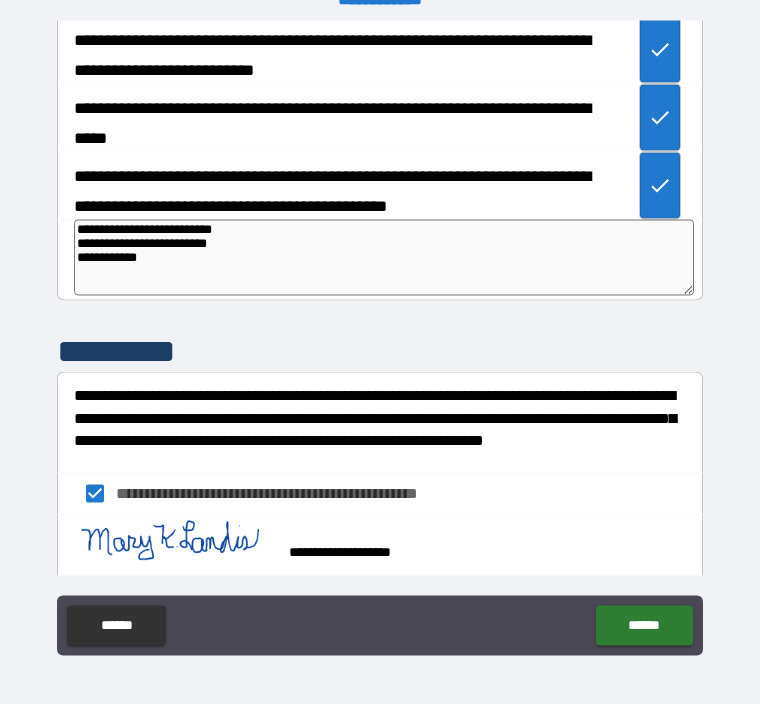 type on "*" 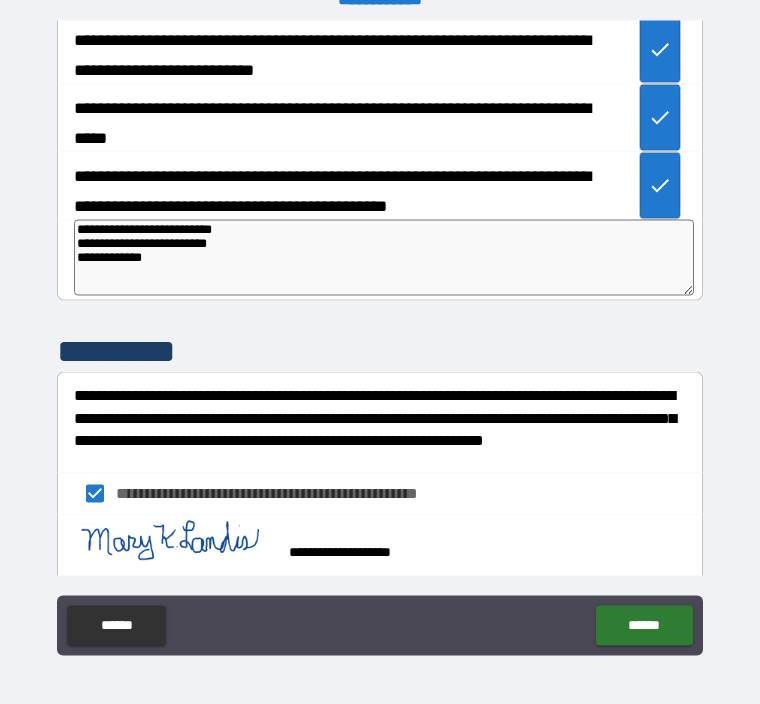 type on "*" 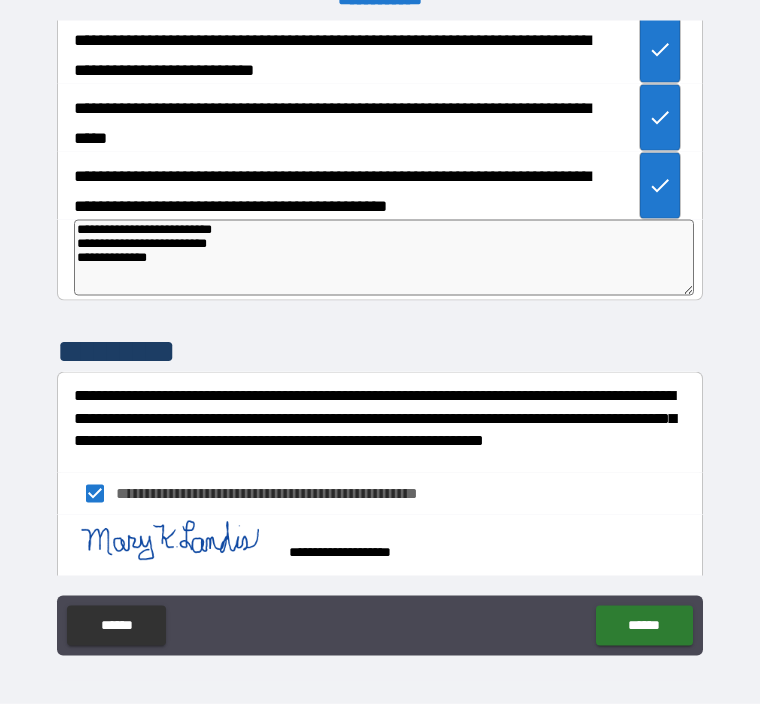 type on "*" 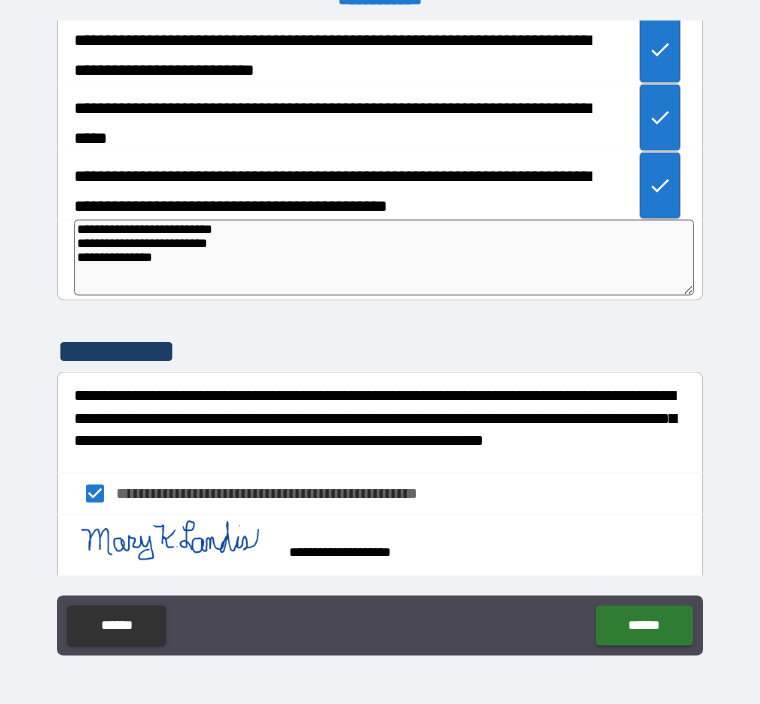type on "*" 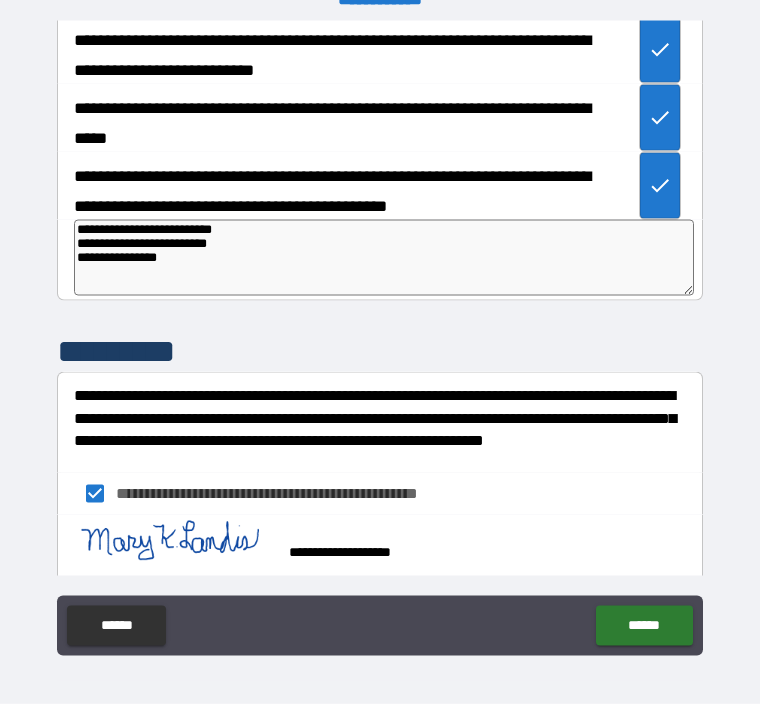 type on "*" 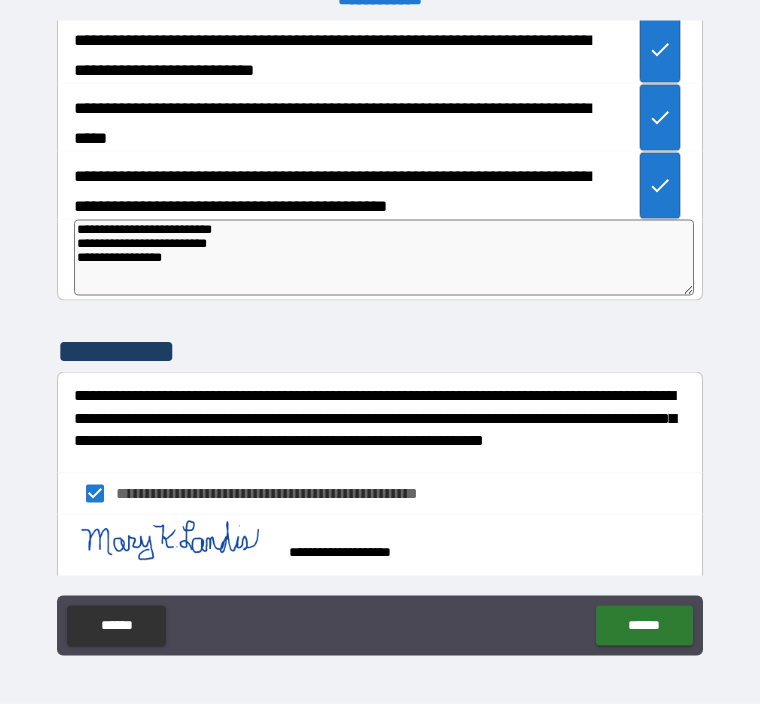 type on "*" 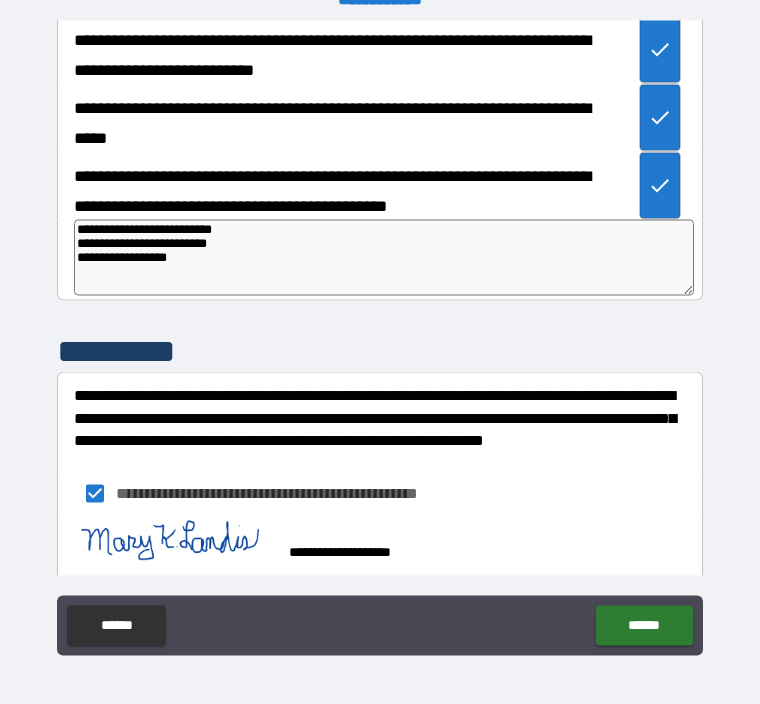 type on "*" 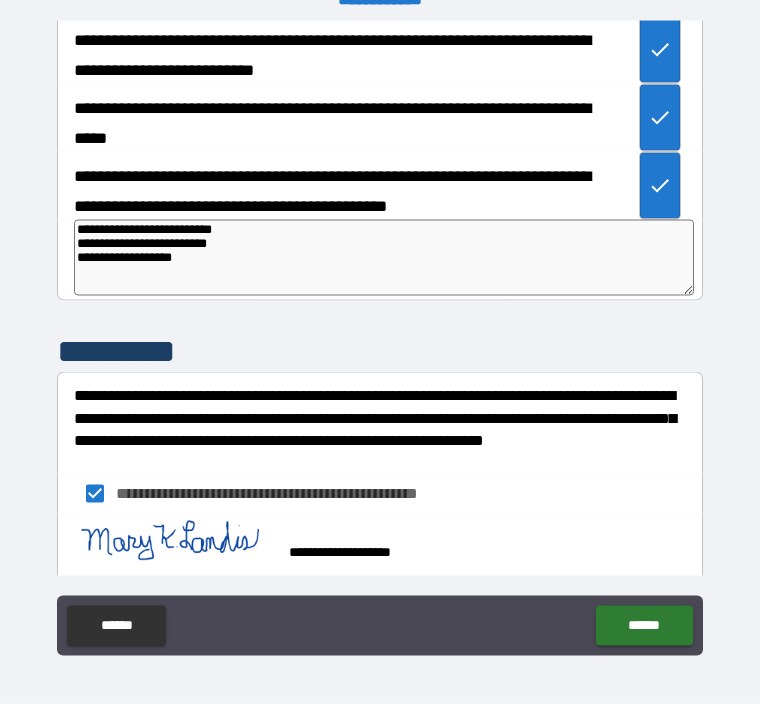 type on "*" 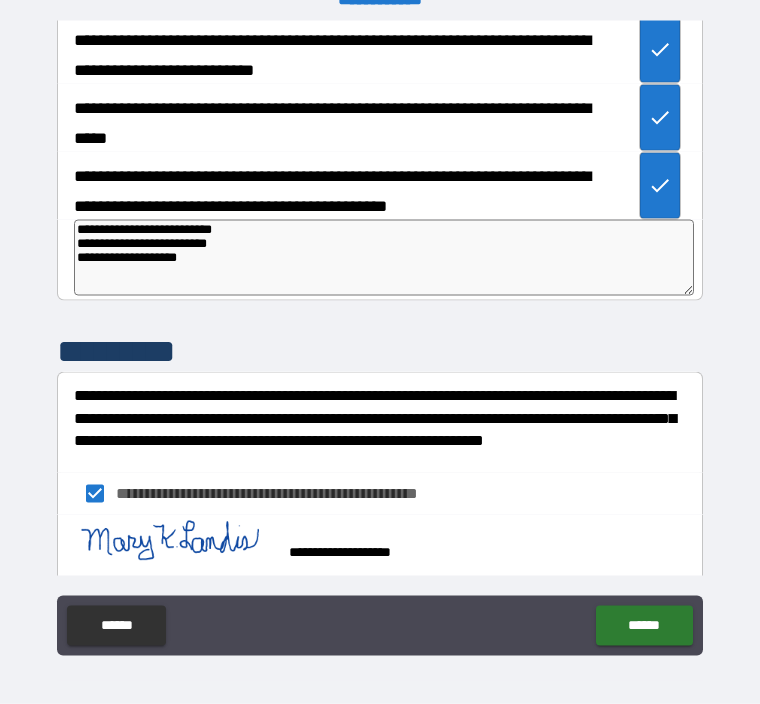 type on "*" 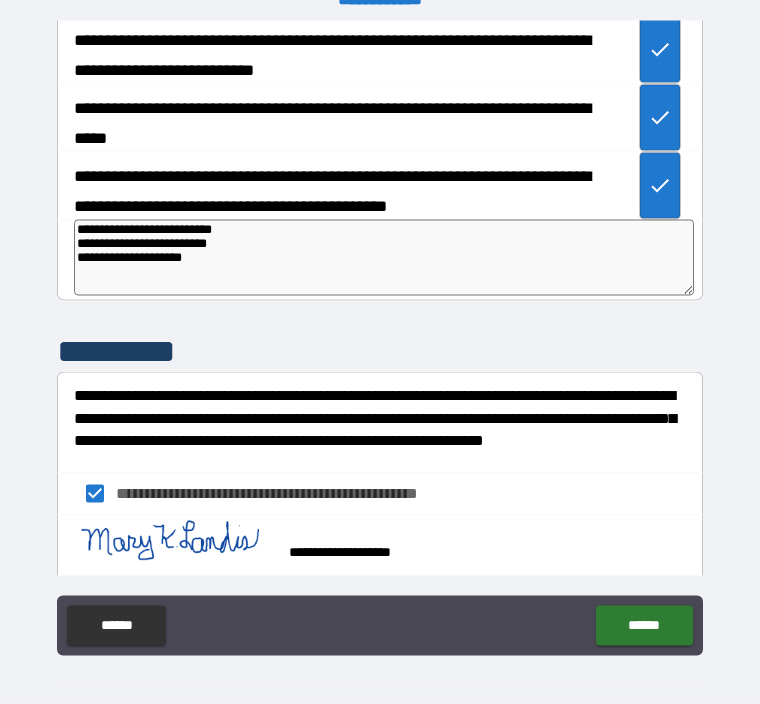 type on "*" 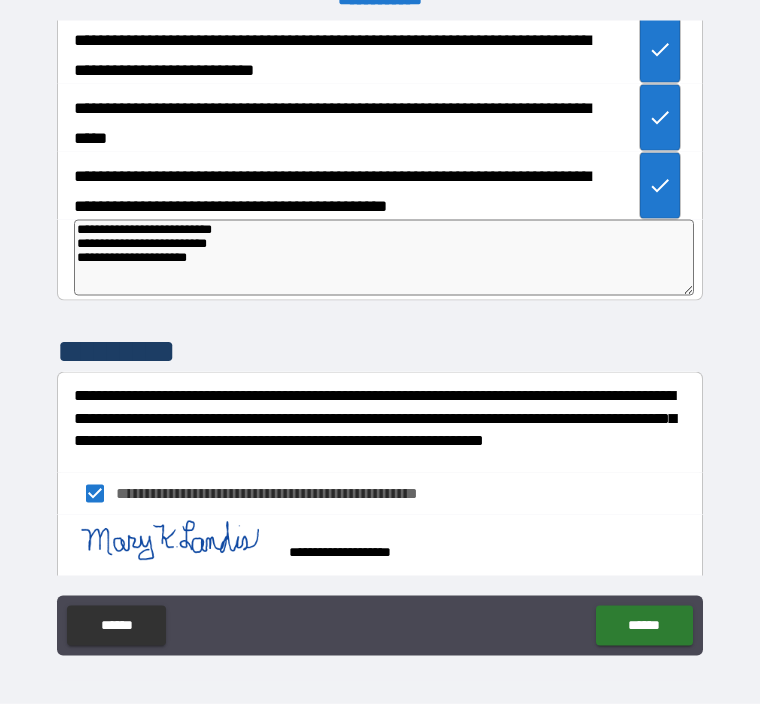 type on "*" 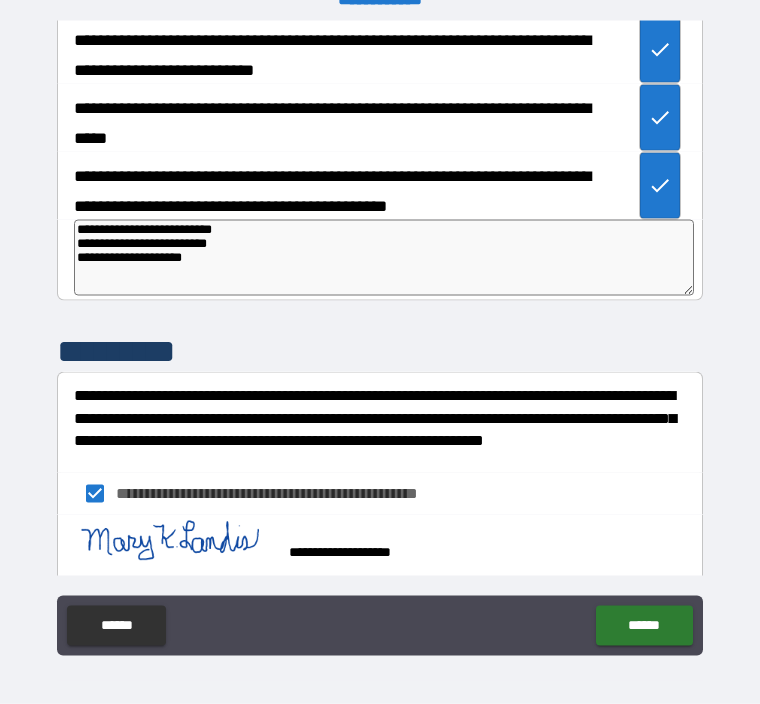 type on "*" 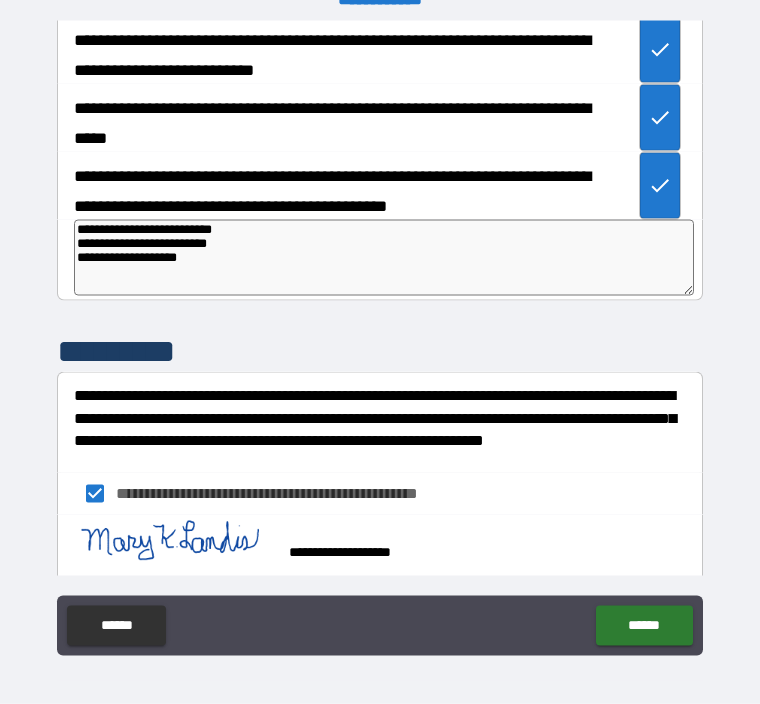 type on "*" 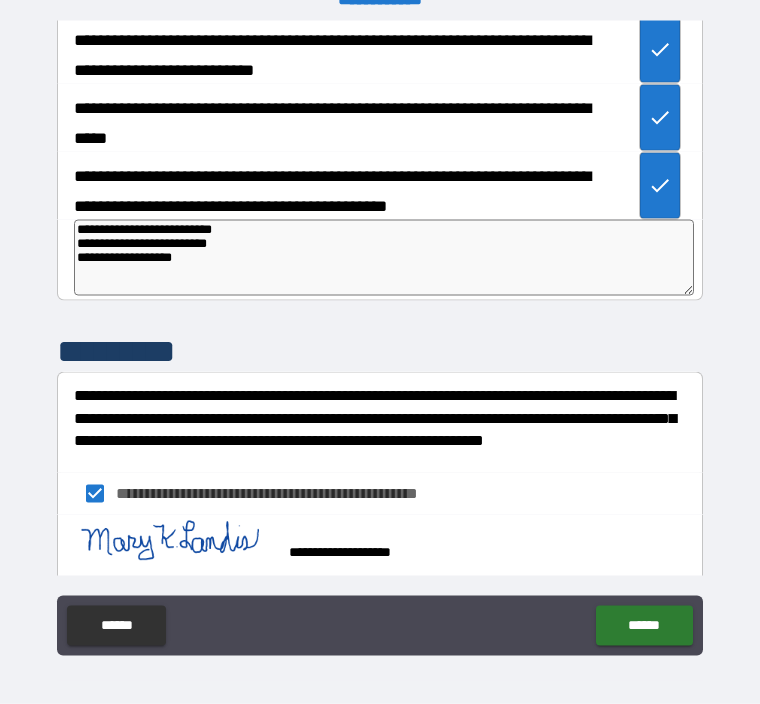 type on "*" 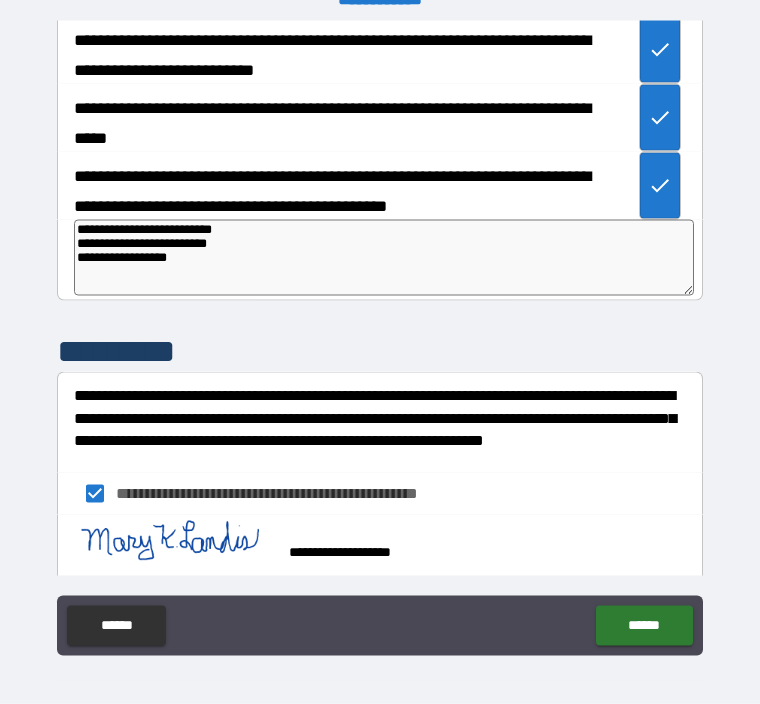 type on "*" 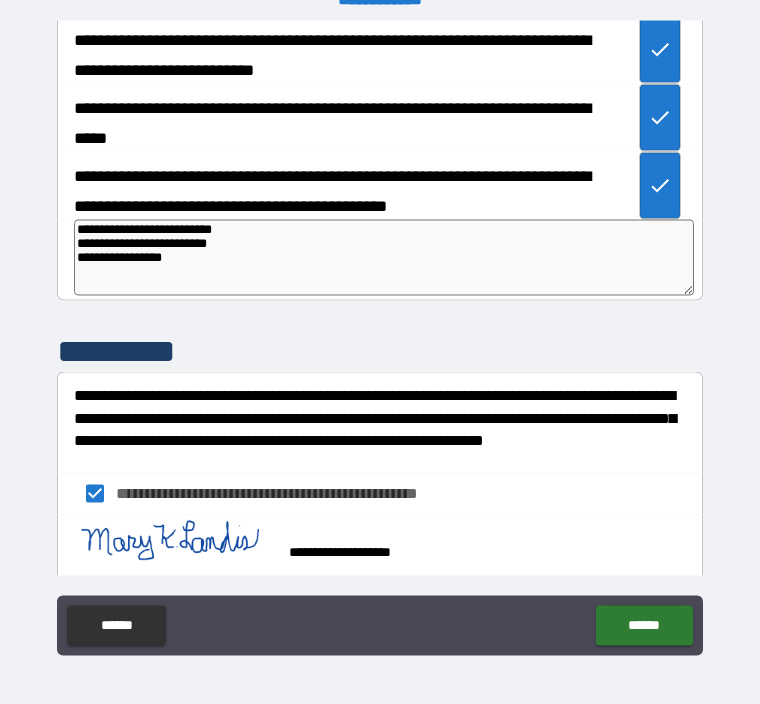 type 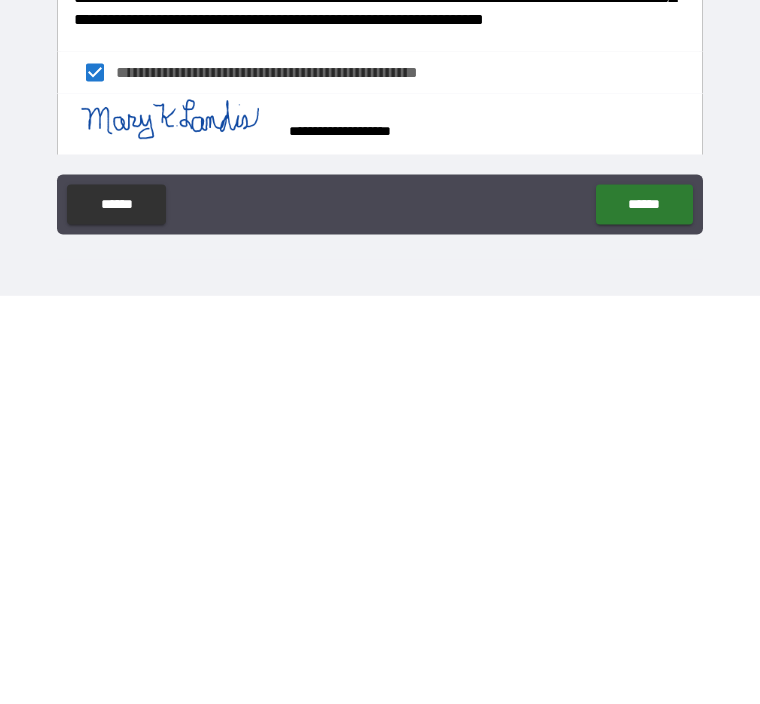 scroll, scrollTop: 66, scrollLeft: 0, axis: vertical 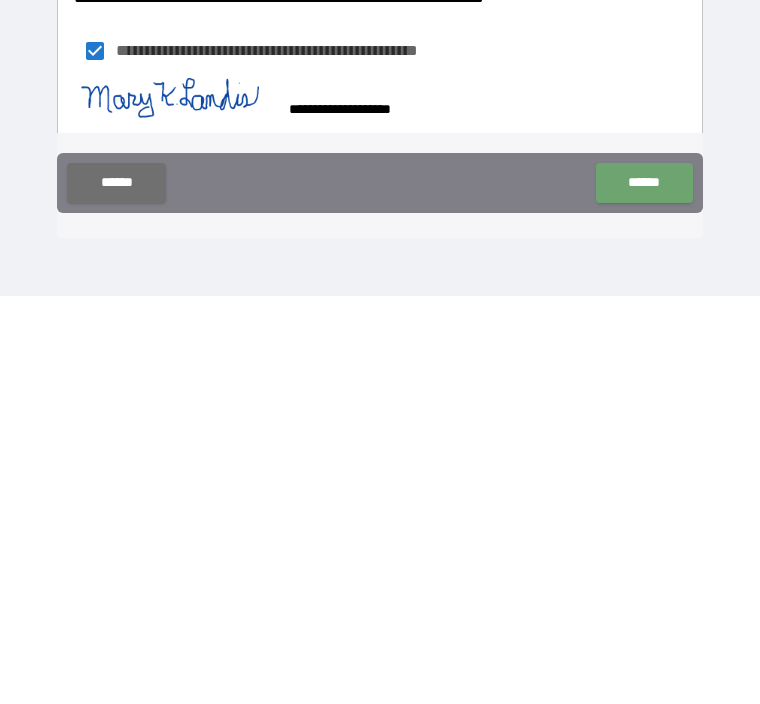 click on "******" at bounding box center [644, 591] 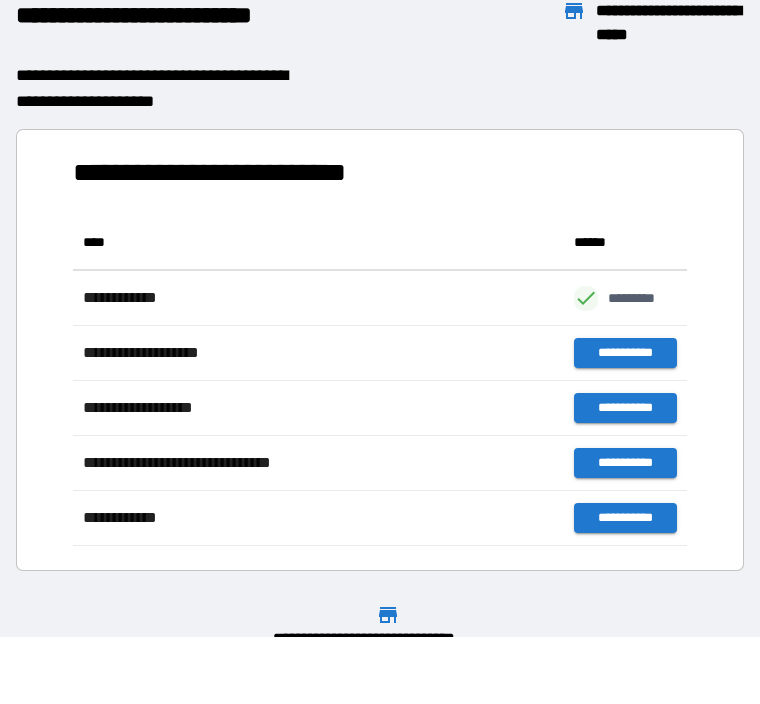 scroll, scrollTop: 1, scrollLeft: 1, axis: both 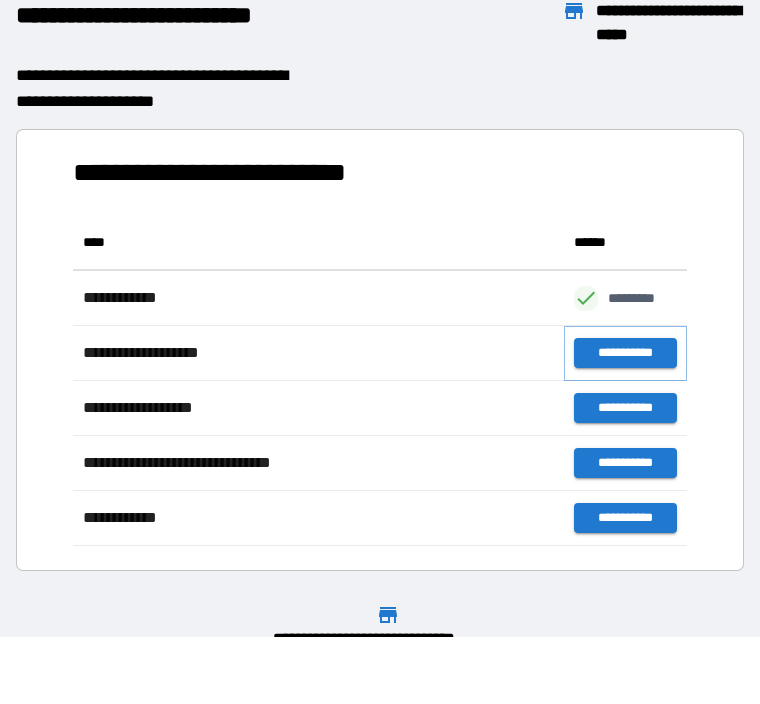 click on "**********" at bounding box center [625, 354] 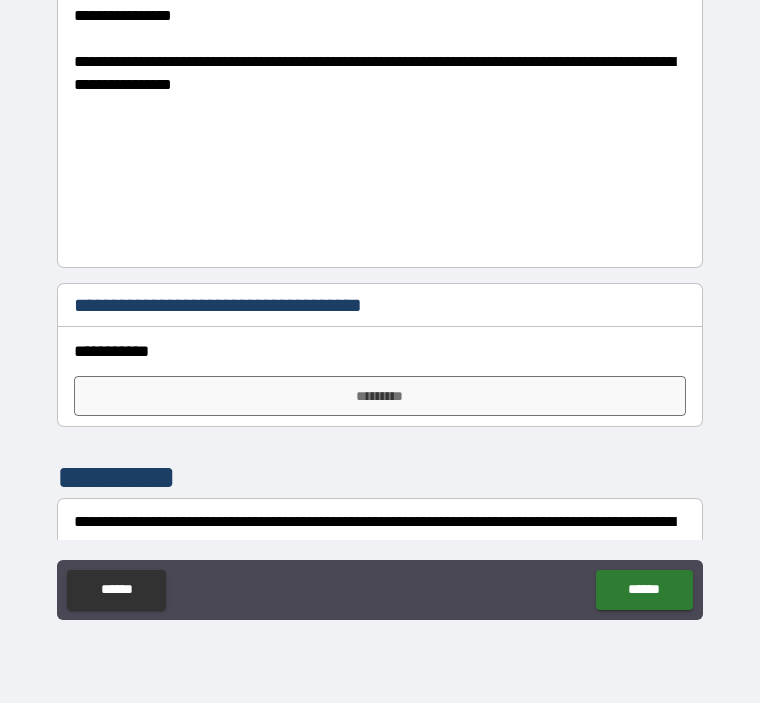 scroll, scrollTop: 1036, scrollLeft: 0, axis: vertical 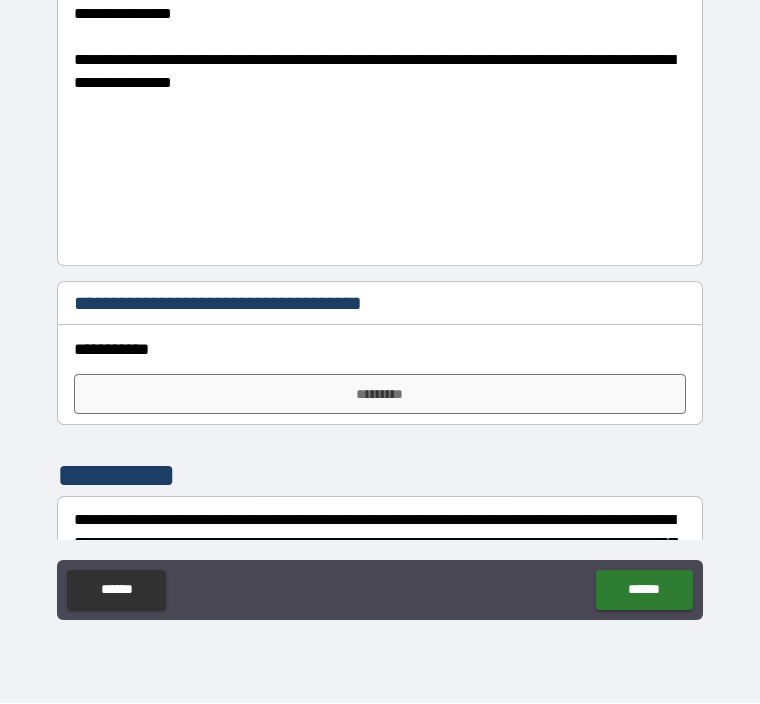 click on "*********" at bounding box center [380, 395] 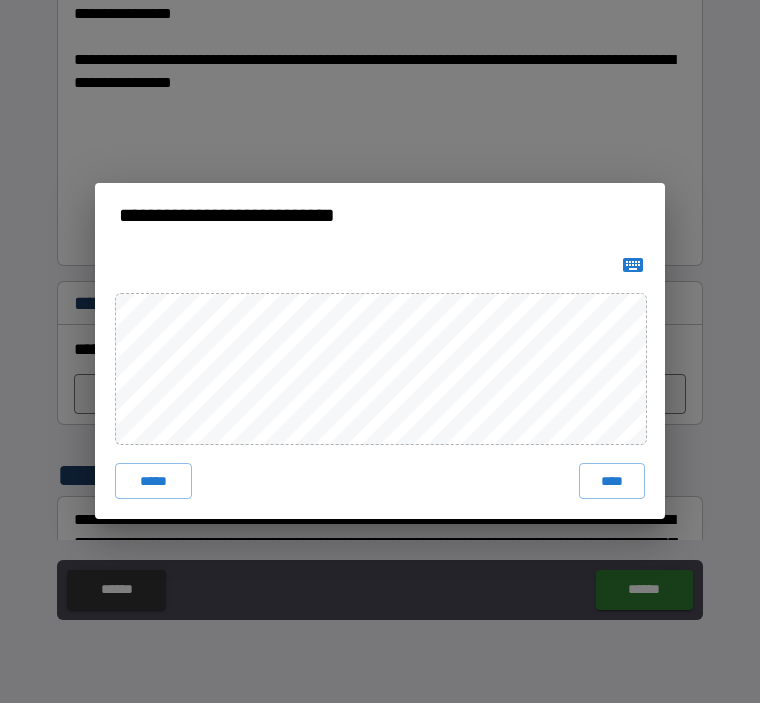 click on "*****" at bounding box center [153, 482] 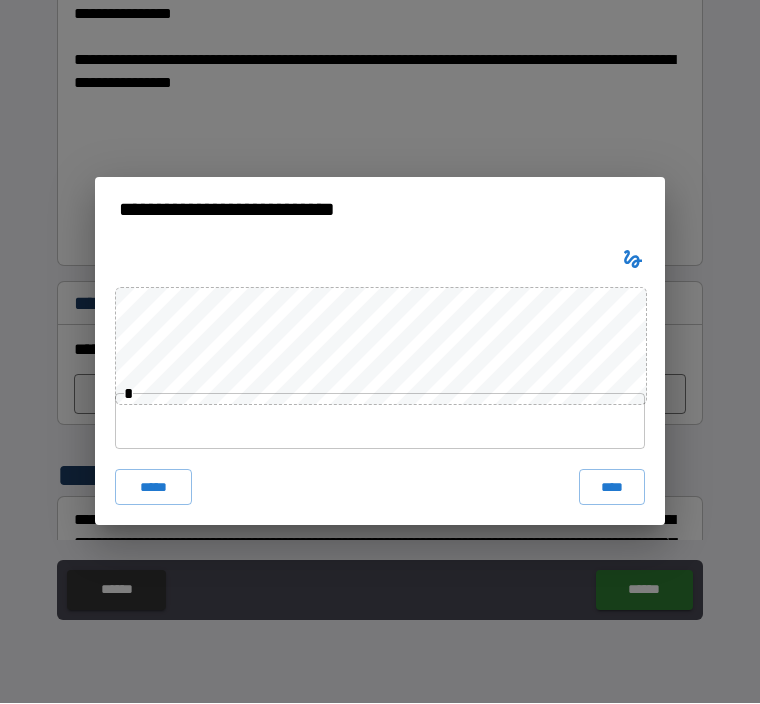 click on "****" at bounding box center (612, 488) 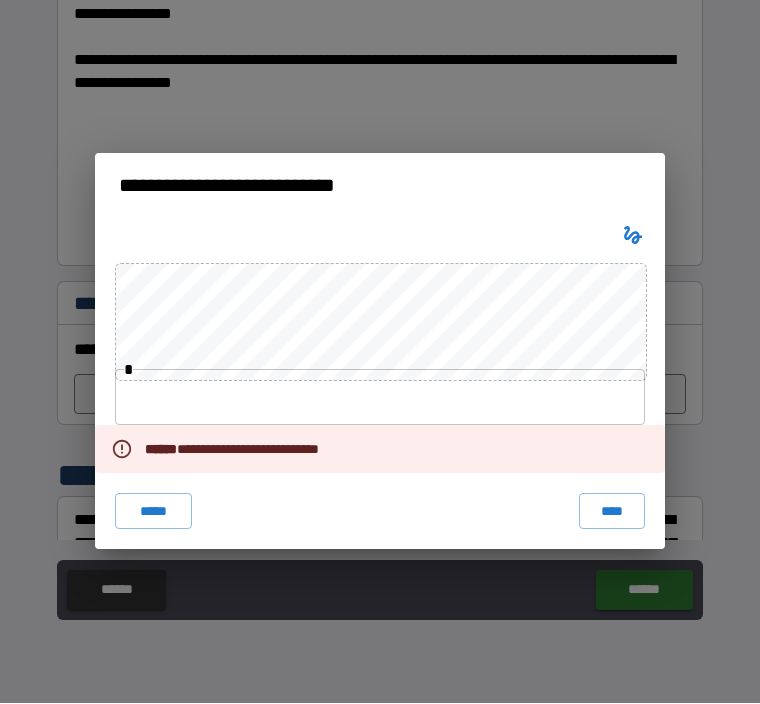 click on "*****" at bounding box center [153, 512] 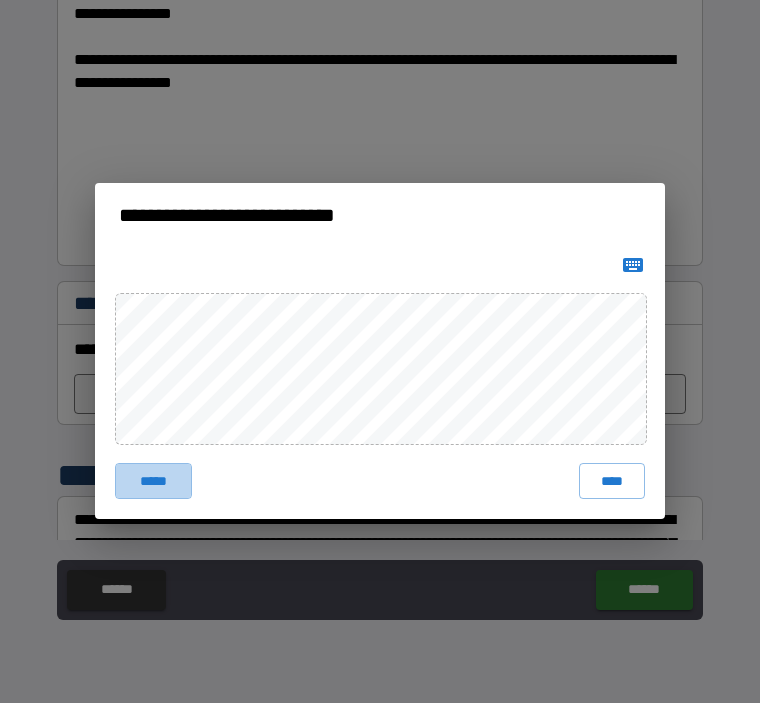 click on "*****" at bounding box center [153, 482] 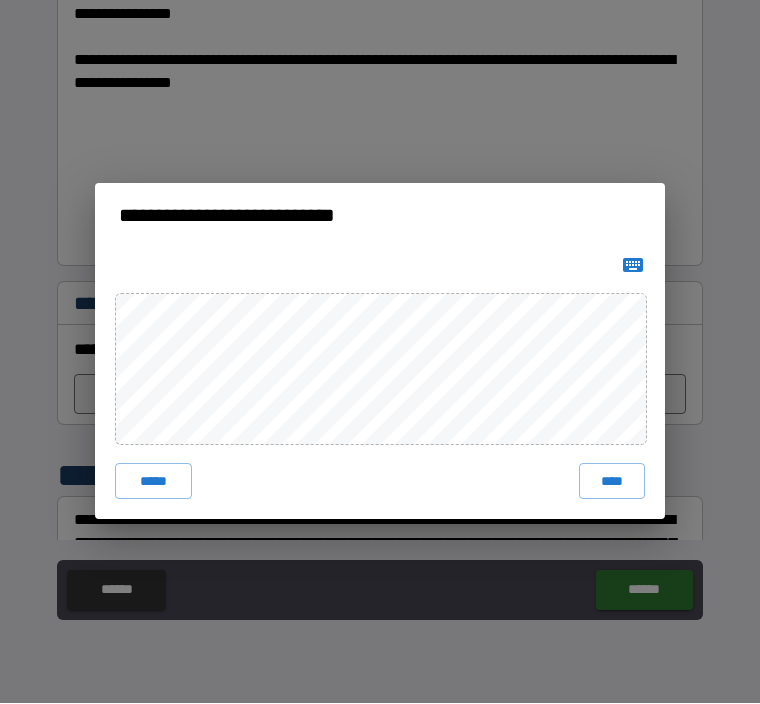click on "*****" at bounding box center [153, 482] 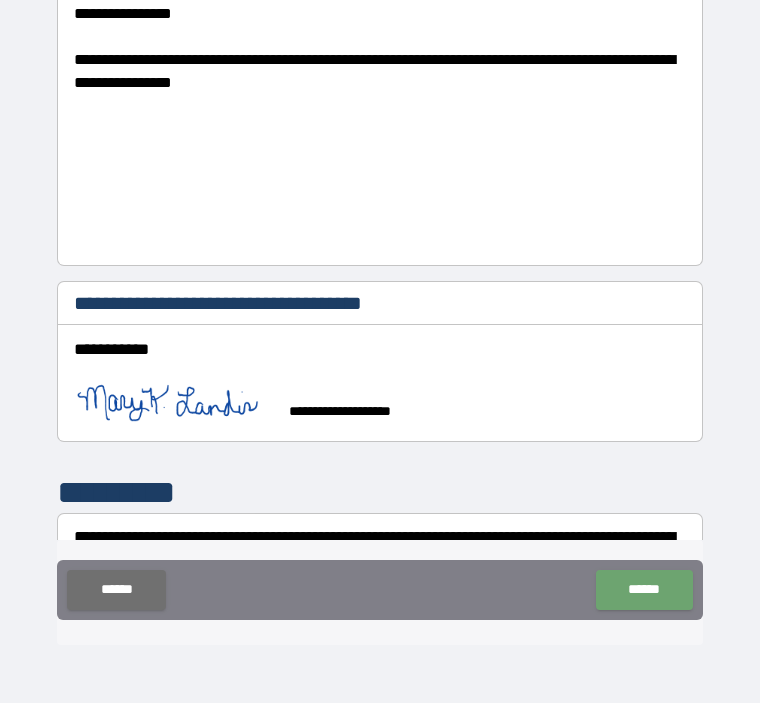 click on "******" at bounding box center (644, 591) 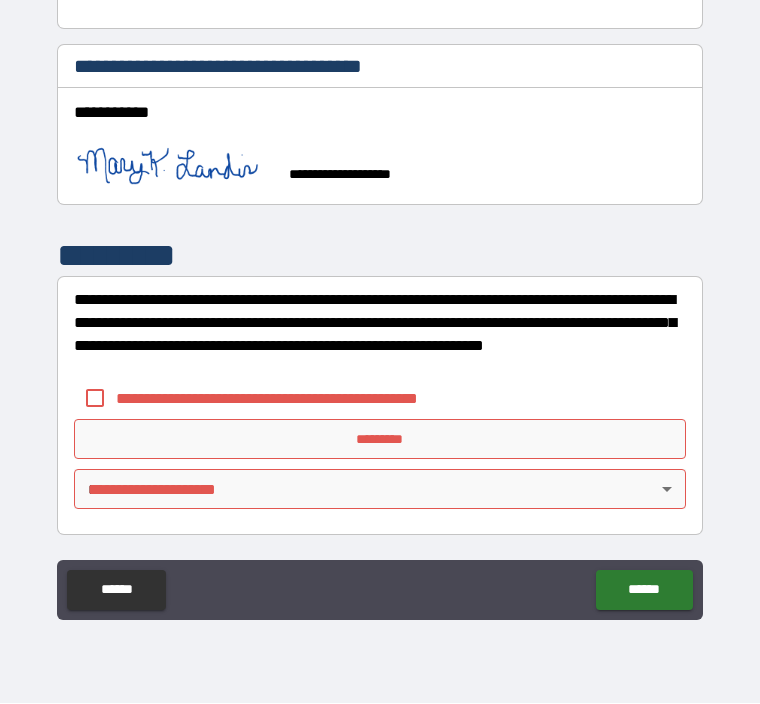 scroll, scrollTop: 1273, scrollLeft: 0, axis: vertical 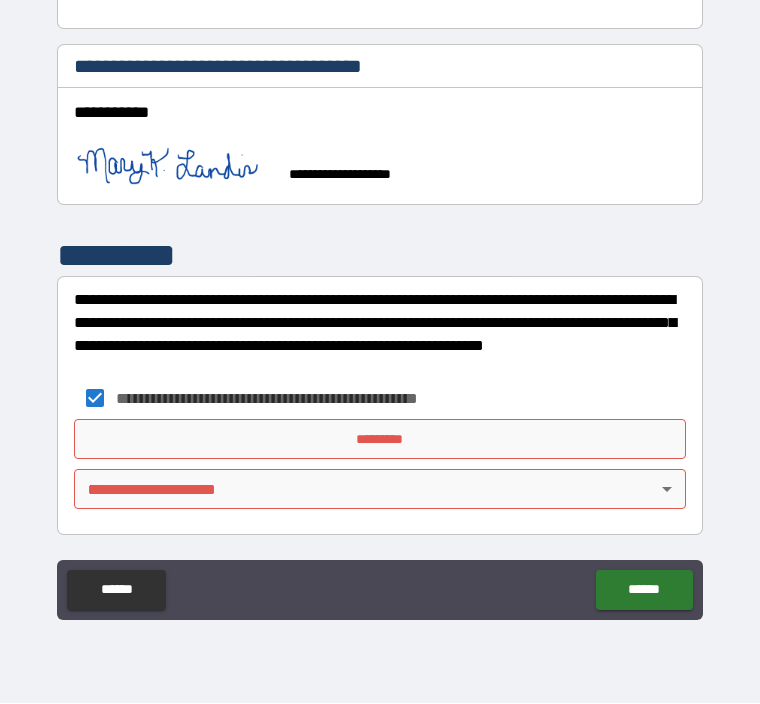 click on "*********" at bounding box center [380, 440] 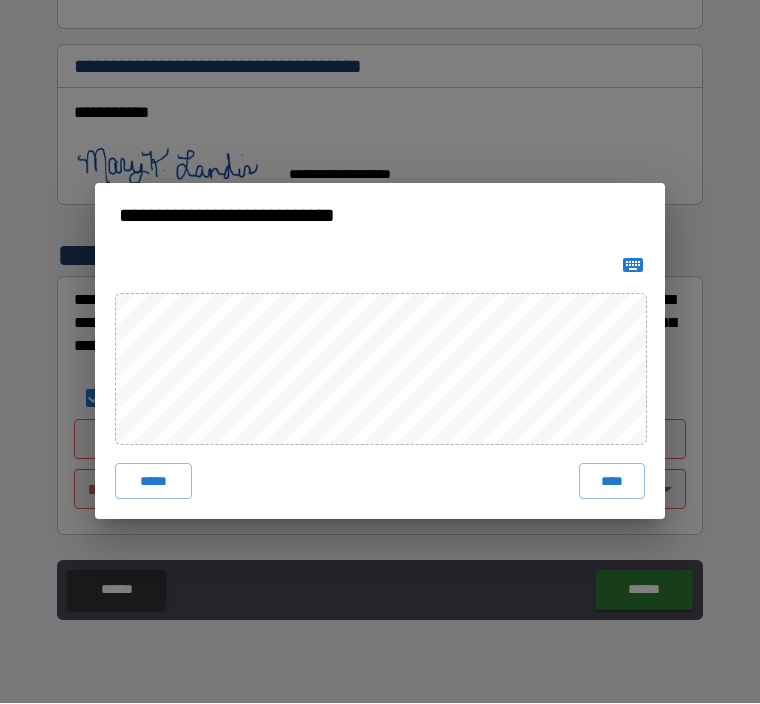 click on "*****" at bounding box center [153, 482] 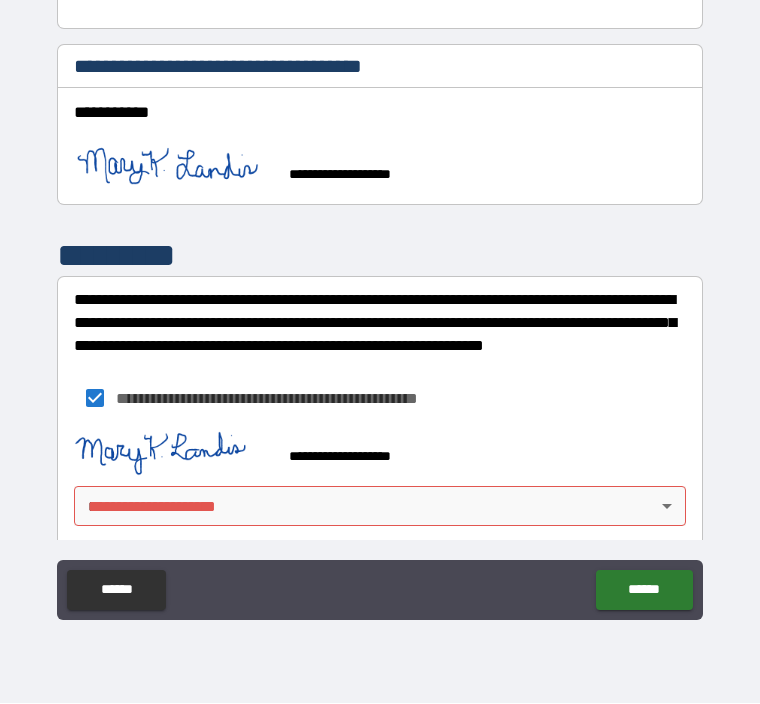 scroll, scrollTop: 1263, scrollLeft: 0, axis: vertical 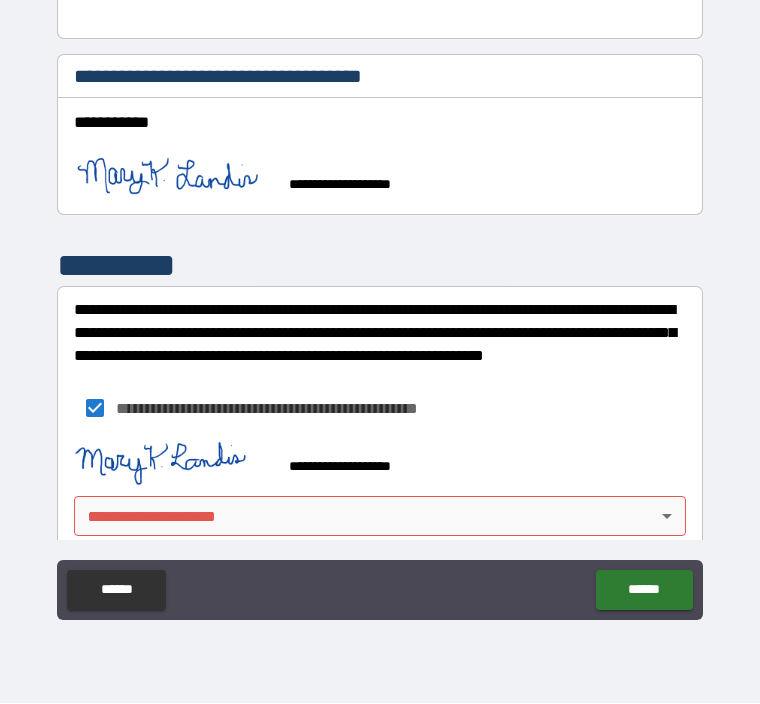 click on "**********" at bounding box center [380, 319] 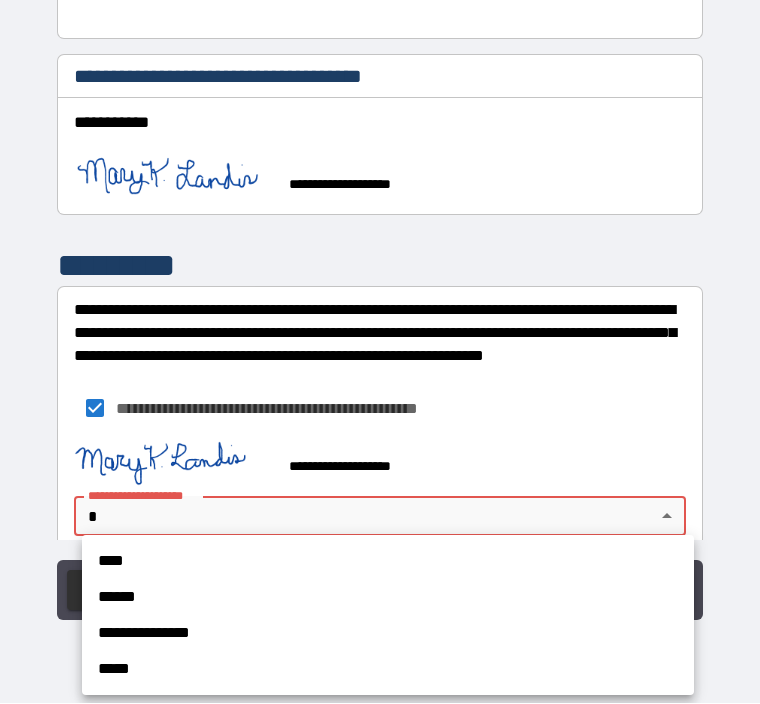click on "****" at bounding box center [388, 562] 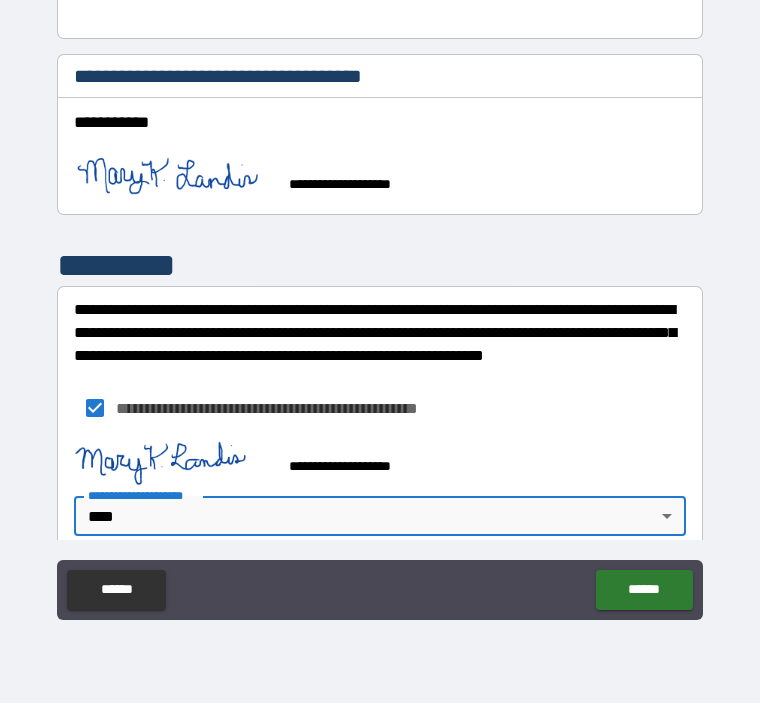 click on "******" at bounding box center [644, 591] 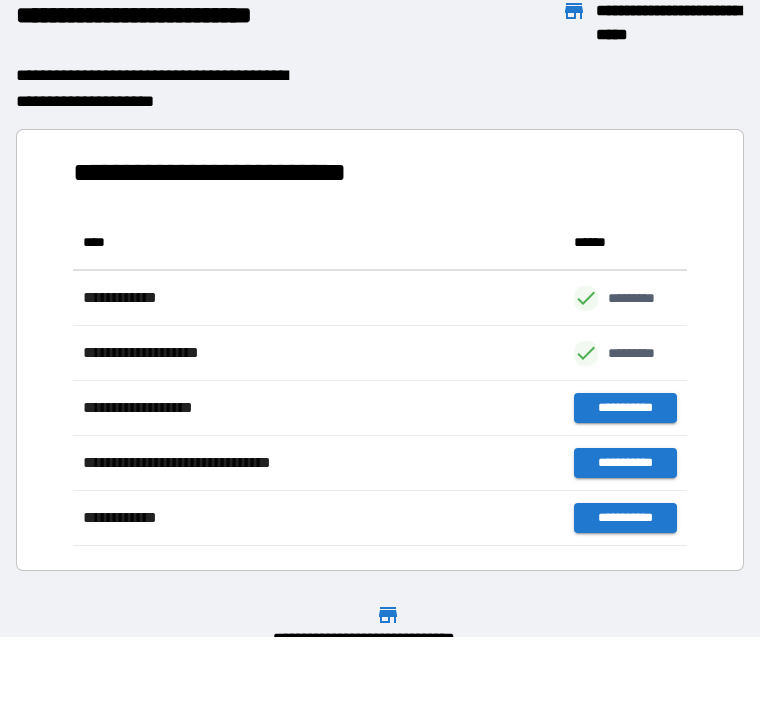 scroll, scrollTop: 1, scrollLeft: 1, axis: both 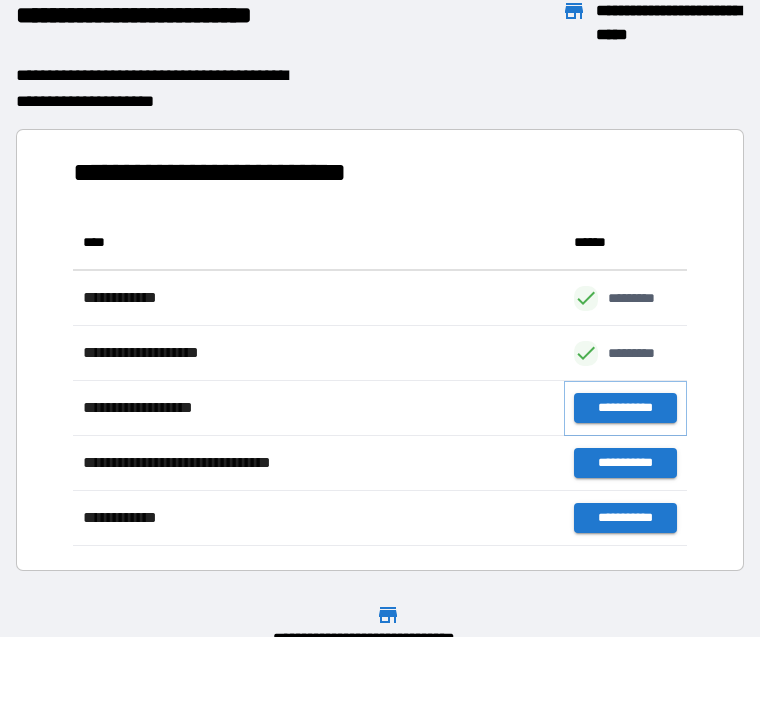 click on "**********" at bounding box center (625, 409) 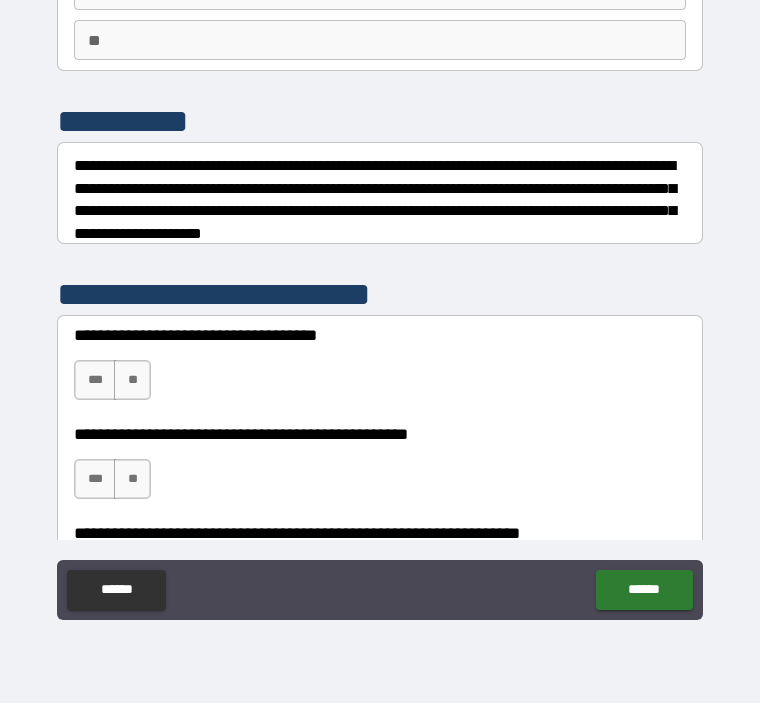 scroll, scrollTop: 178, scrollLeft: 0, axis: vertical 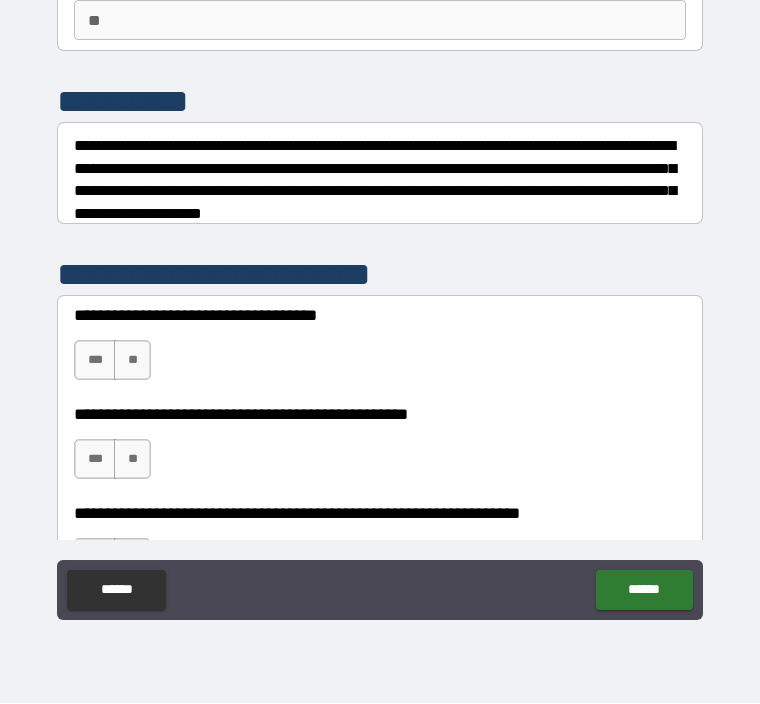 click on "***" at bounding box center [95, 460] 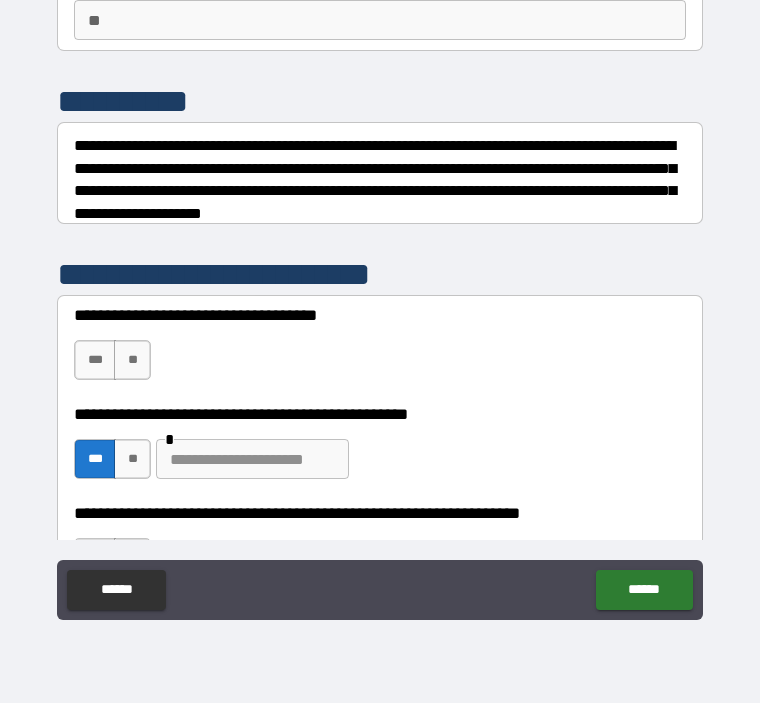 click at bounding box center [252, 460] 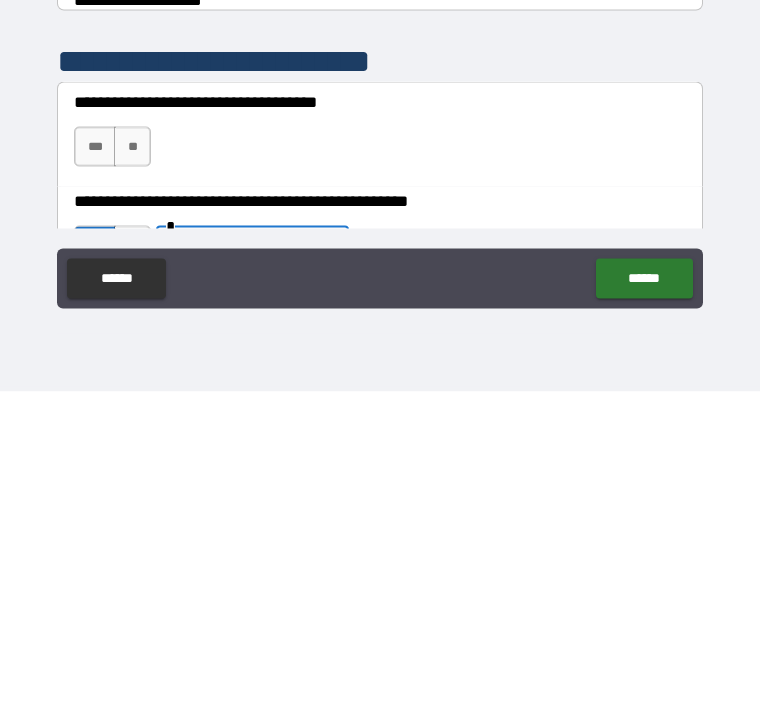 scroll, scrollTop: 91, scrollLeft: 0, axis: vertical 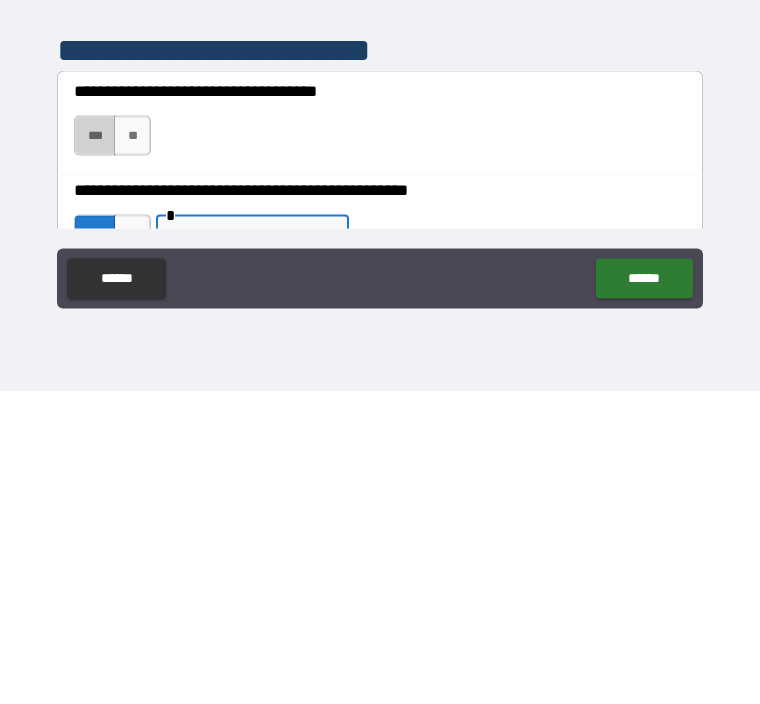 click on "***" at bounding box center [95, 448] 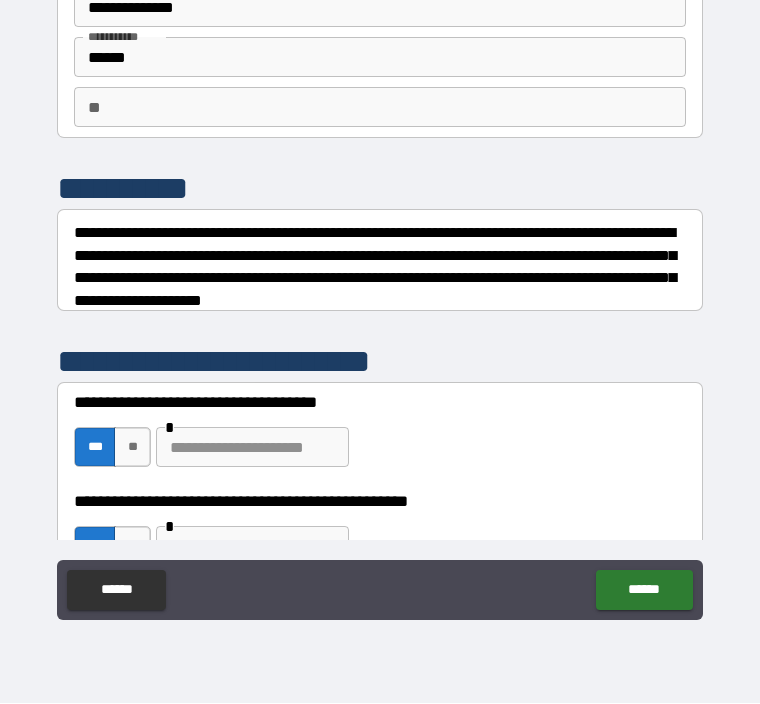 click at bounding box center [252, 448] 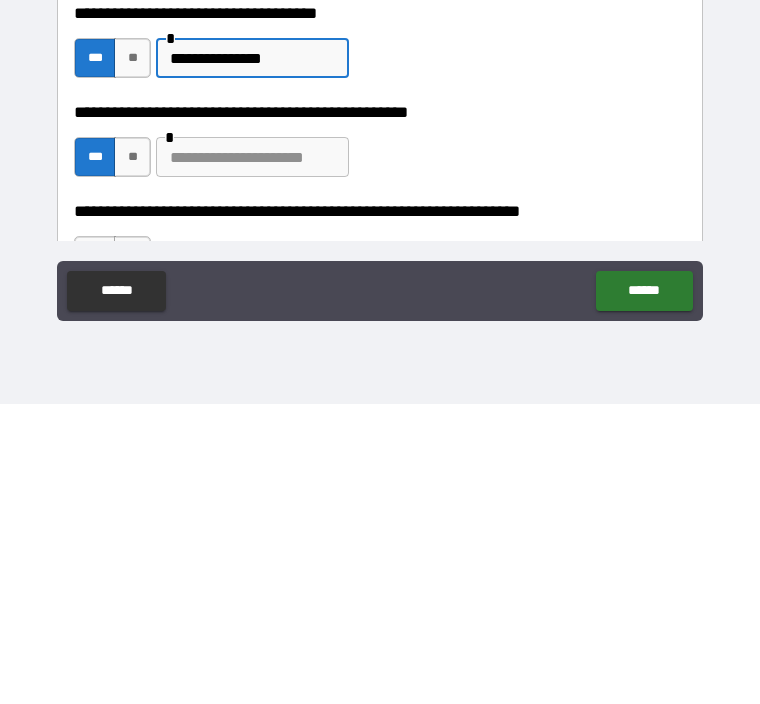scroll, scrollTop: 185, scrollLeft: 0, axis: vertical 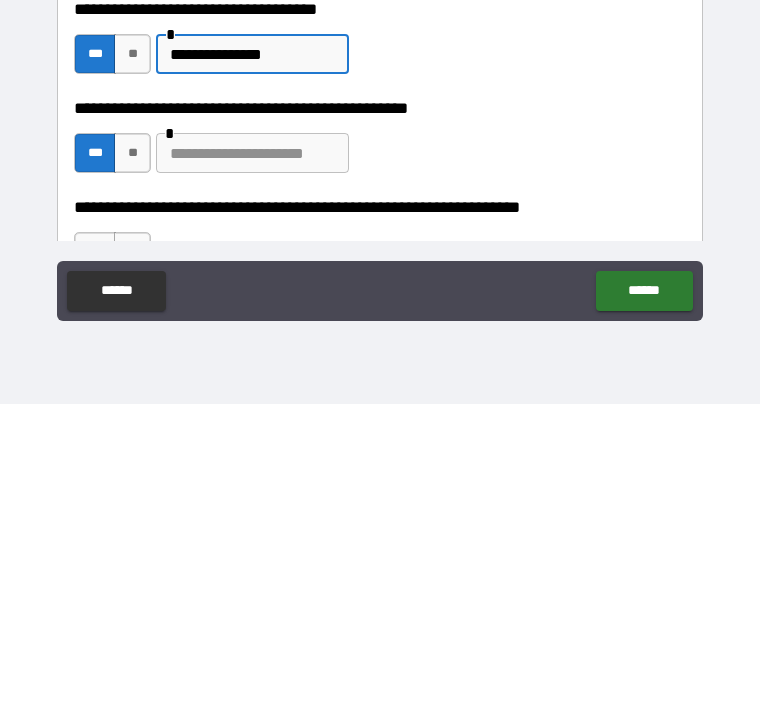click at bounding box center [252, 453] 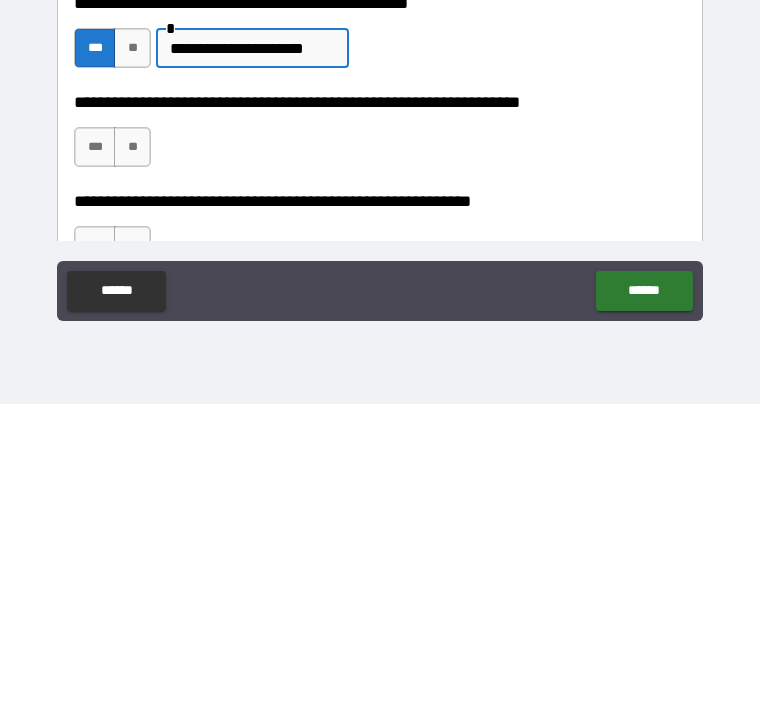 scroll, scrollTop: 289, scrollLeft: 0, axis: vertical 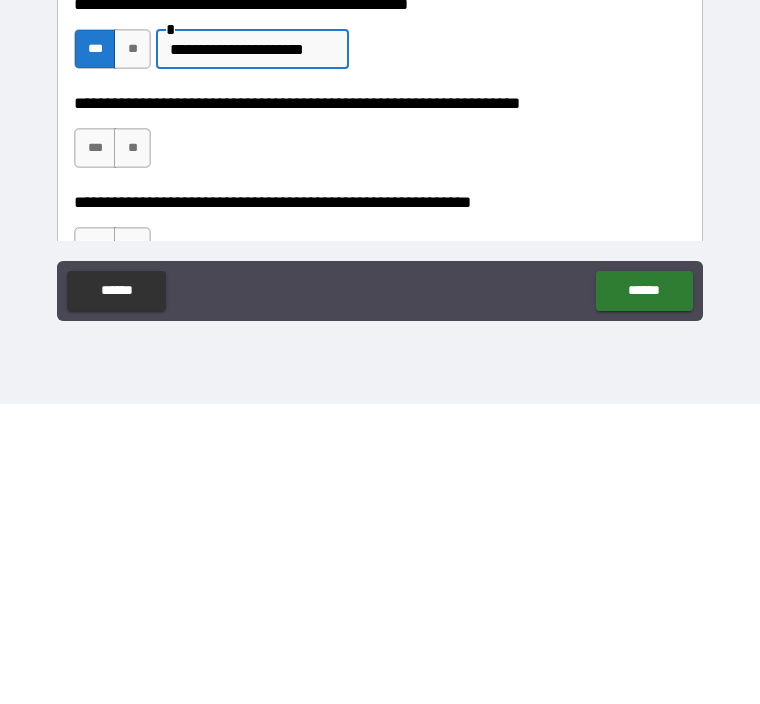 click on "**" at bounding box center (132, 448) 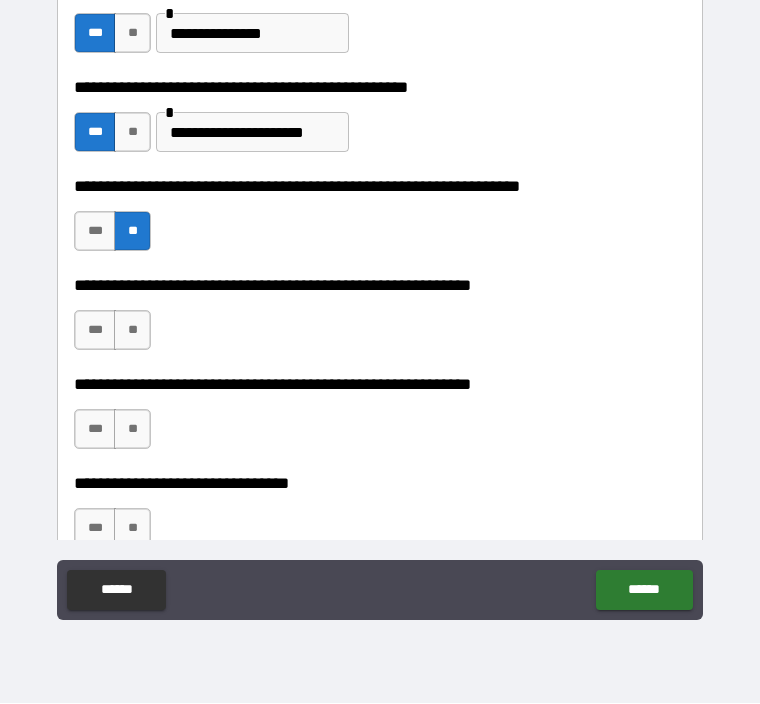 scroll, scrollTop: 513, scrollLeft: 0, axis: vertical 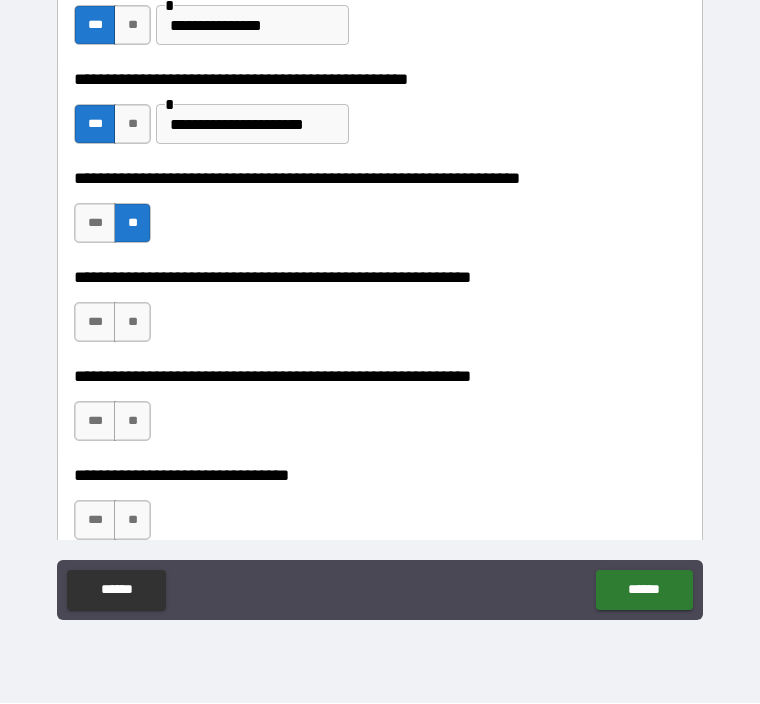 click on "**" at bounding box center (132, 323) 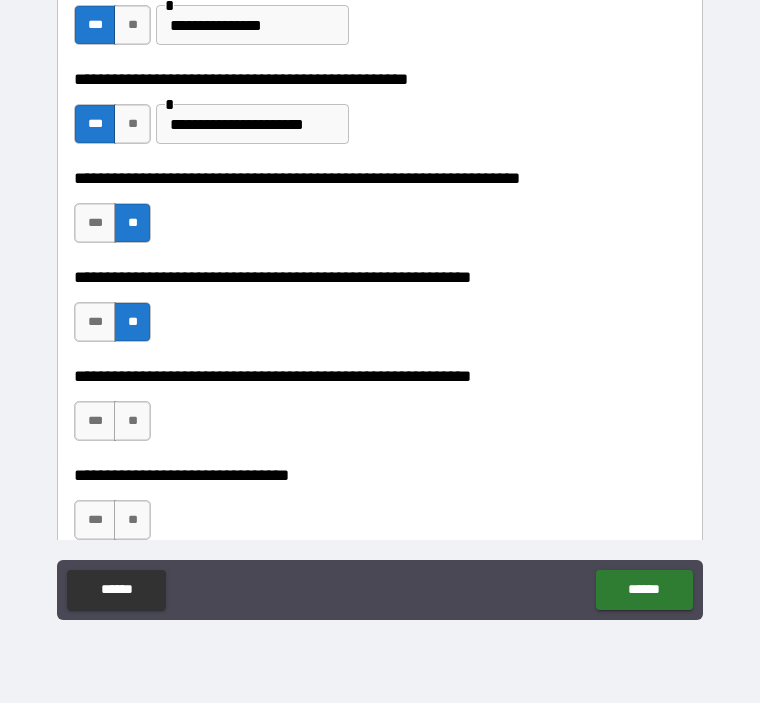 click on "**" at bounding box center (132, 422) 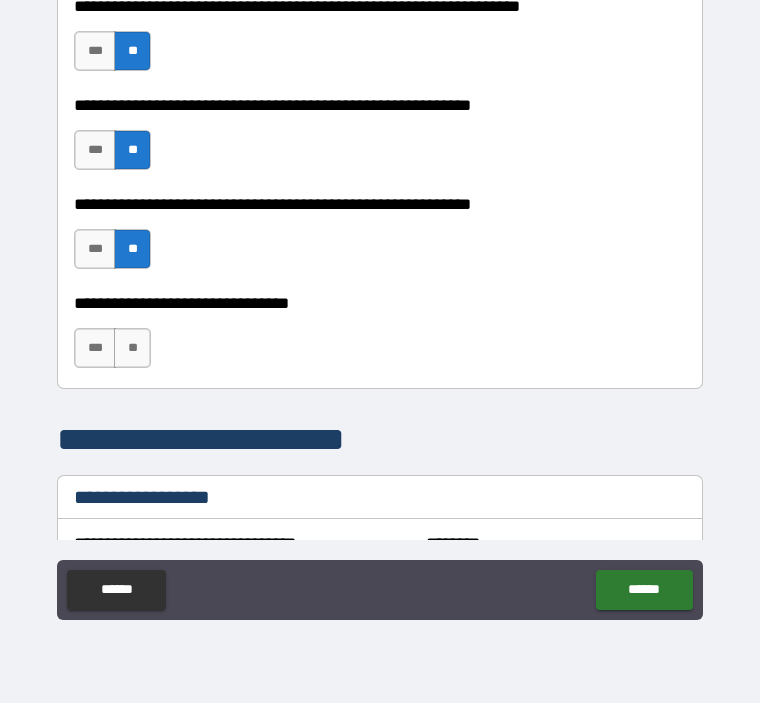 scroll, scrollTop: 689, scrollLeft: 0, axis: vertical 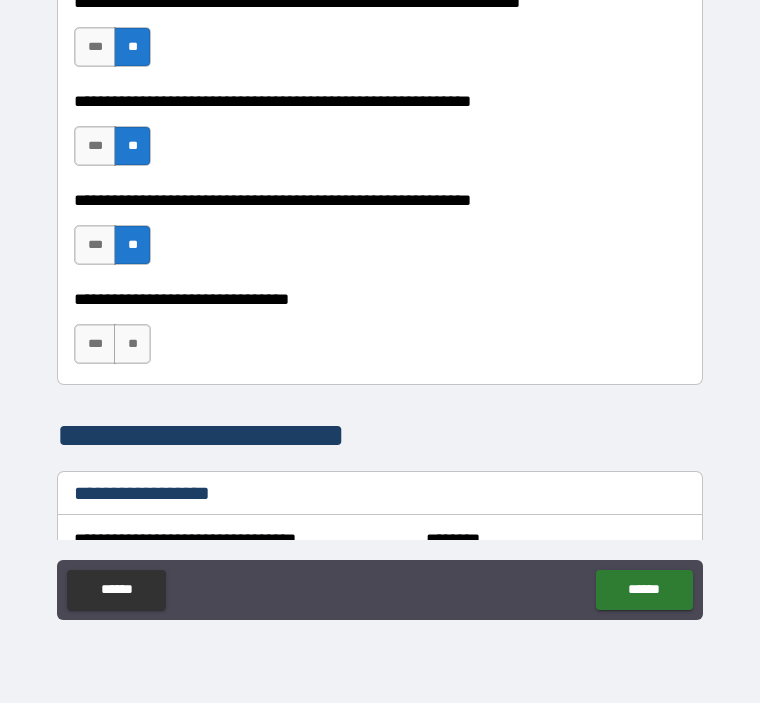 click on "**" at bounding box center (132, 345) 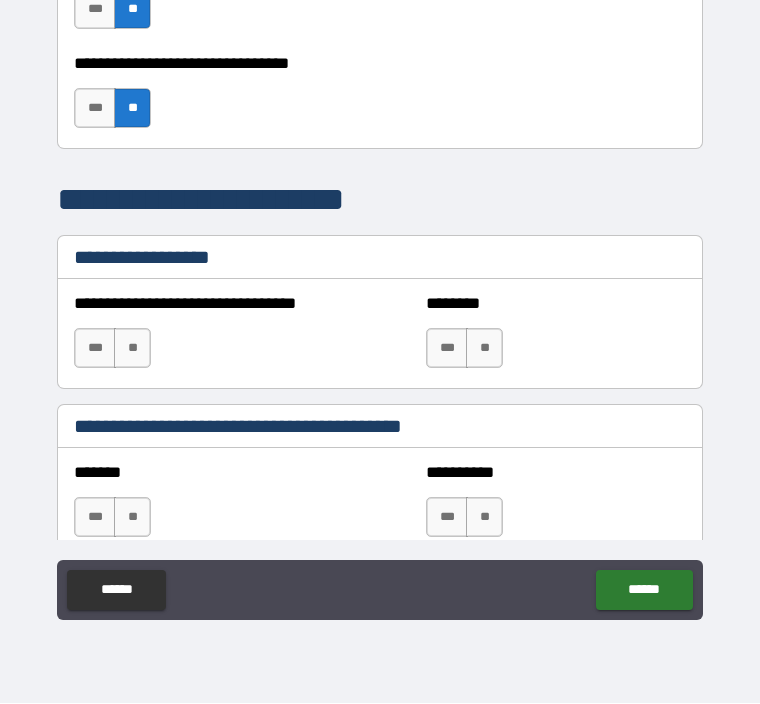 scroll, scrollTop: 928, scrollLeft: 0, axis: vertical 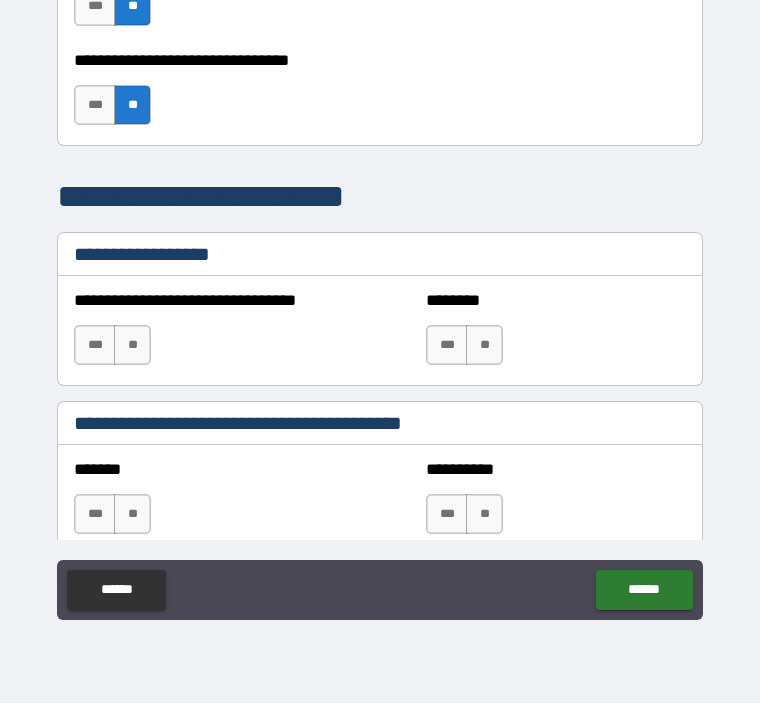 click on "**" at bounding box center [132, 346] 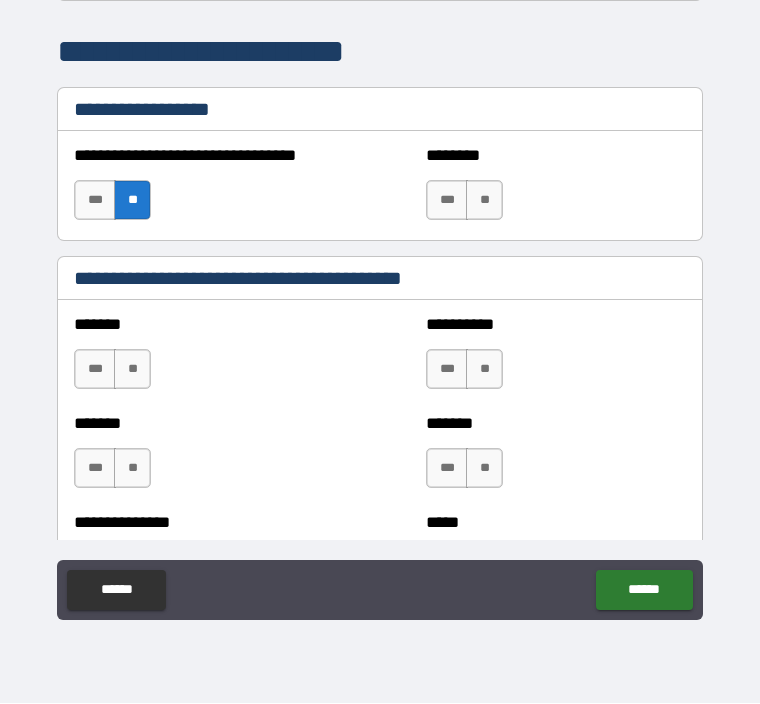 scroll, scrollTop: 1076, scrollLeft: 0, axis: vertical 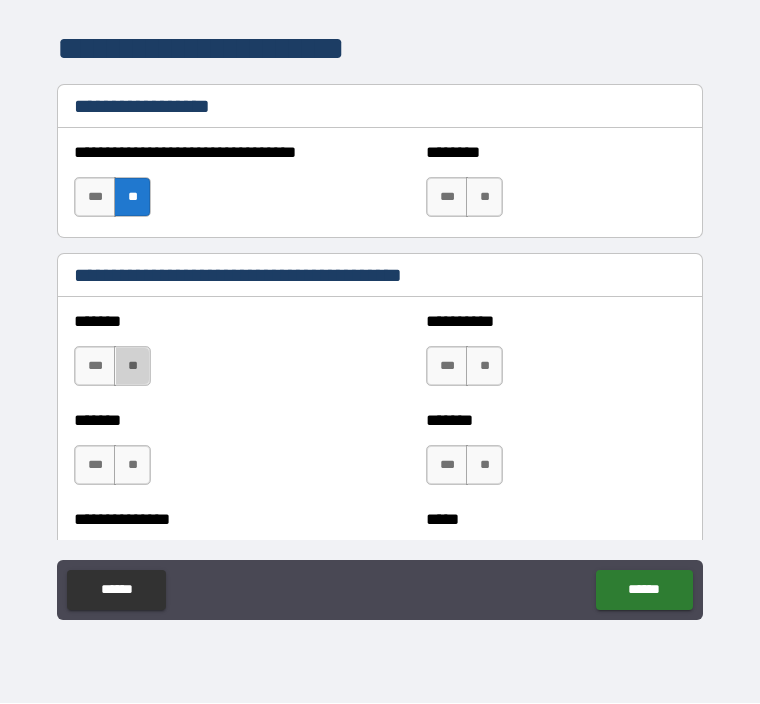 click on "**" at bounding box center (132, 367) 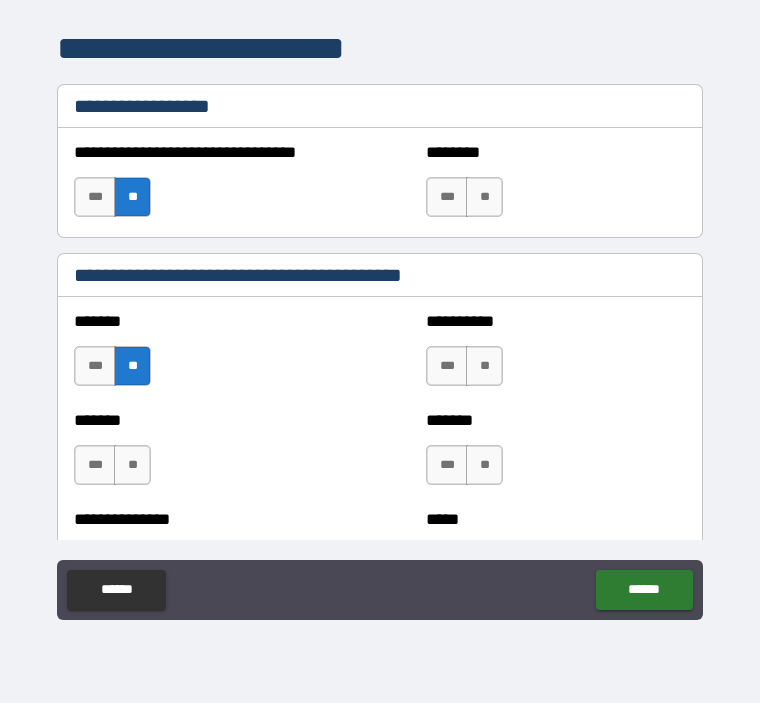 click on "**" at bounding box center [132, 466] 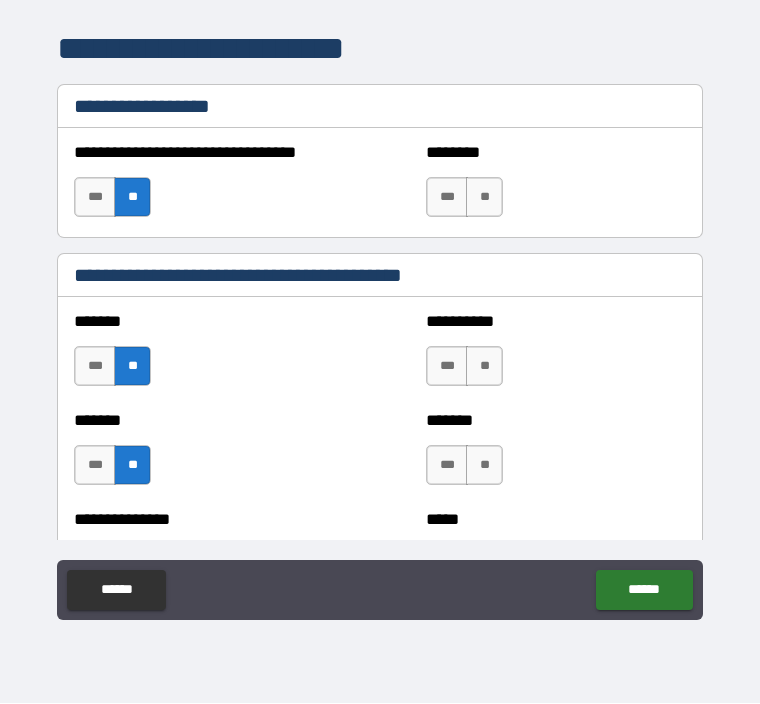 click on "**" at bounding box center (484, 367) 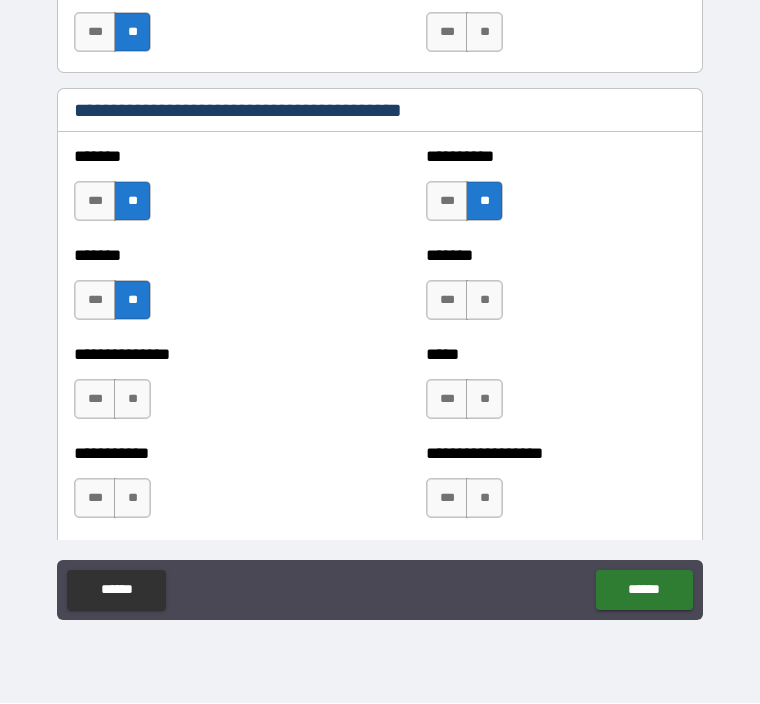 scroll, scrollTop: 1242, scrollLeft: 0, axis: vertical 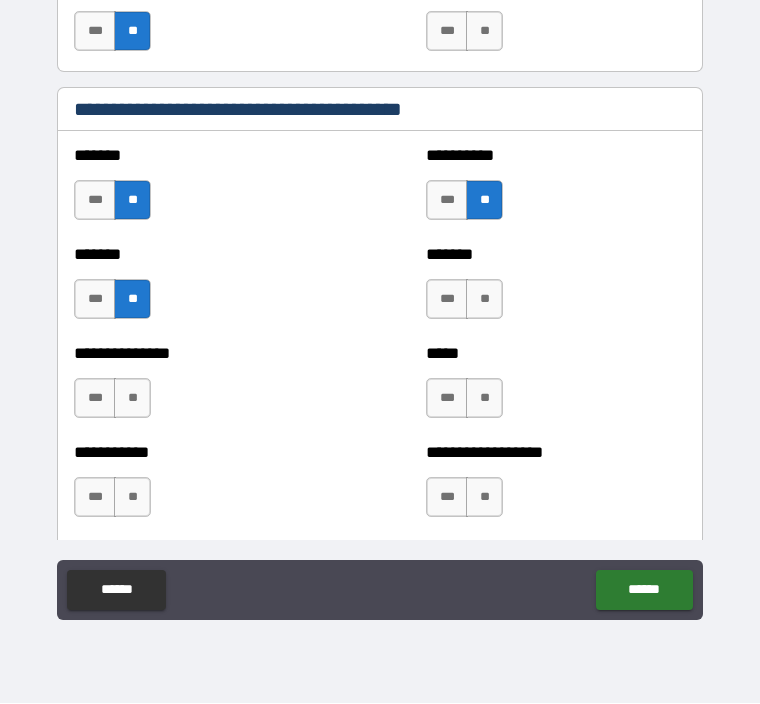 click on "**" at bounding box center [484, 300] 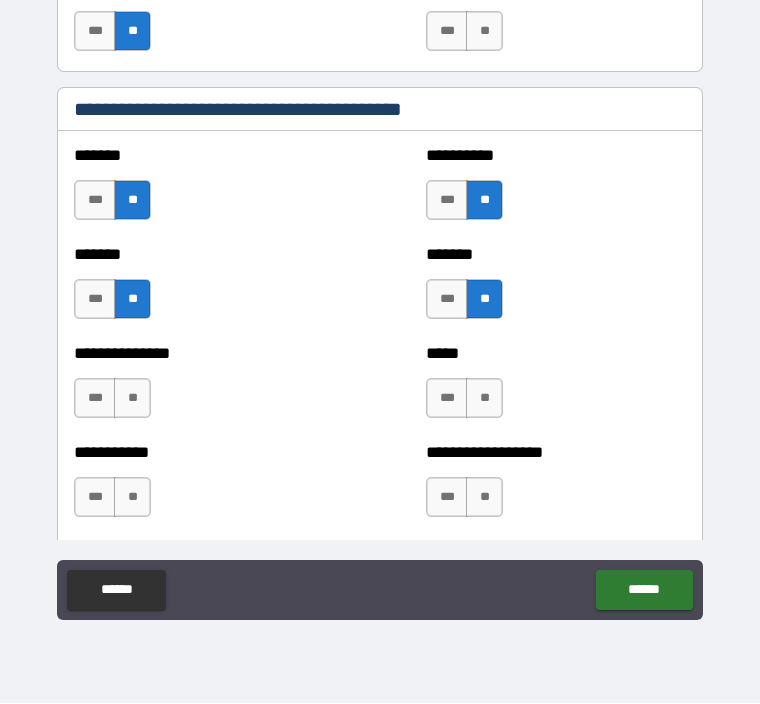 click on "**" at bounding box center (484, 399) 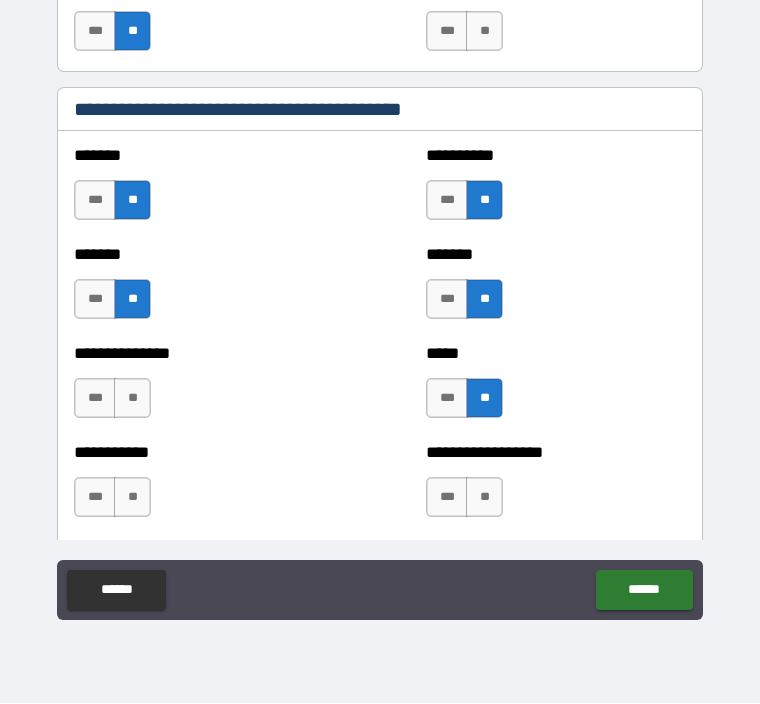 click on "**" at bounding box center (132, 399) 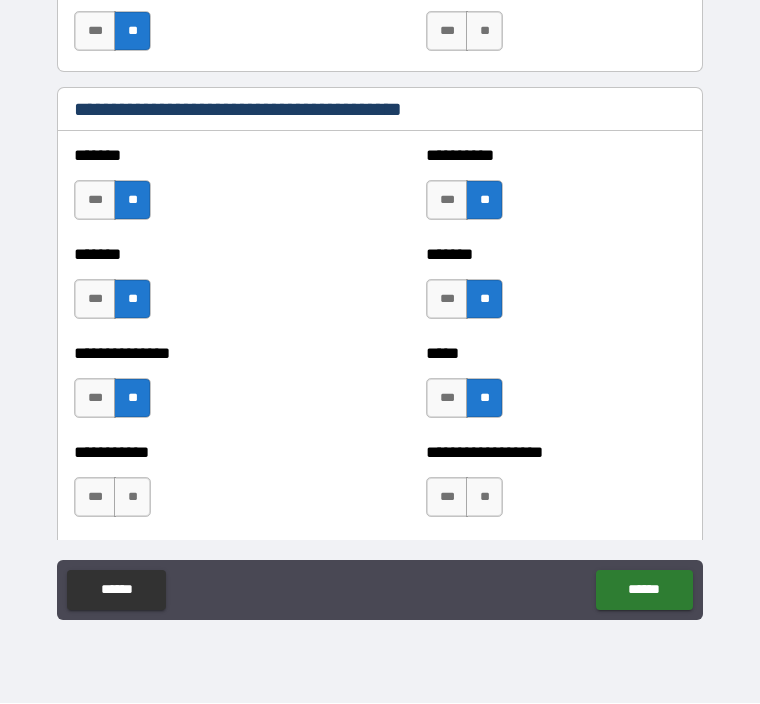 click on "**" at bounding box center [132, 498] 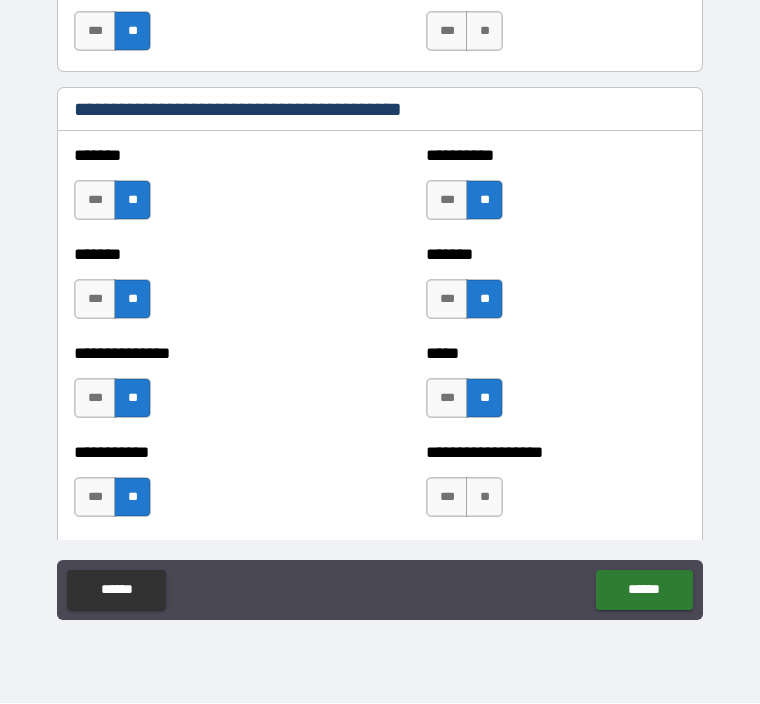 click on "**" at bounding box center (484, 498) 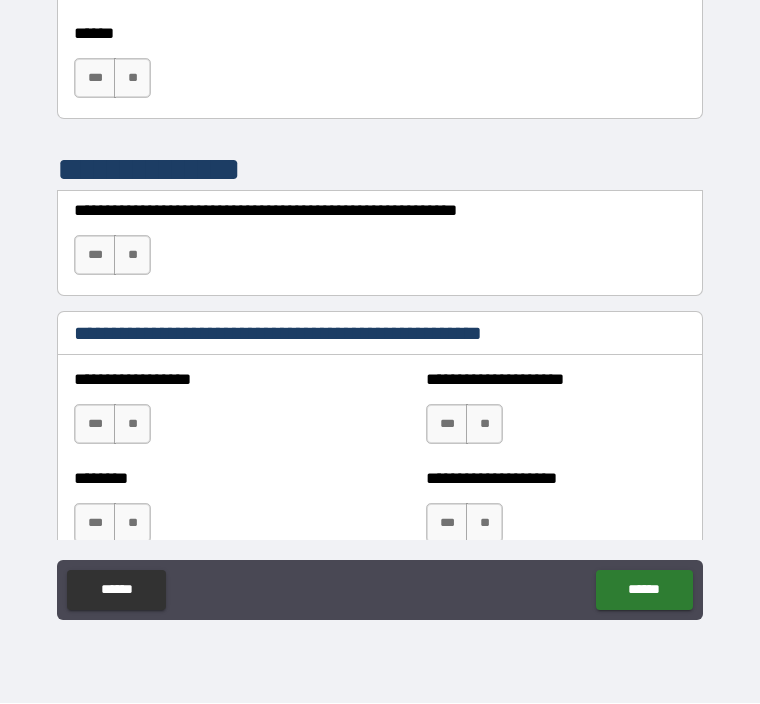 scroll, scrollTop: 1760, scrollLeft: 0, axis: vertical 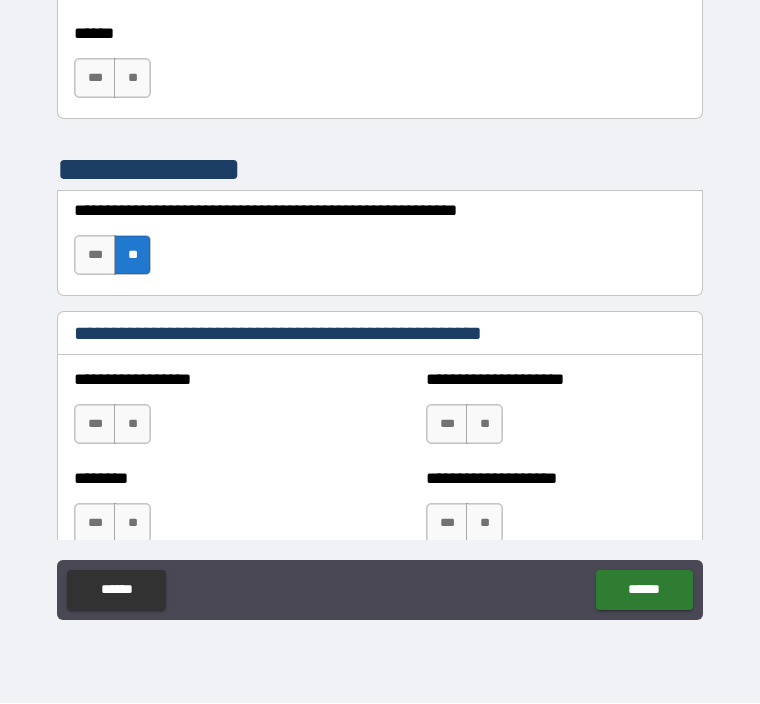 click on "**" at bounding box center [132, 425] 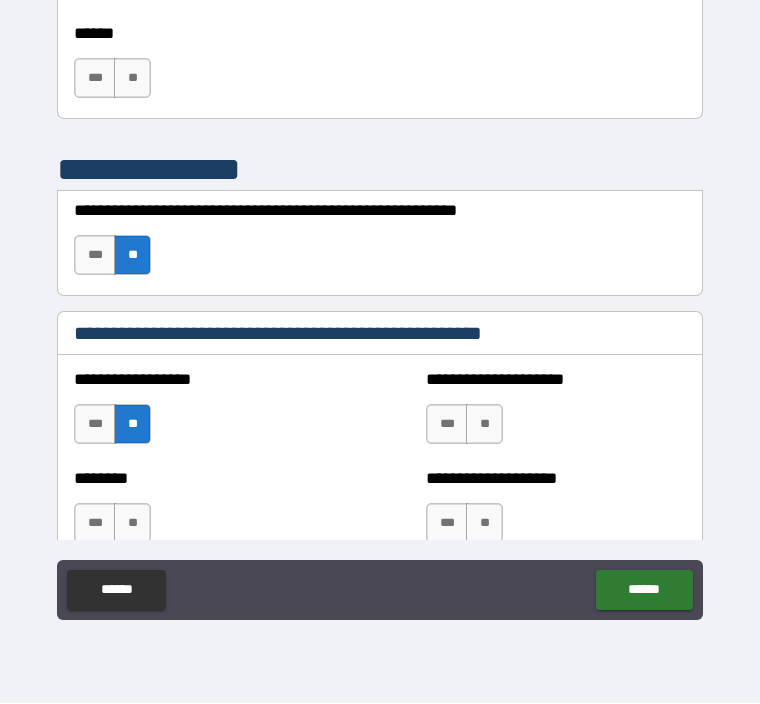 click on "**" at bounding box center [484, 425] 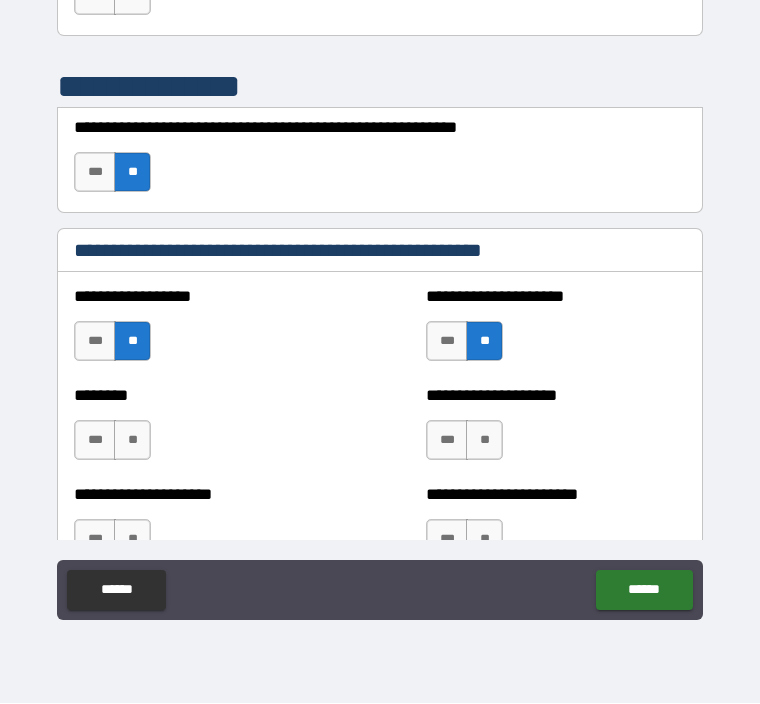 scroll, scrollTop: 1894, scrollLeft: 0, axis: vertical 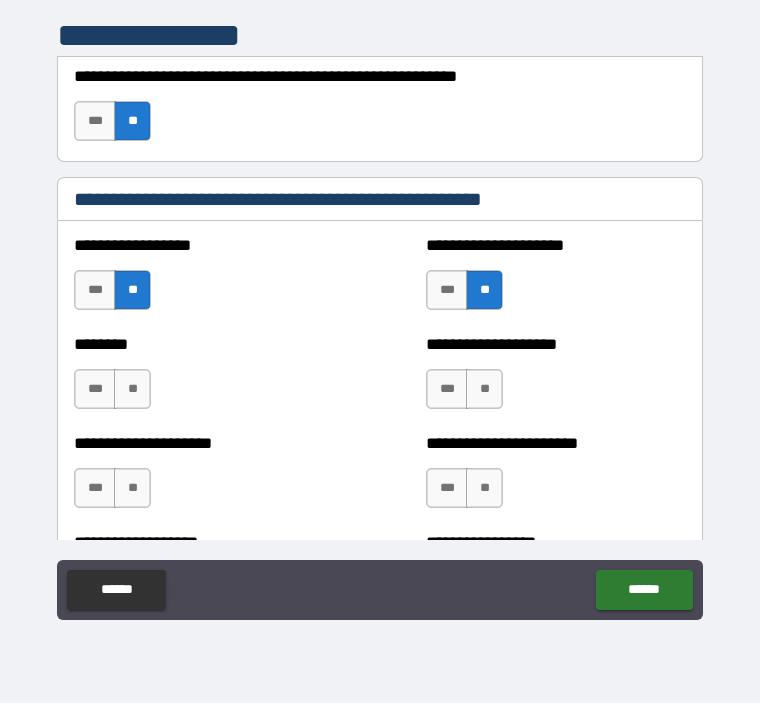 click on "***" at bounding box center (447, 390) 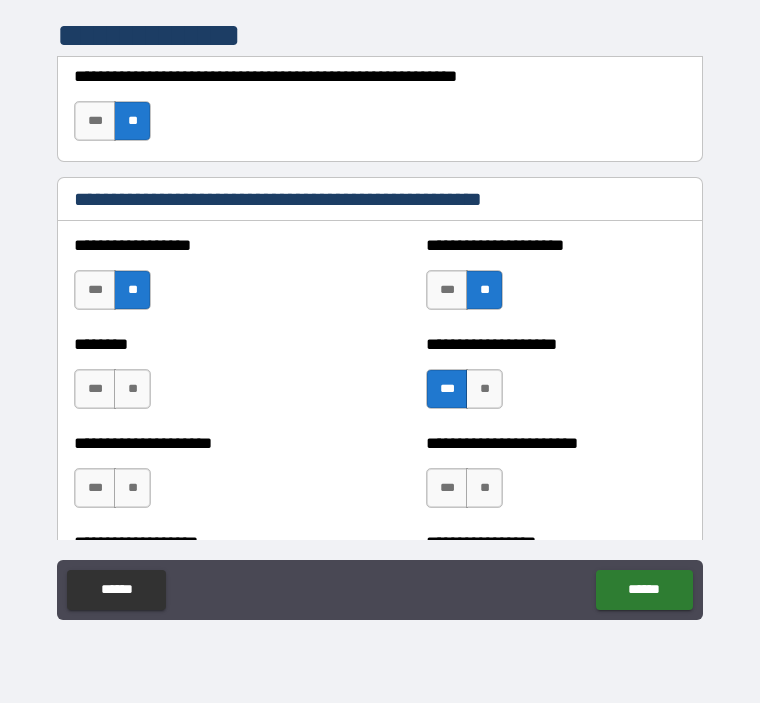 click on "**" at bounding box center (484, 489) 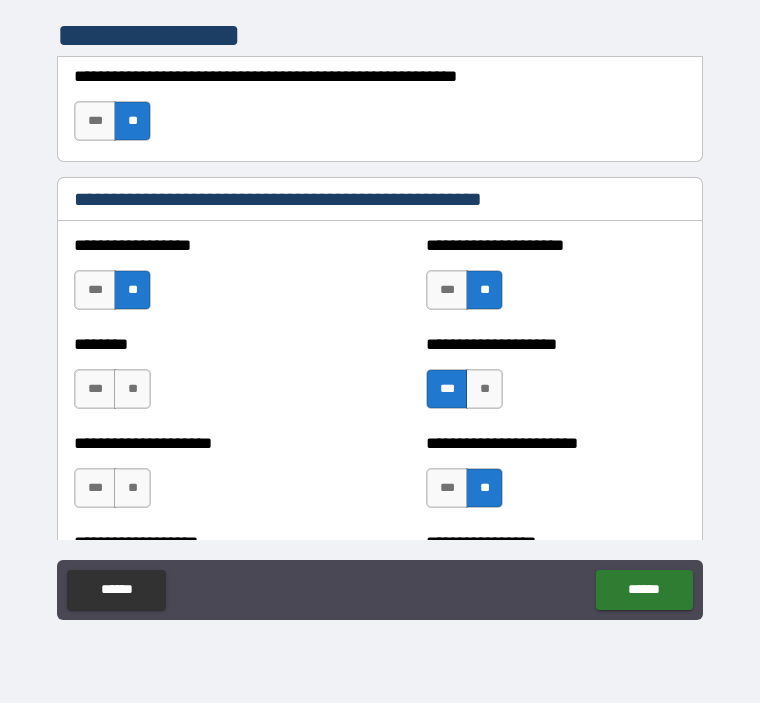 click on "**" at bounding box center [132, 489] 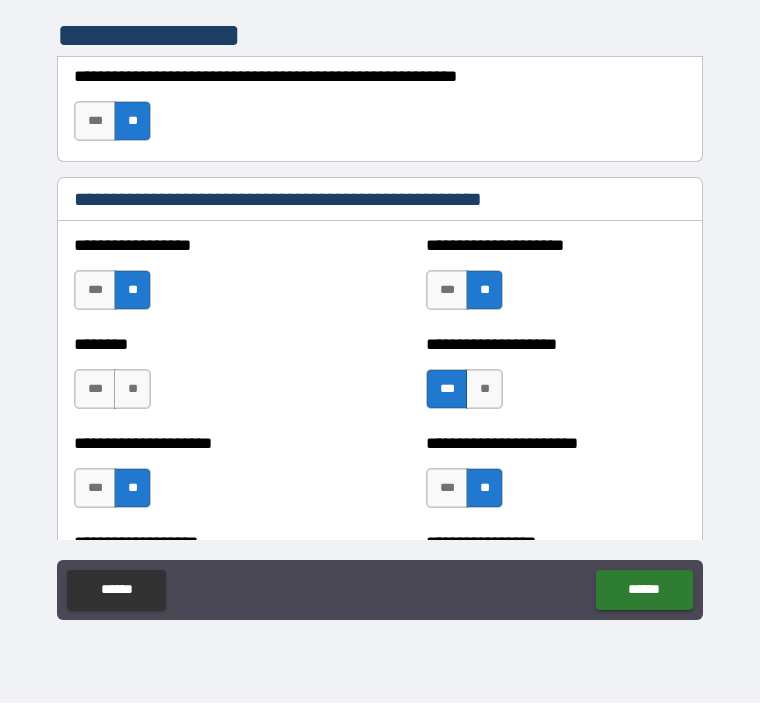 click on "**" at bounding box center (132, 390) 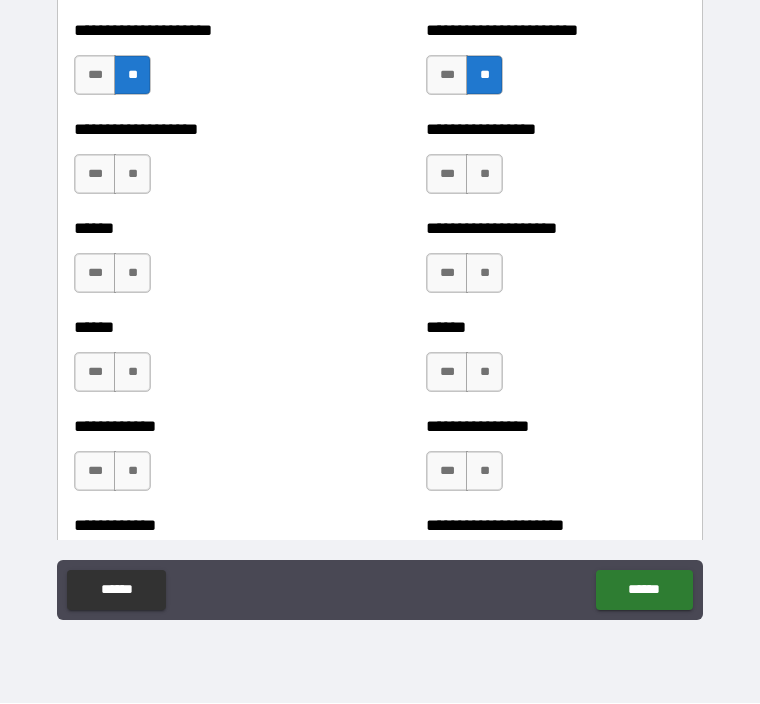scroll, scrollTop: 2315, scrollLeft: 0, axis: vertical 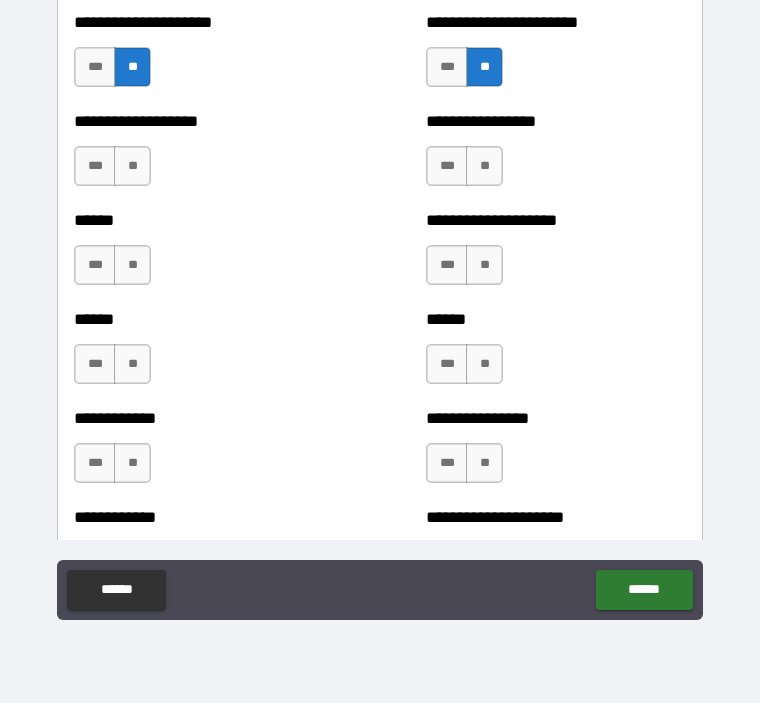 click on "**" at bounding box center [132, 167] 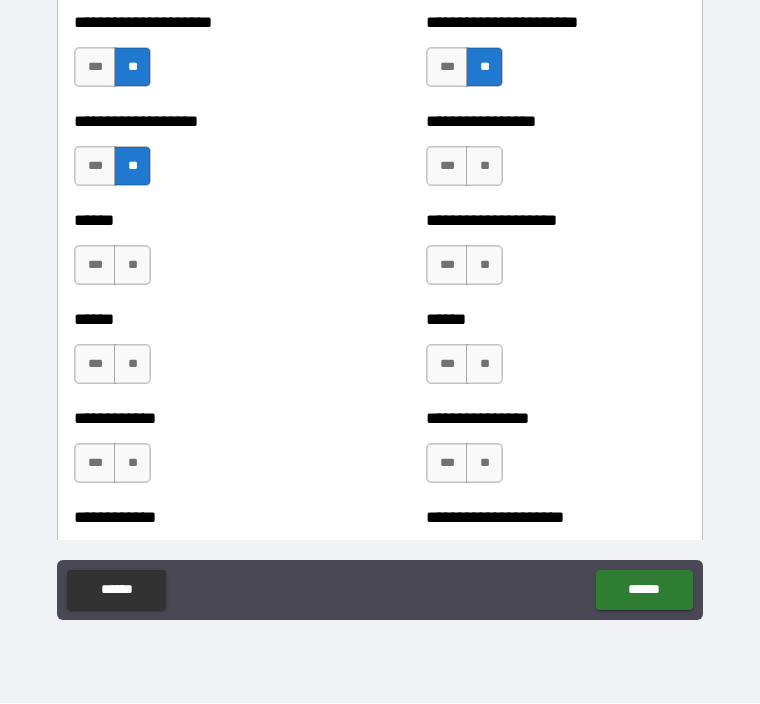 click on "**" at bounding box center [132, 266] 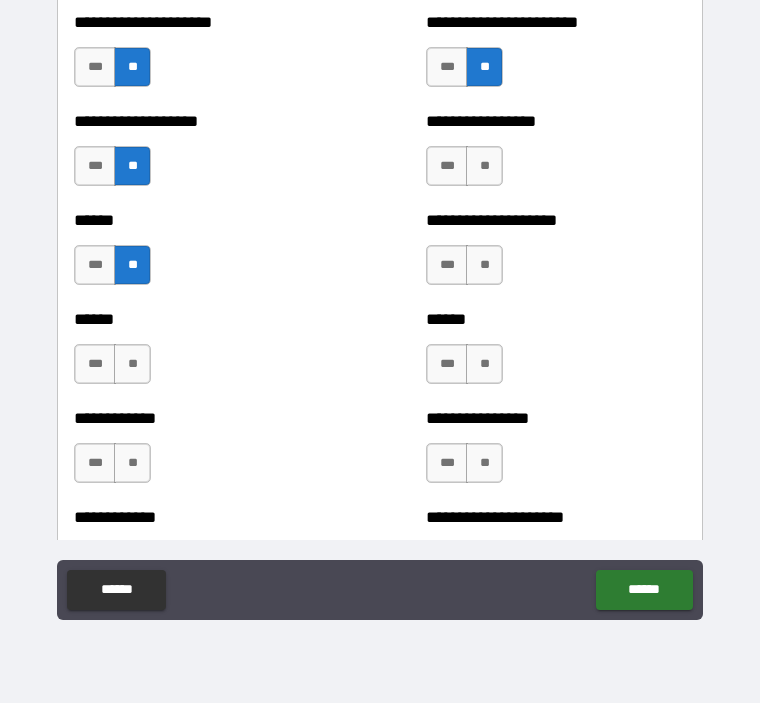 click on "**" at bounding box center (132, 365) 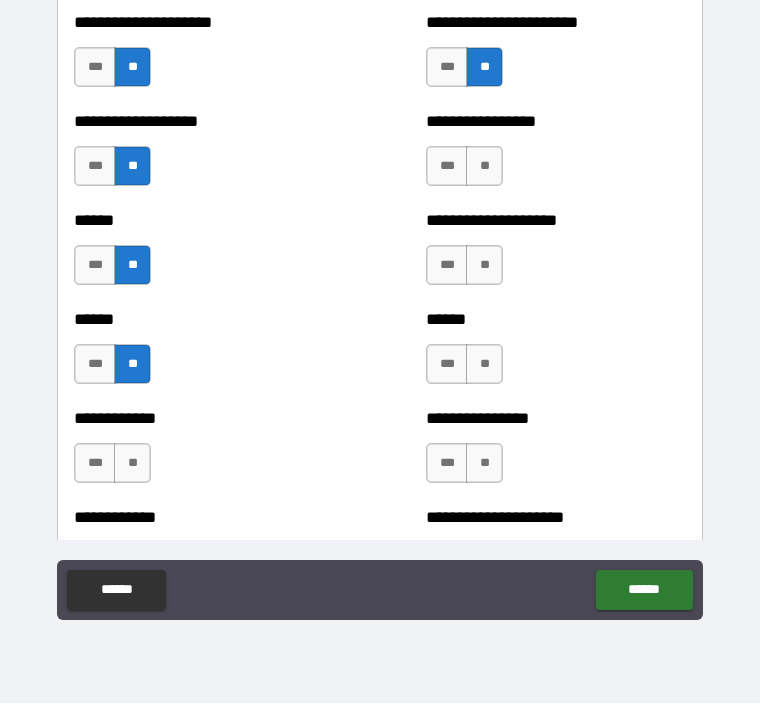 click on "**" at bounding box center (132, 464) 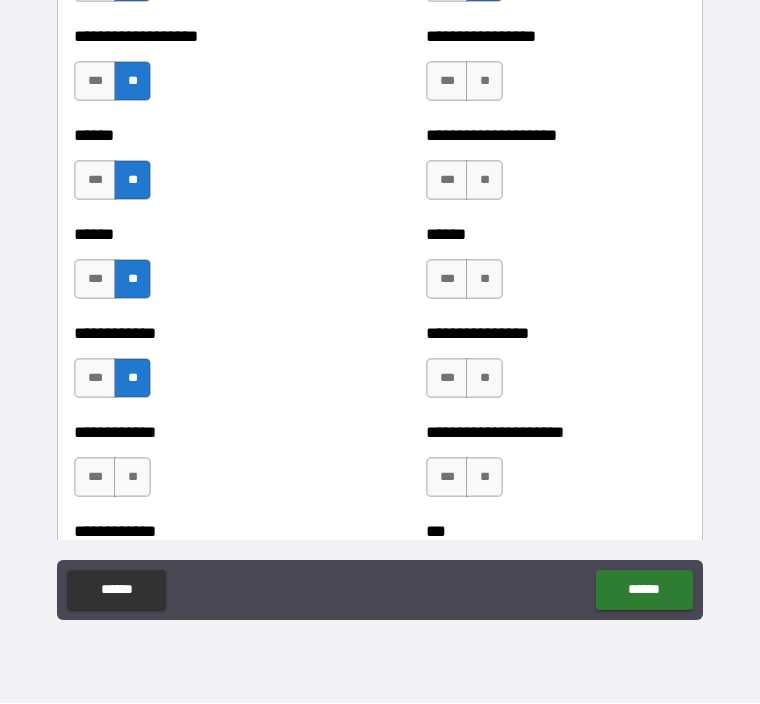 scroll, scrollTop: 2401, scrollLeft: 0, axis: vertical 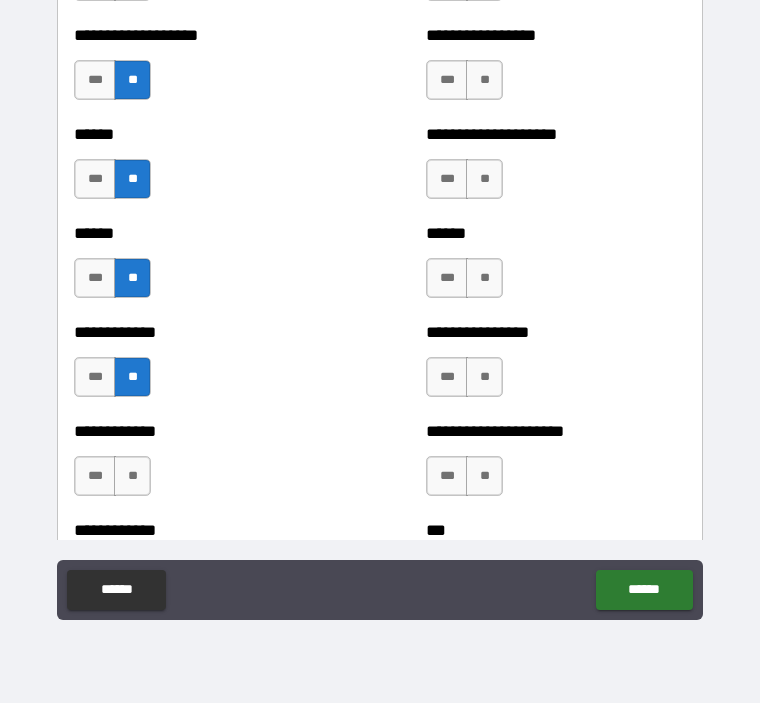 click on "**" at bounding box center [132, 477] 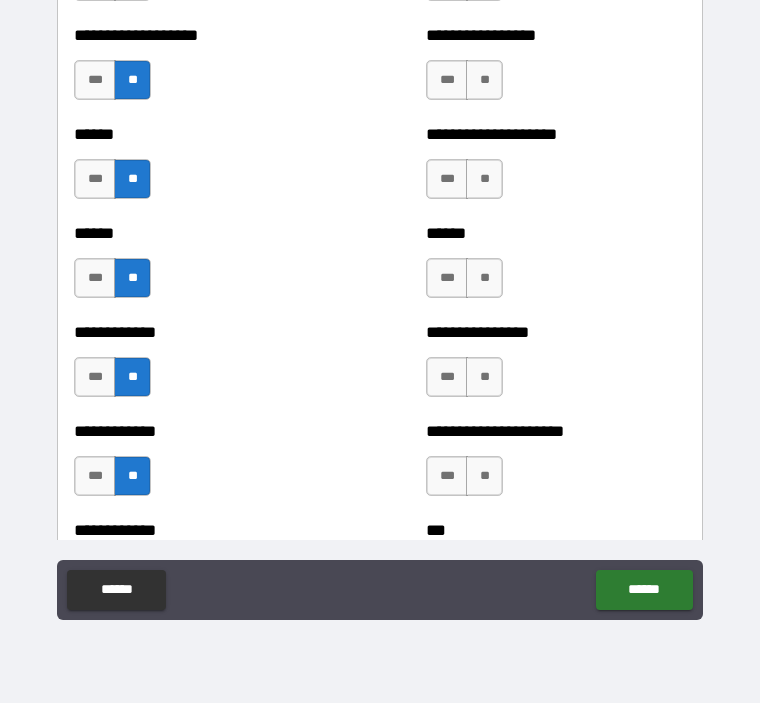 click on "**" at bounding box center (484, 81) 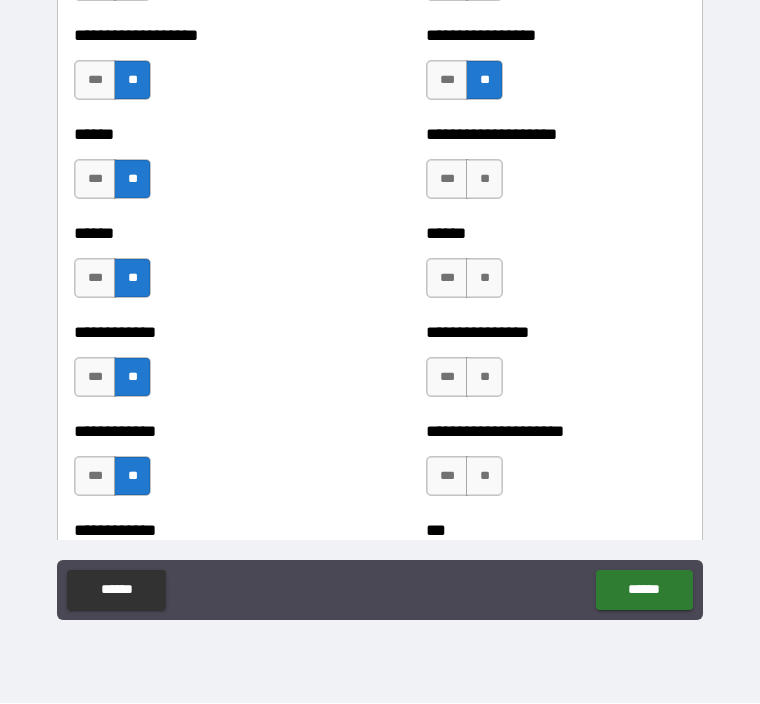 click on "**" at bounding box center [484, 180] 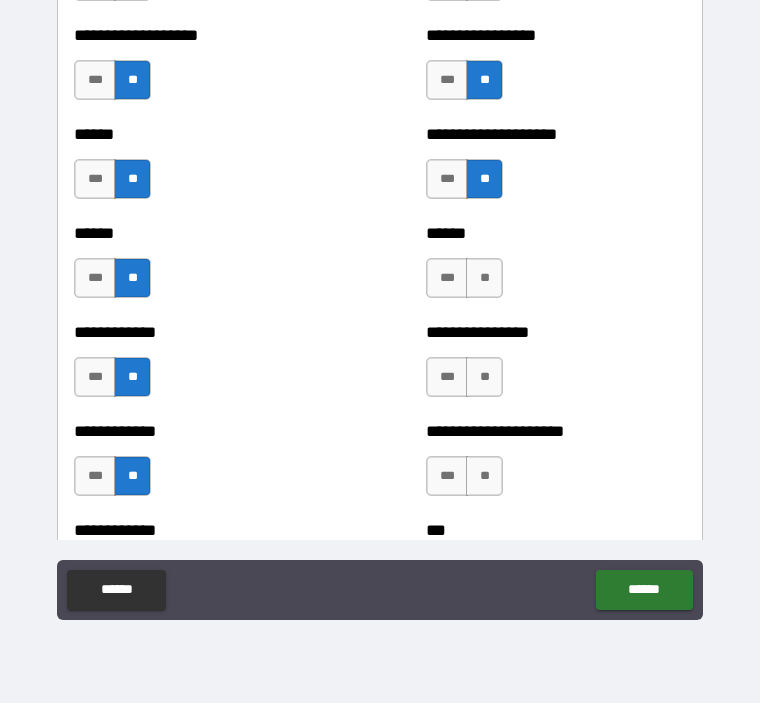 click on "**" at bounding box center [484, 279] 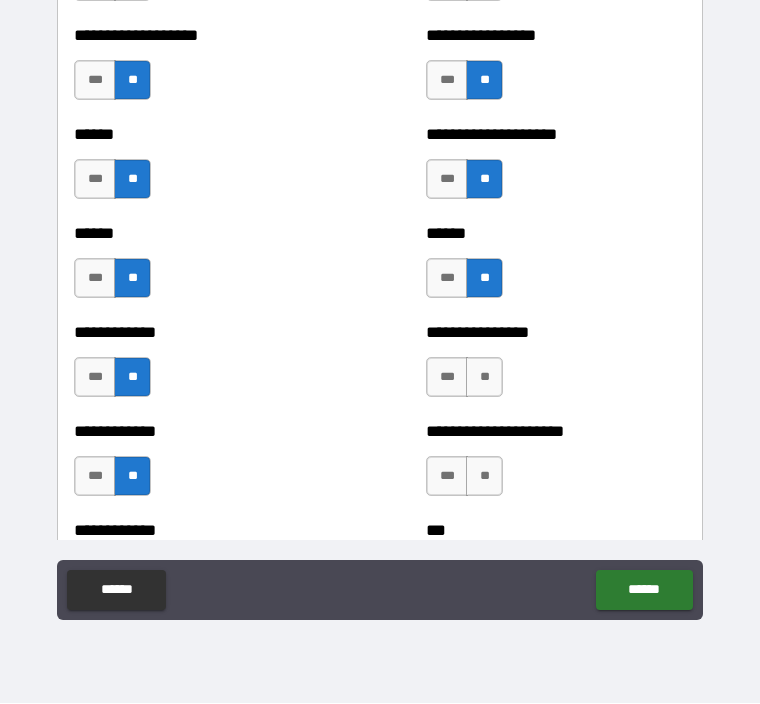 click on "**" at bounding box center [484, 378] 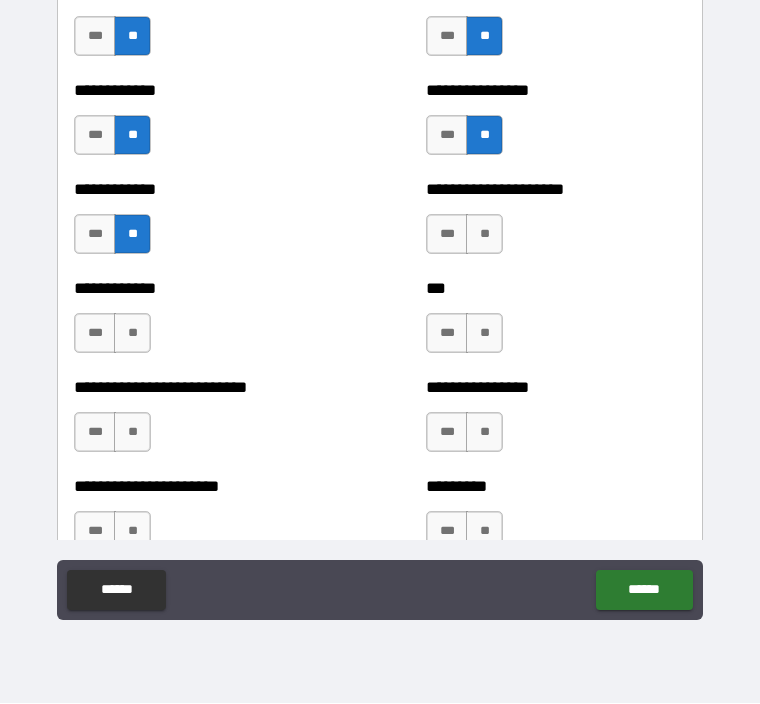 scroll, scrollTop: 2645, scrollLeft: 0, axis: vertical 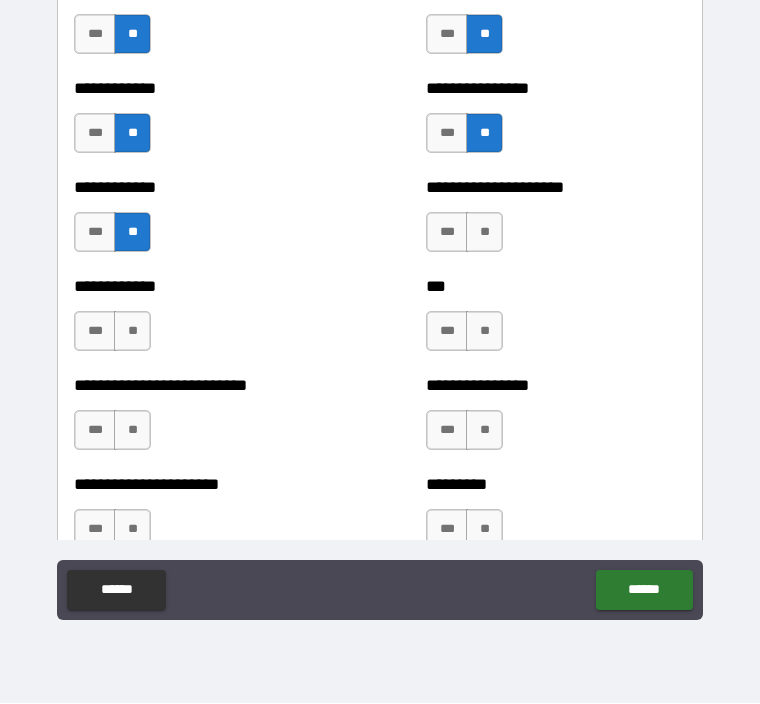 click on "**" at bounding box center [484, 233] 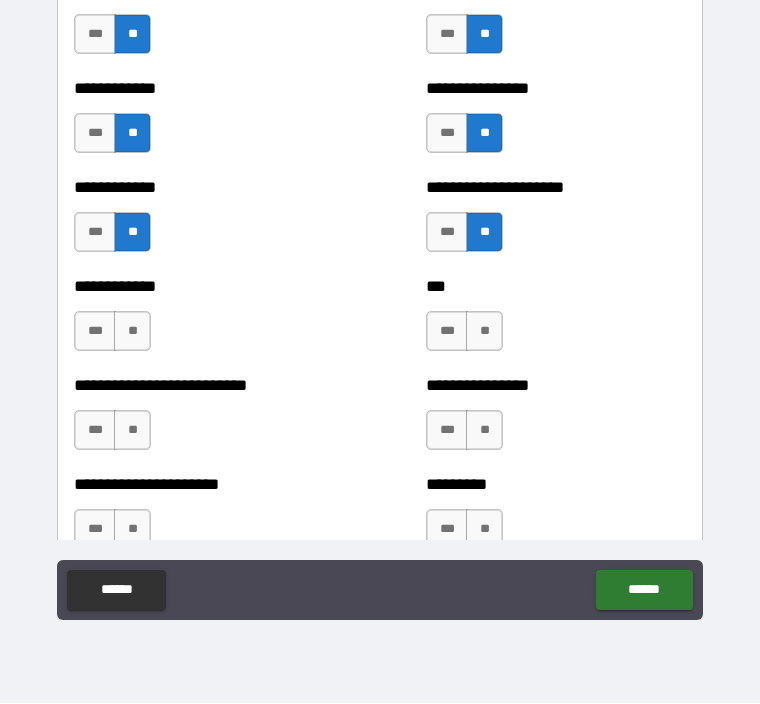click on "**" at bounding box center [484, 332] 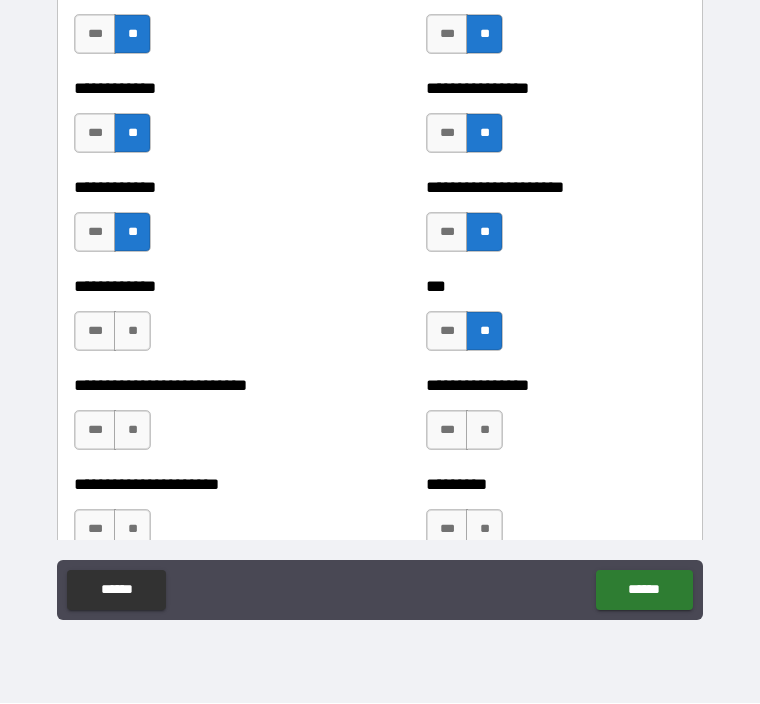 click on "**" at bounding box center (484, 431) 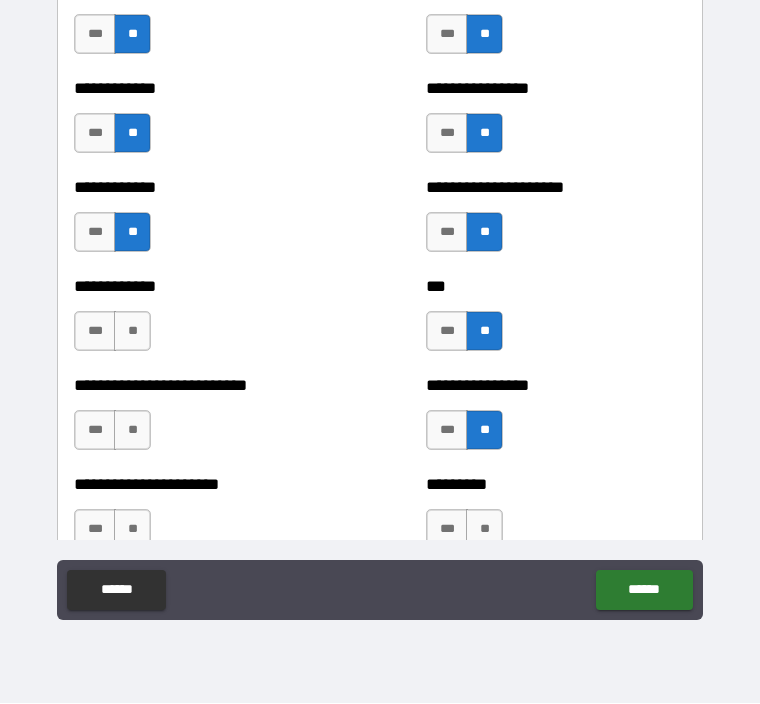 click on "***" at bounding box center (95, 332) 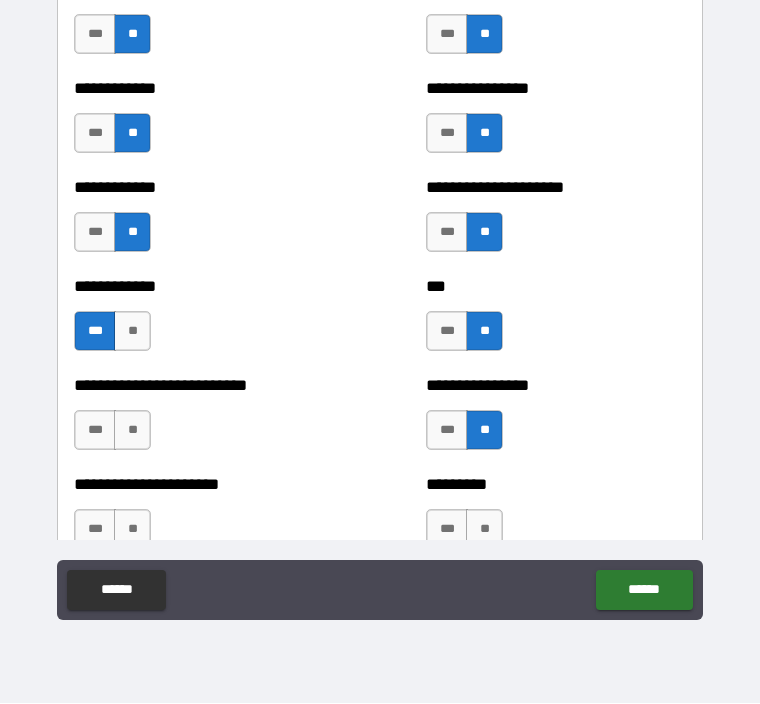 click on "**" at bounding box center [132, 431] 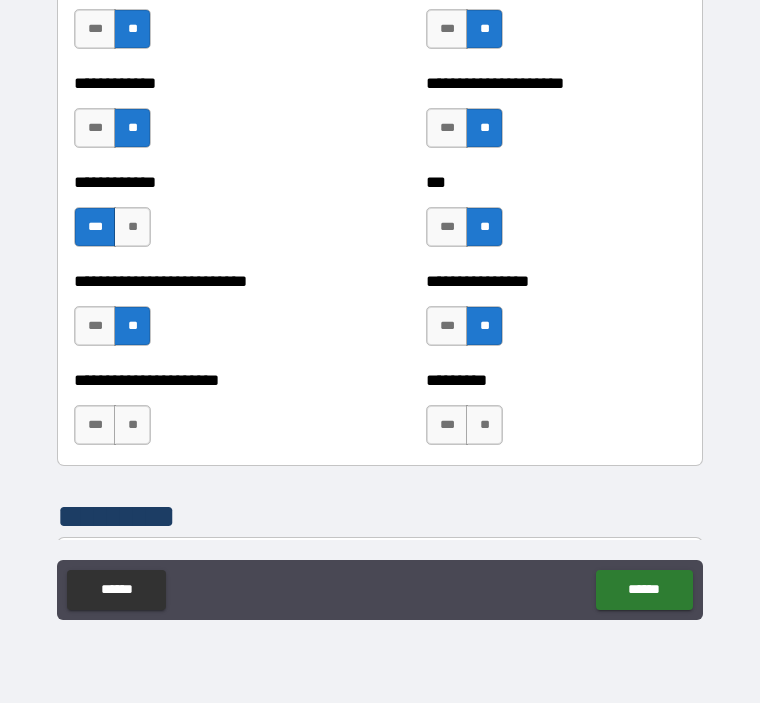 scroll, scrollTop: 2752, scrollLeft: 0, axis: vertical 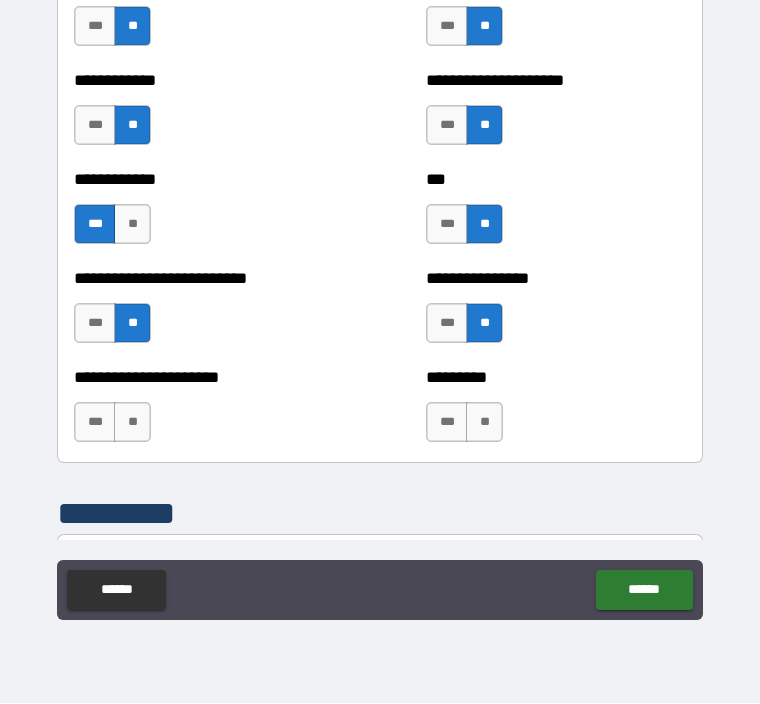 click on "**" at bounding box center (484, 423) 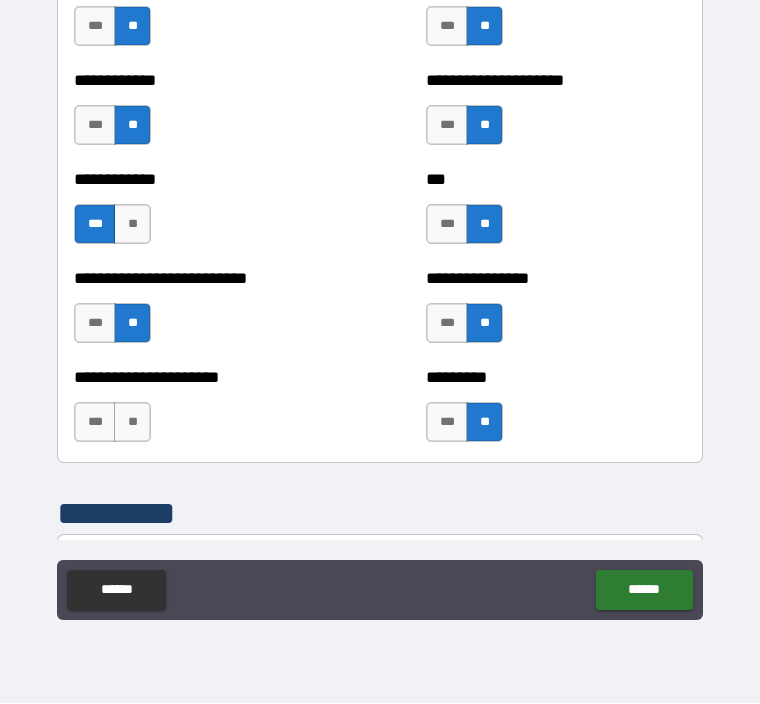 click on "**" at bounding box center [132, 423] 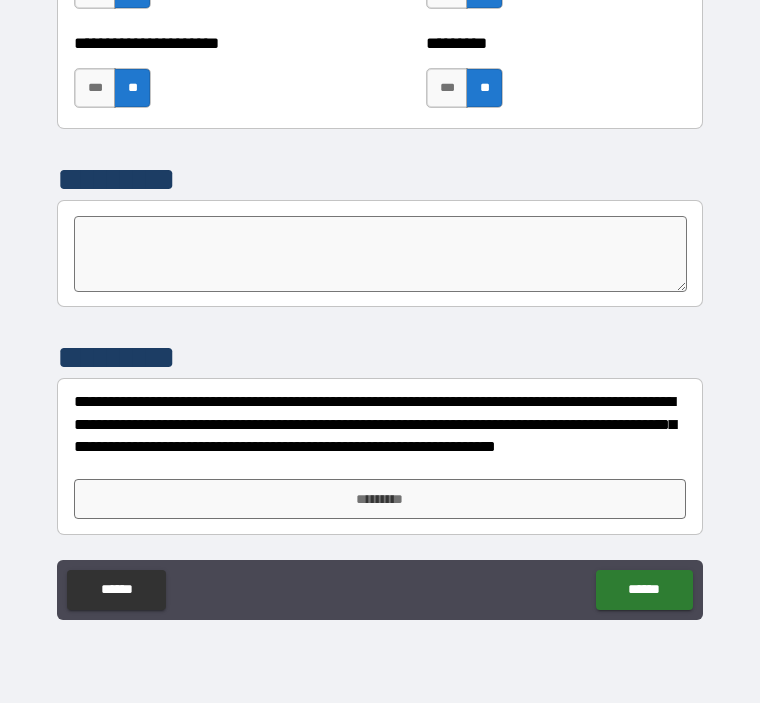 scroll, scrollTop: 3086, scrollLeft: 0, axis: vertical 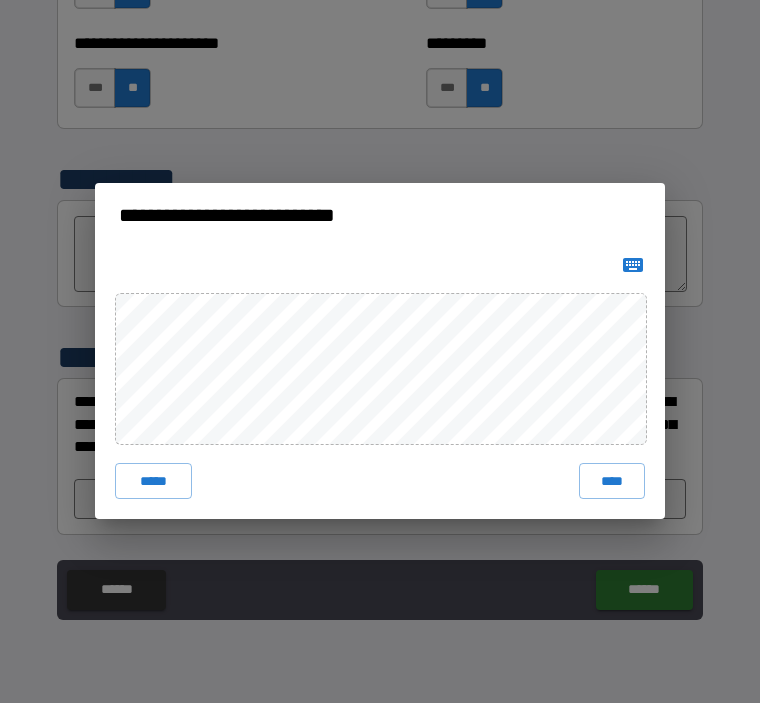 click on "*****" at bounding box center [153, 482] 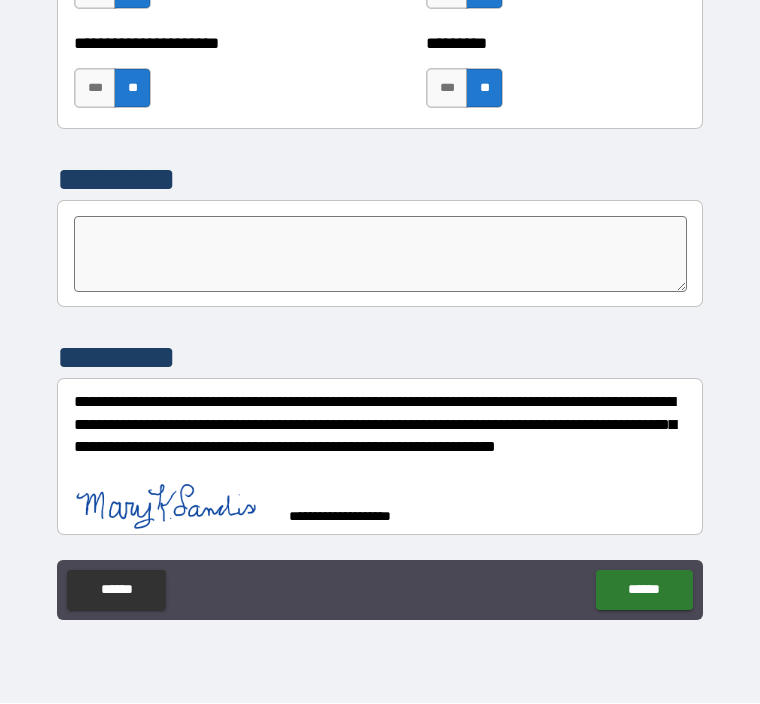 scroll, scrollTop: 3076, scrollLeft: 0, axis: vertical 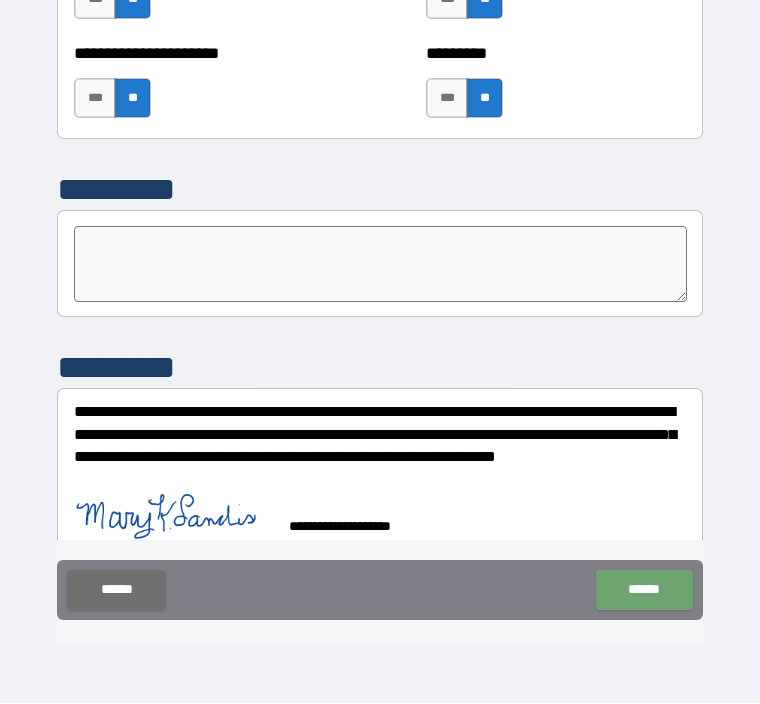 click on "******" at bounding box center (644, 591) 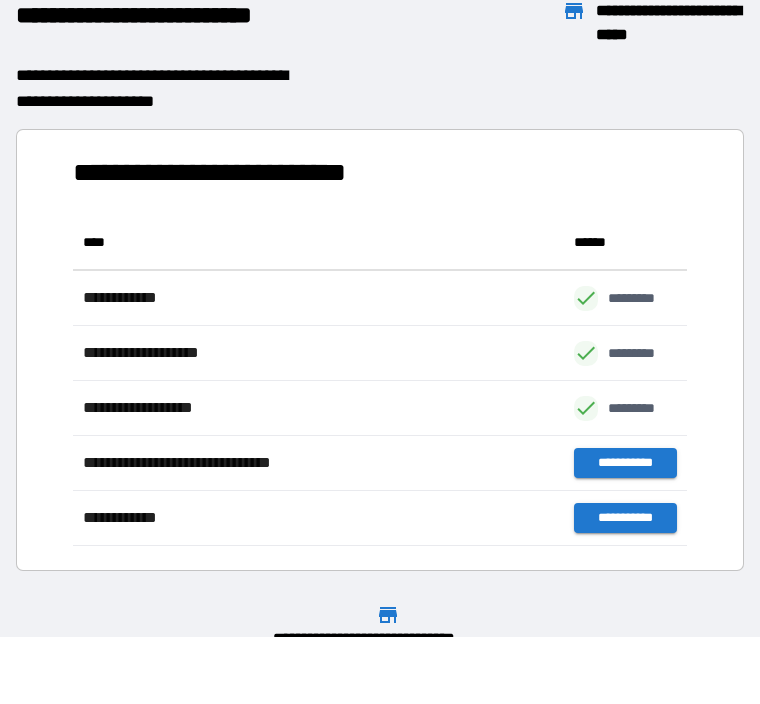 scroll, scrollTop: 331, scrollLeft: 614, axis: both 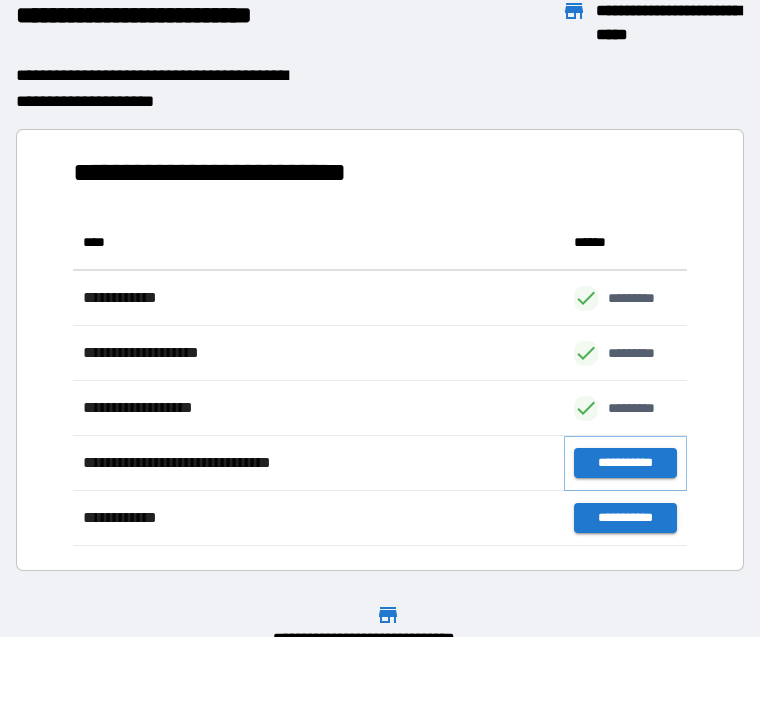 click on "**********" at bounding box center (625, 464) 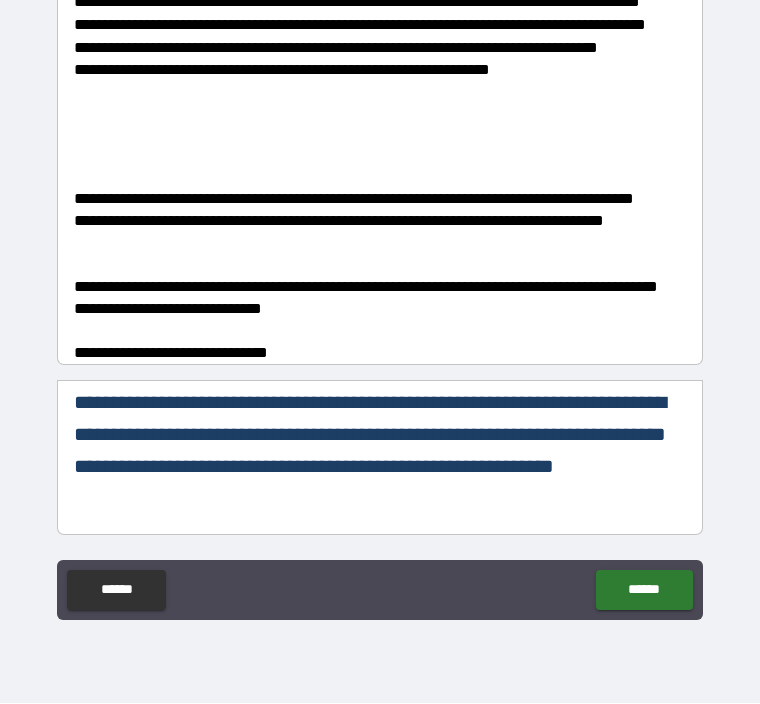 scroll, scrollTop: 535, scrollLeft: 0, axis: vertical 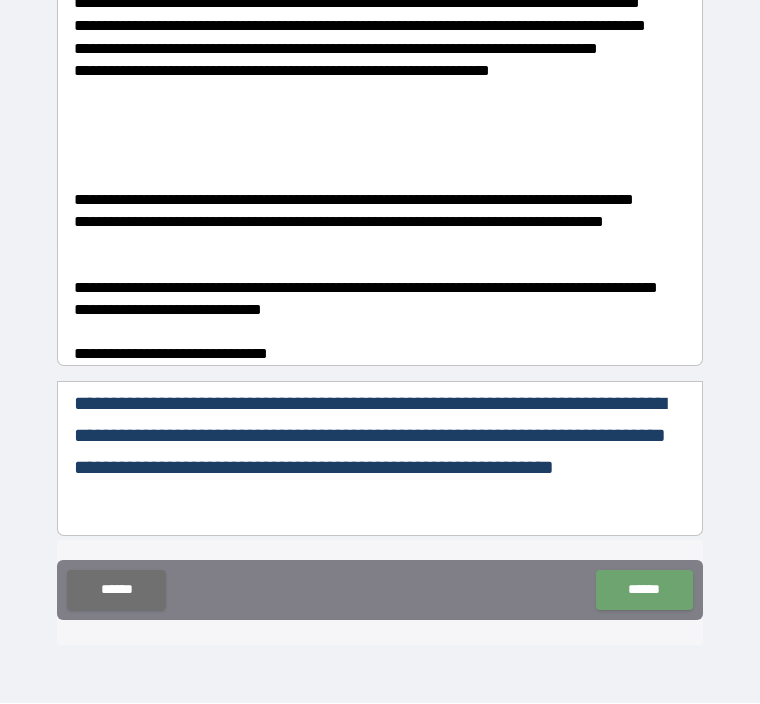 click on "******" at bounding box center [644, 591] 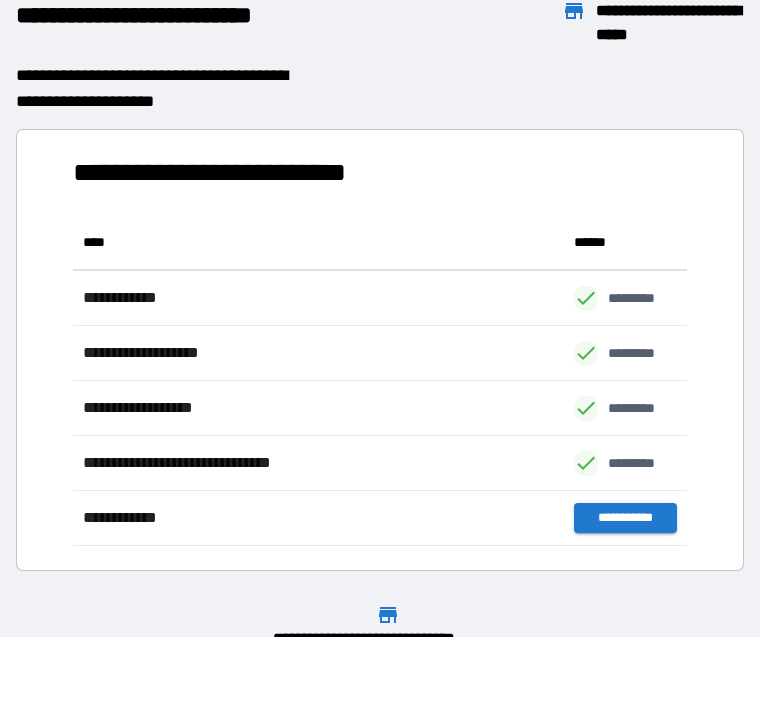scroll, scrollTop: 1, scrollLeft: 1, axis: both 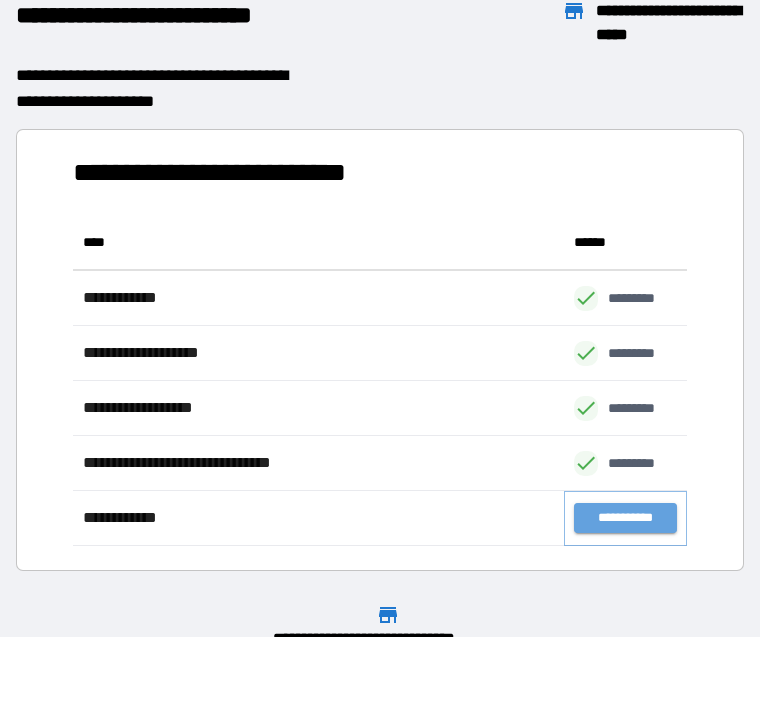 click on "**********" at bounding box center [625, 519] 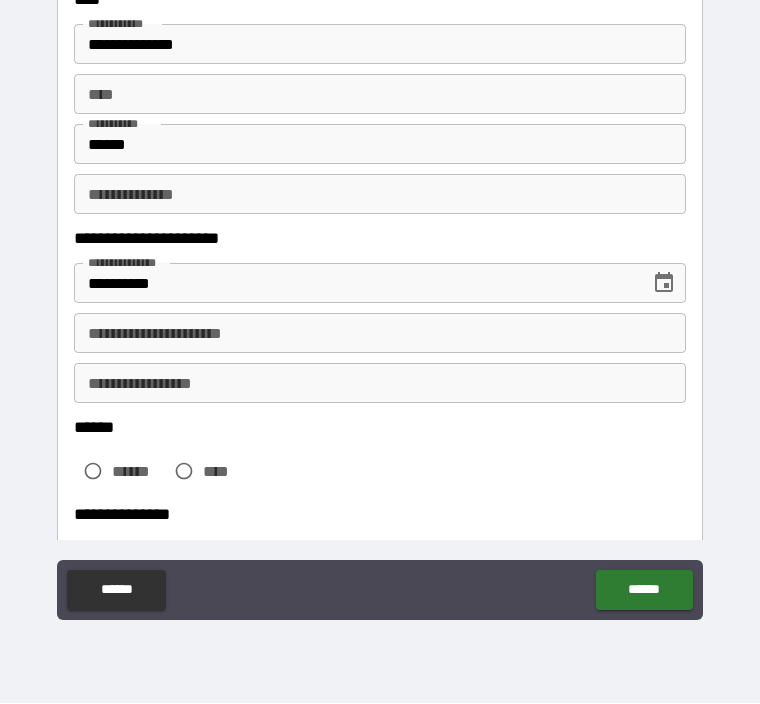 scroll, scrollTop: 112, scrollLeft: 0, axis: vertical 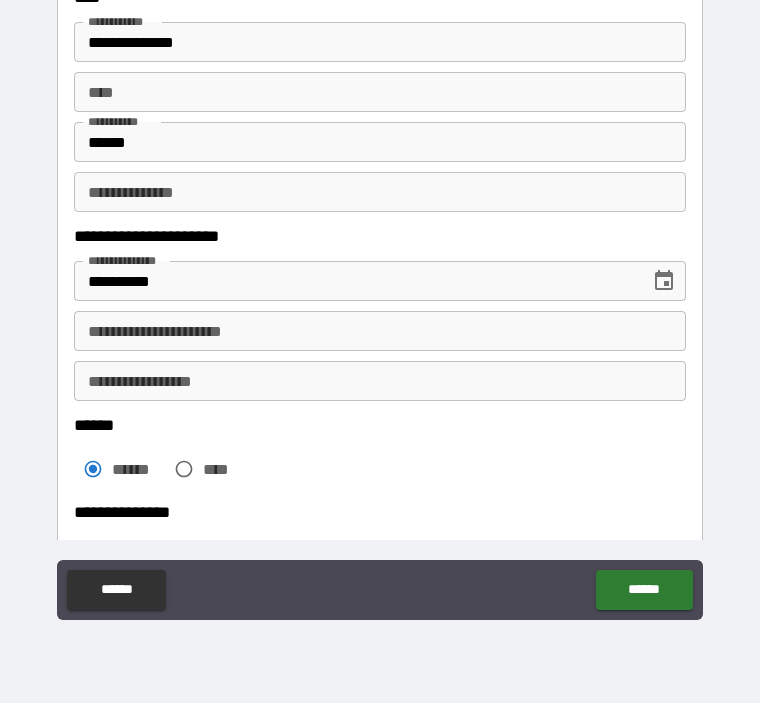 click on "**********" at bounding box center [380, 382] 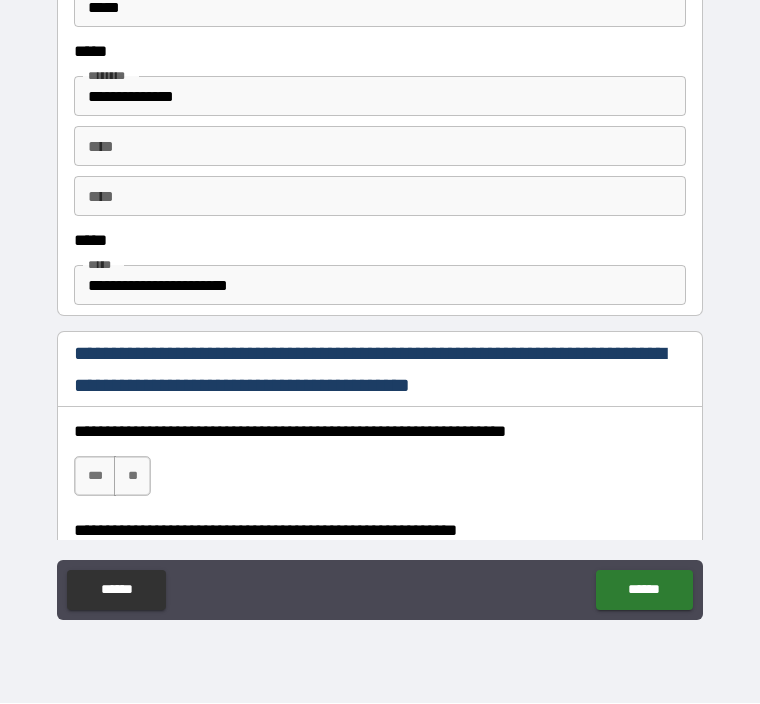 scroll, scrollTop: 1024, scrollLeft: 0, axis: vertical 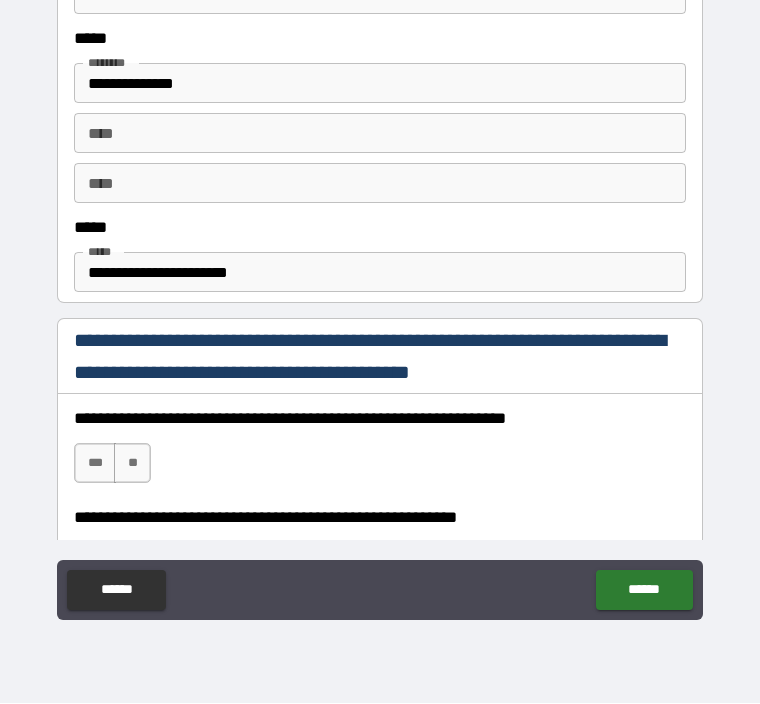 click on "***" at bounding box center [95, 464] 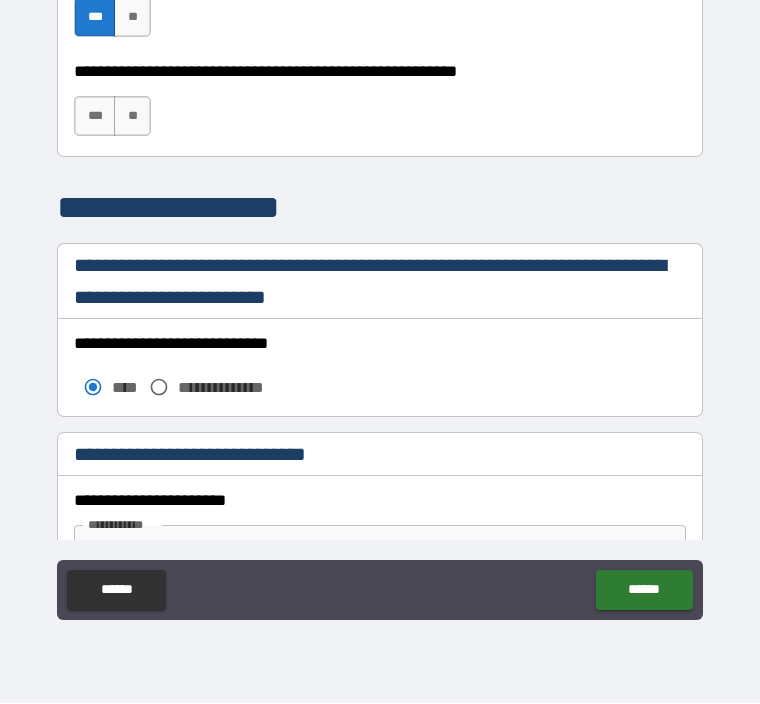 scroll, scrollTop: 1471, scrollLeft: 0, axis: vertical 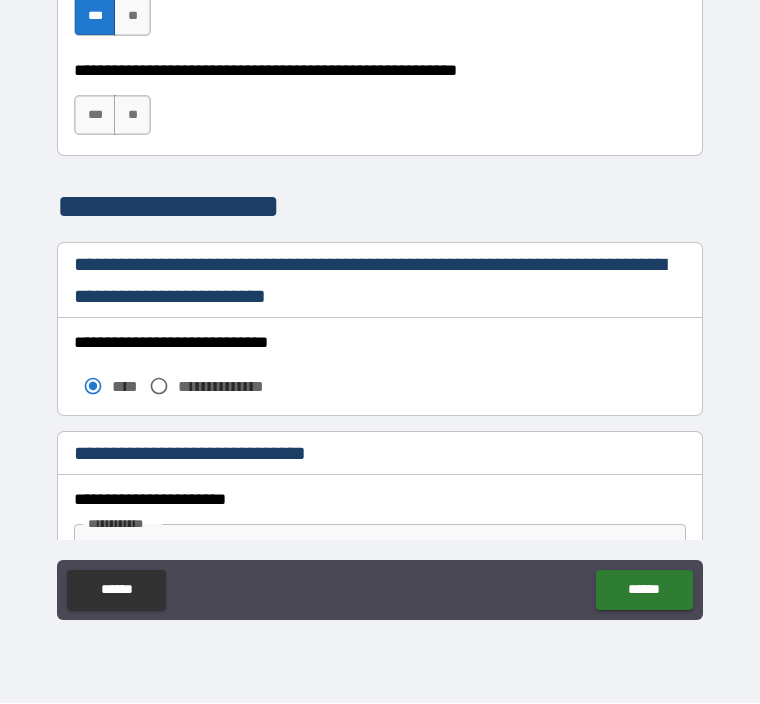 click on "***" at bounding box center (95, 116) 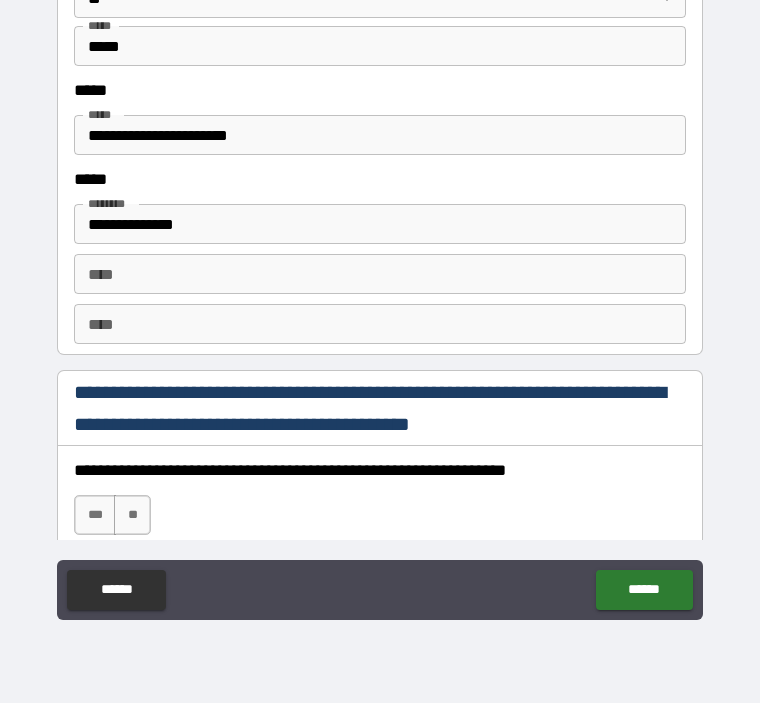 scroll, scrollTop: 2613, scrollLeft: 0, axis: vertical 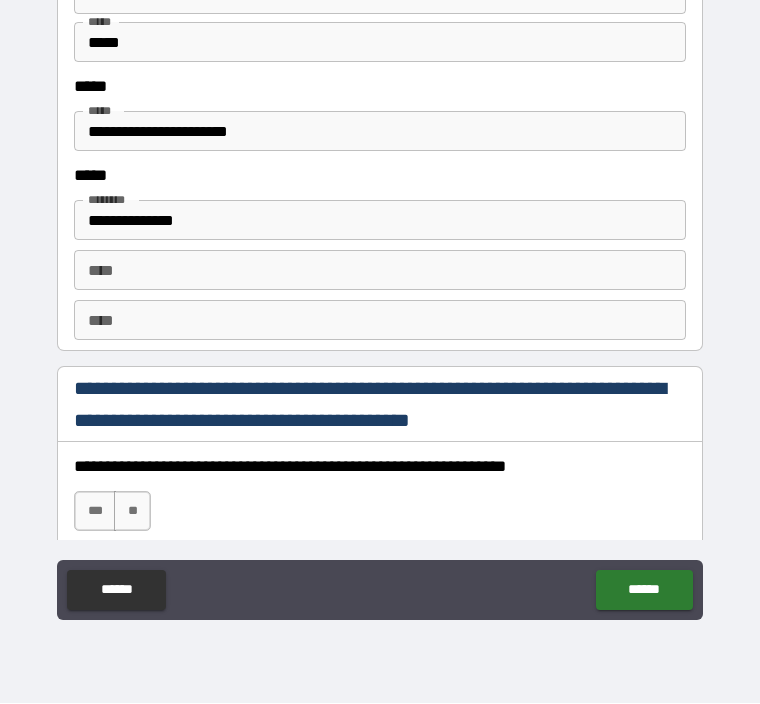 click on "***" at bounding box center [95, 512] 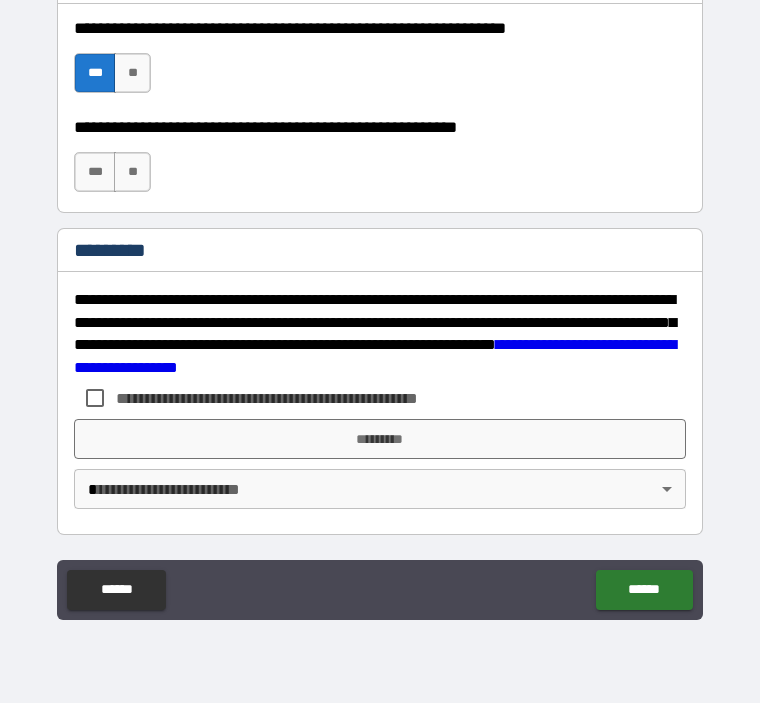 scroll, scrollTop: 3051, scrollLeft: 0, axis: vertical 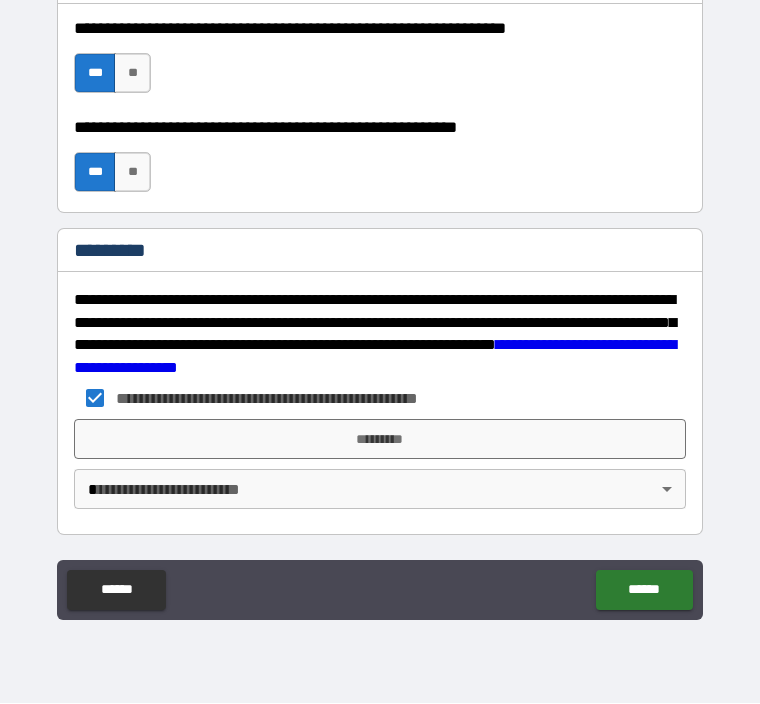 click on "*********" at bounding box center (380, 440) 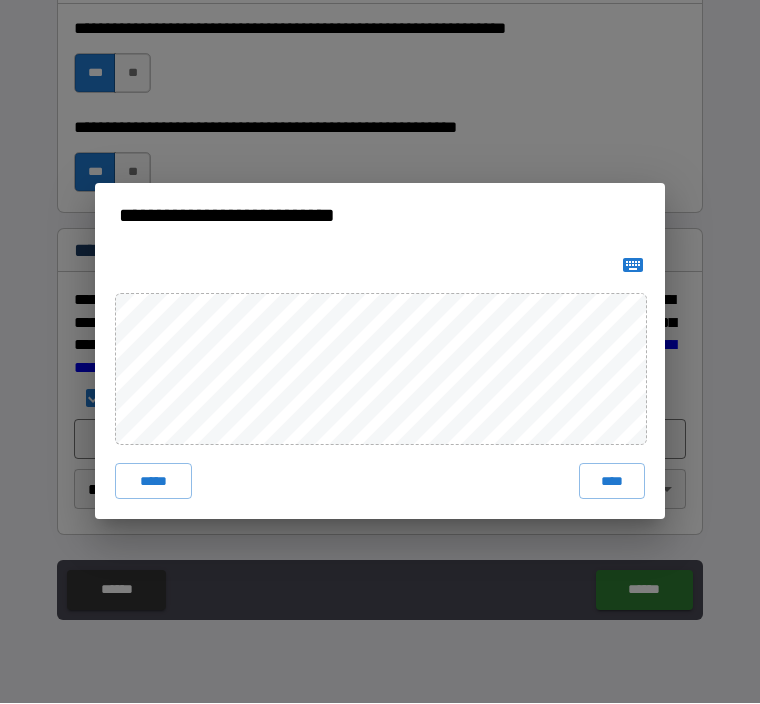 click on "****" at bounding box center [612, 482] 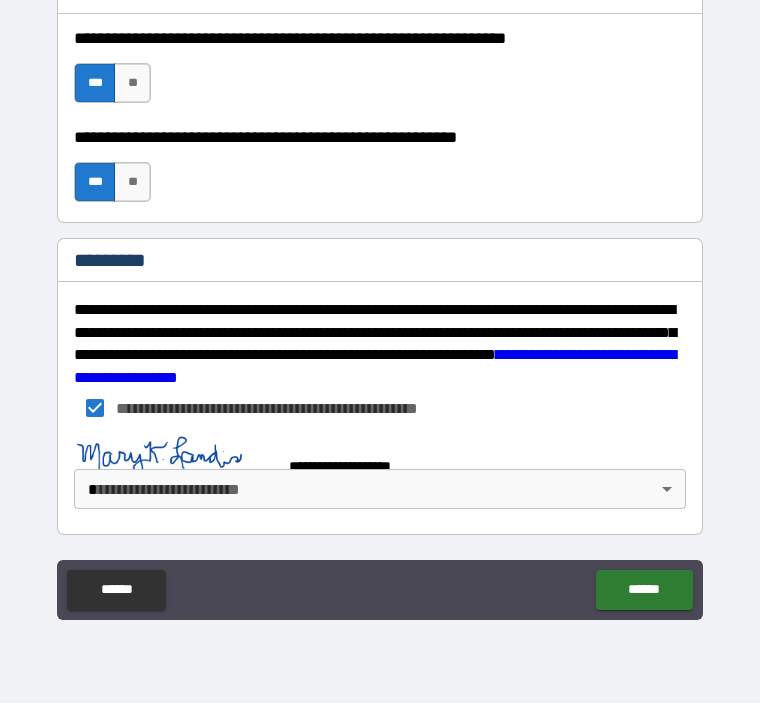 scroll, scrollTop: 3041, scrollLeft: 0, axis: vertical 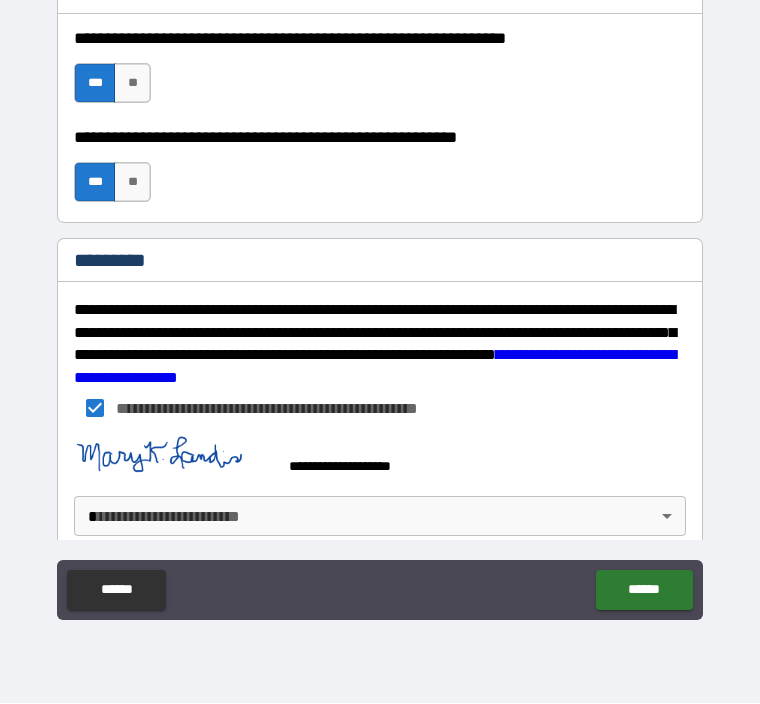 click on "**********" at bounding box center (380, 319) 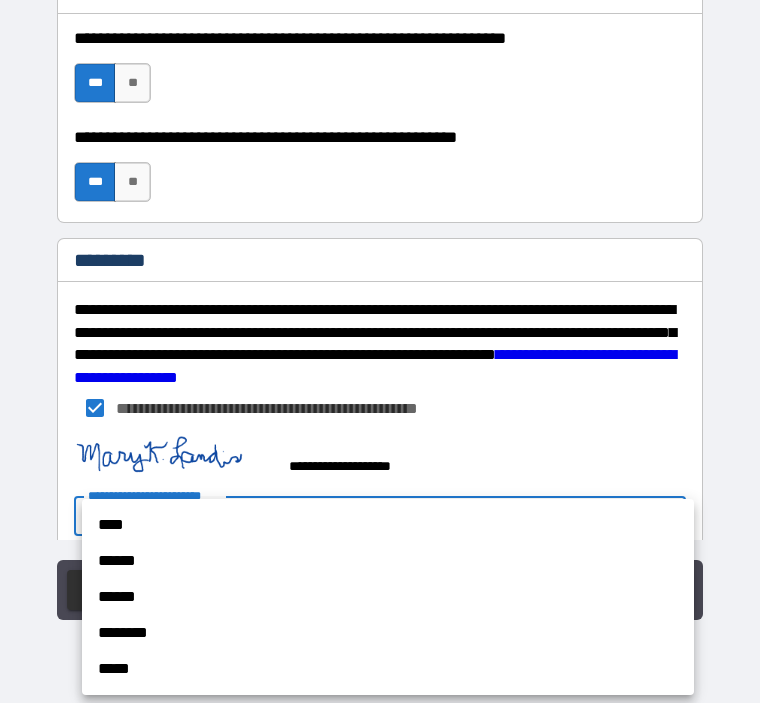 click on "****" at bounding box center (388, 526) 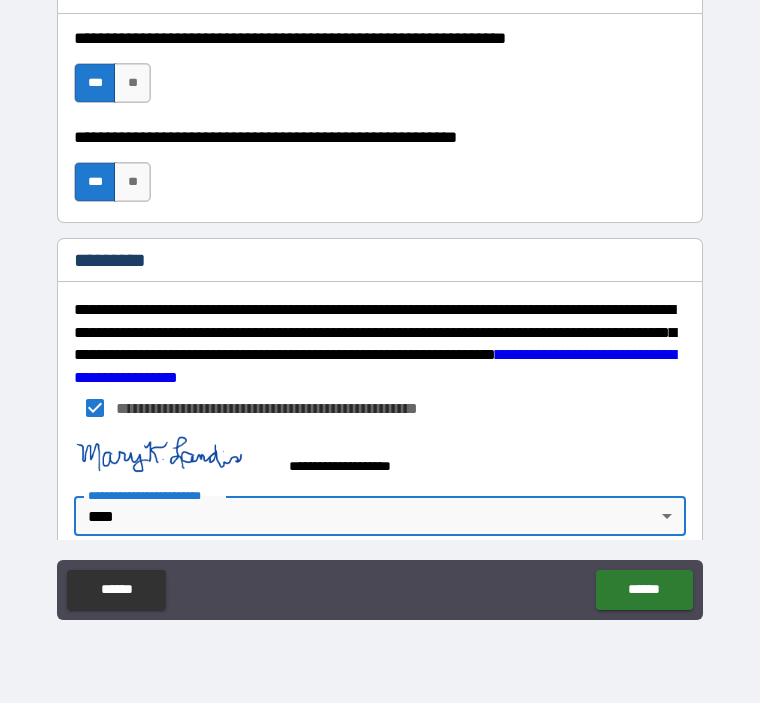 click on "******" at bounding box center (644, 591) 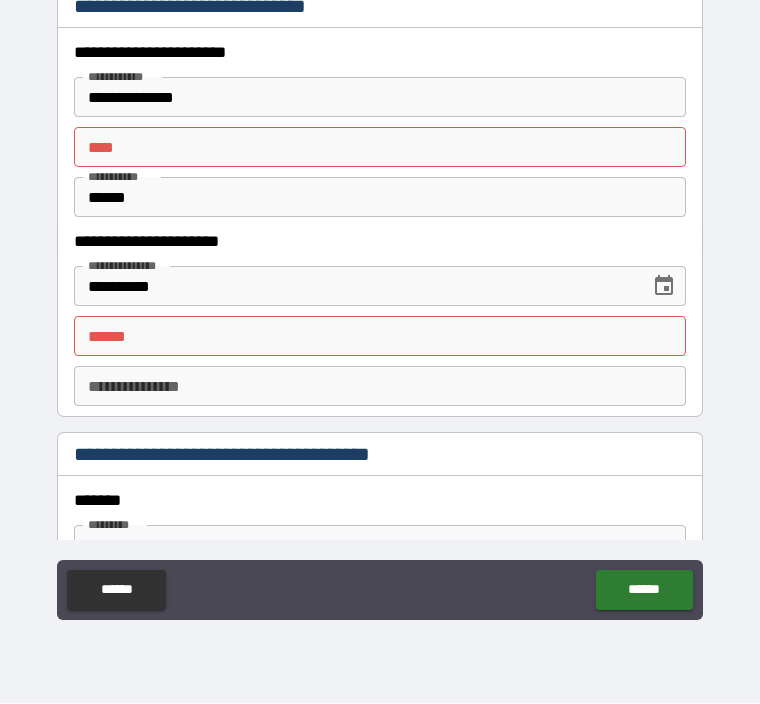 scroll, scrollTop: 1916, scrollLeft: 0, axis: vertical 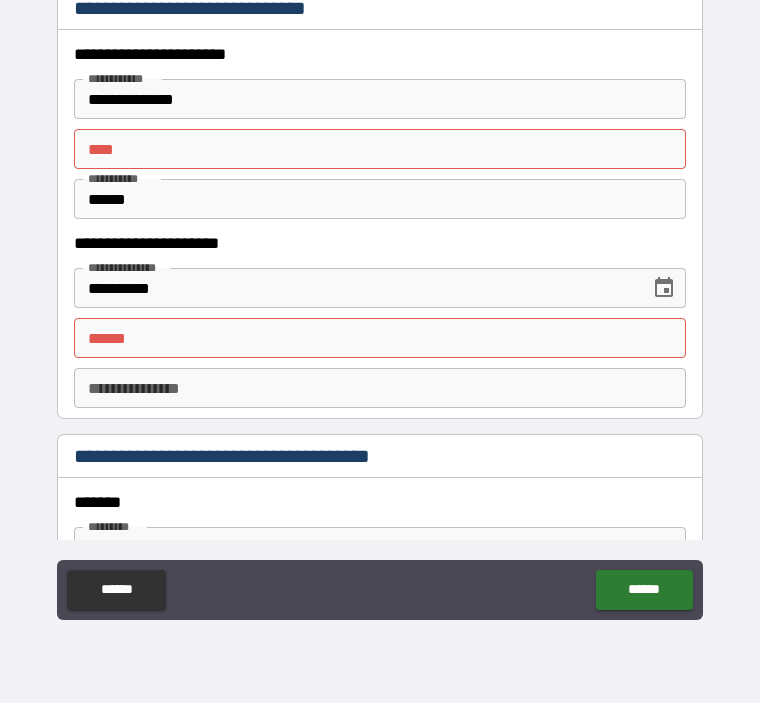 click on "**   * **   *" at bounding box center (380, 150) 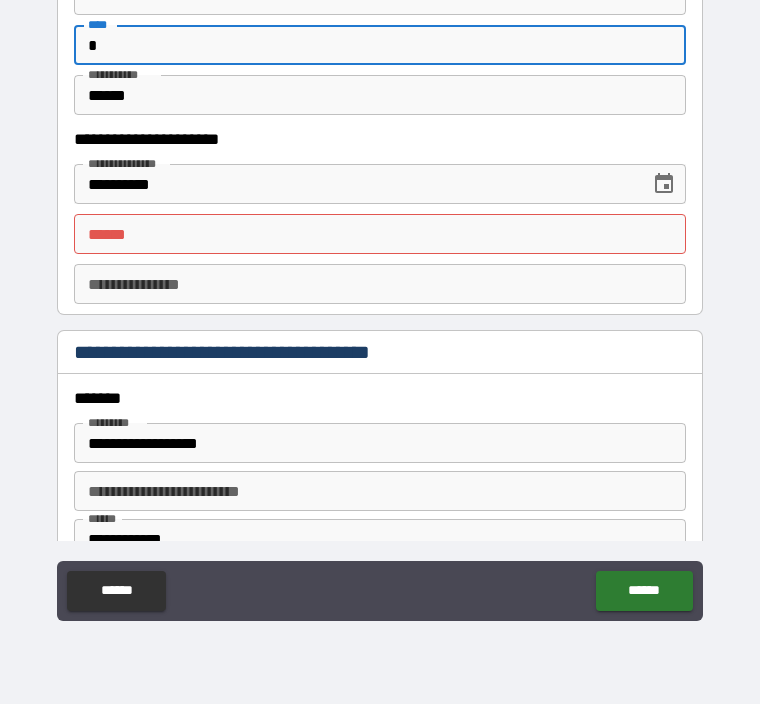 scroll, scrollTop: 2032, scrollLeft: 0, axis: vertical 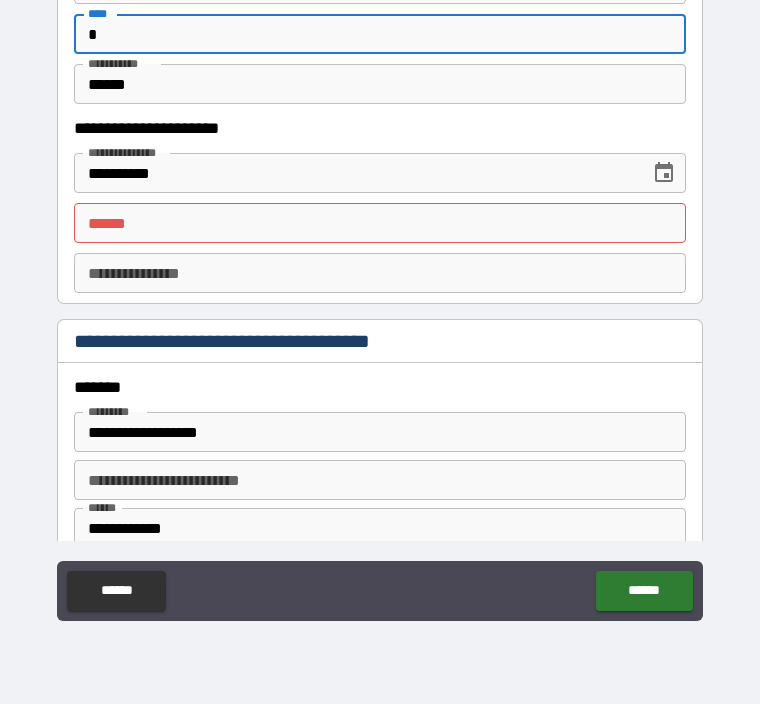 click on "****   *" at bounding box center [380, 223] 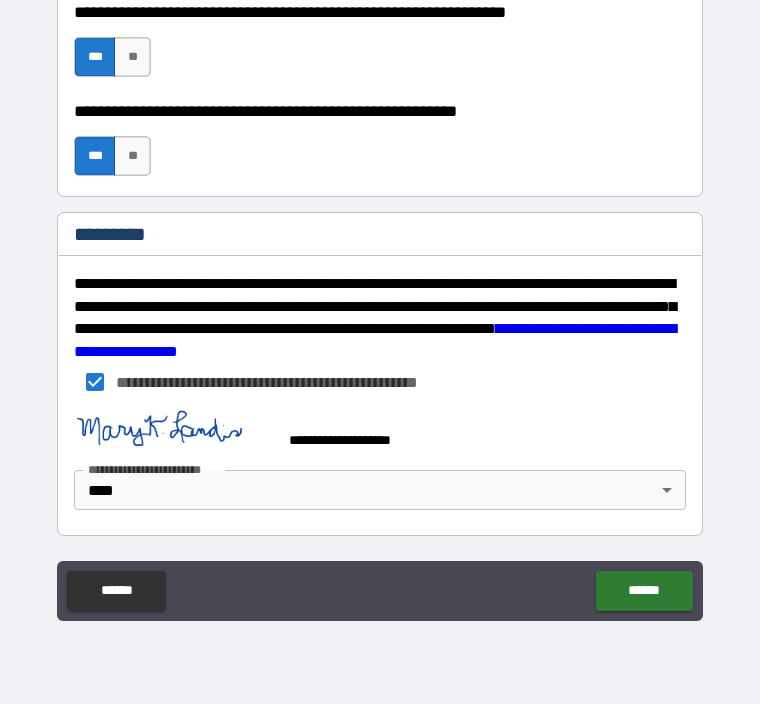 scroll, scrollTop: 3068, scrollLeft: 0, axis: vertical 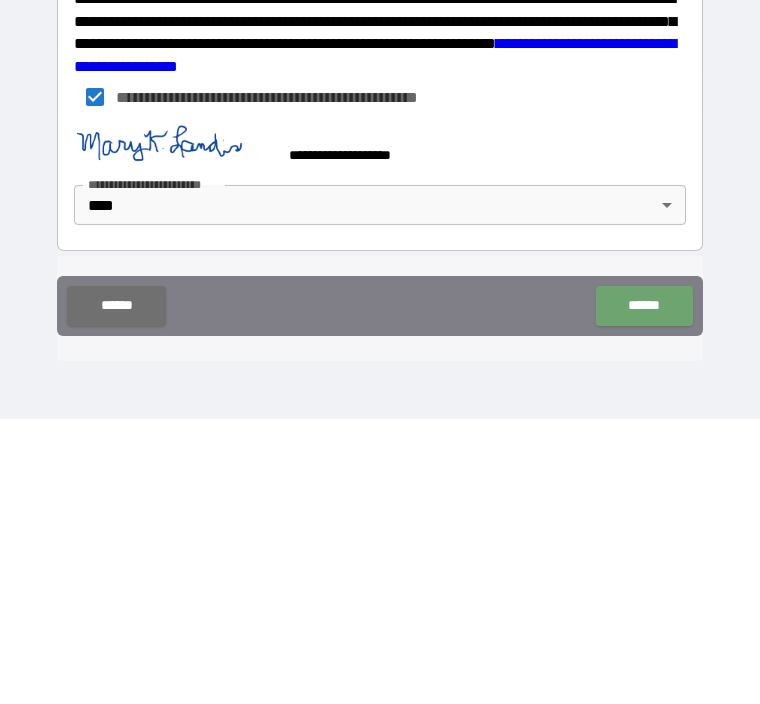 click on "******" at bounding box center [644, 591] 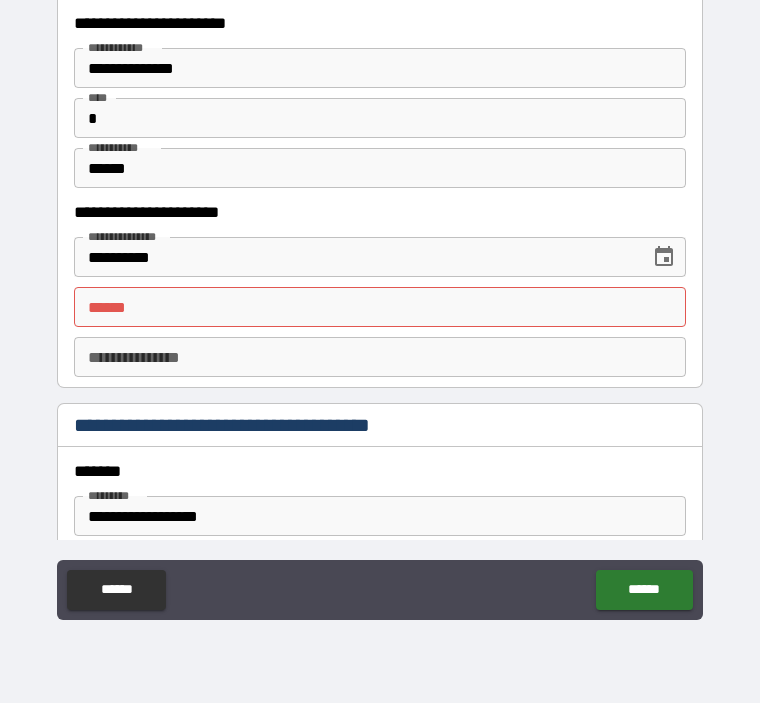 scroll, scrollTop: 1948, scrollLeft: 0, axis: vertical 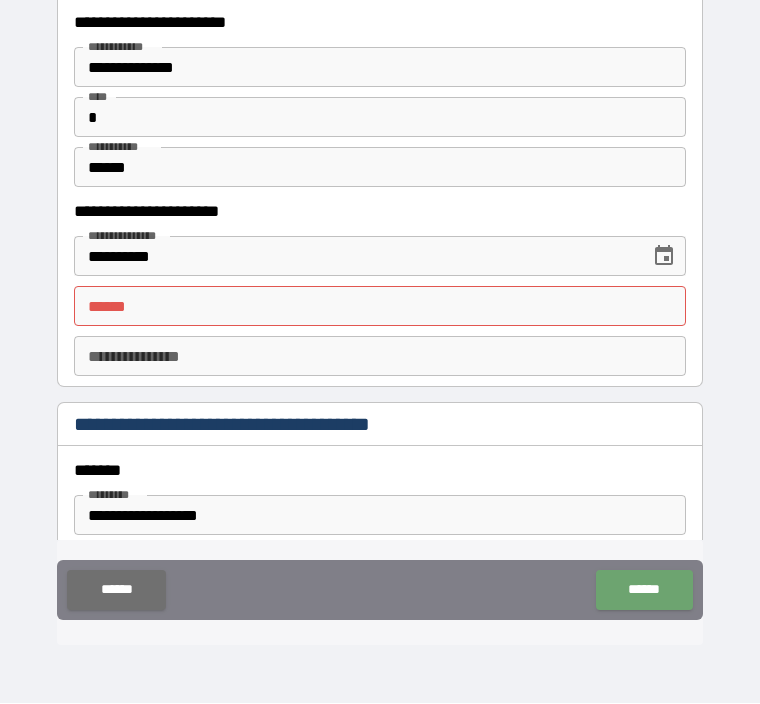 click on "******" at bounding box center [116, 591] 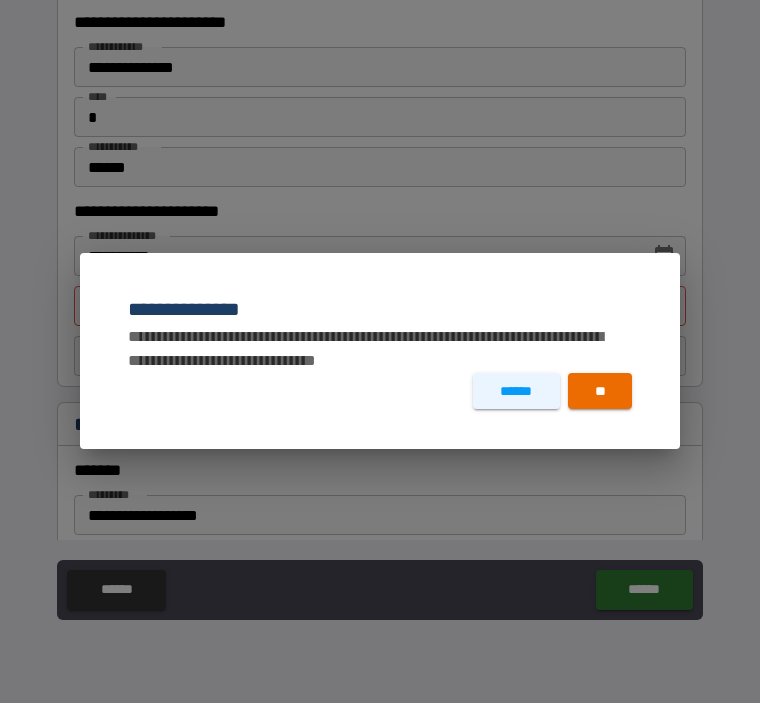 click on "******" at bounding box center (516, 392) 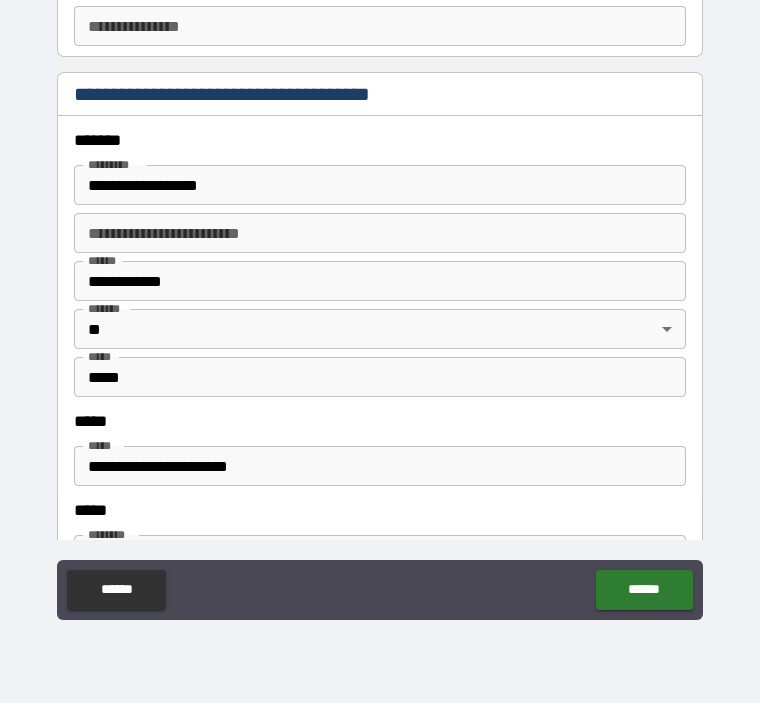 scroll, scrollTop: 2283, scrollLeft: 0, axis: vertical 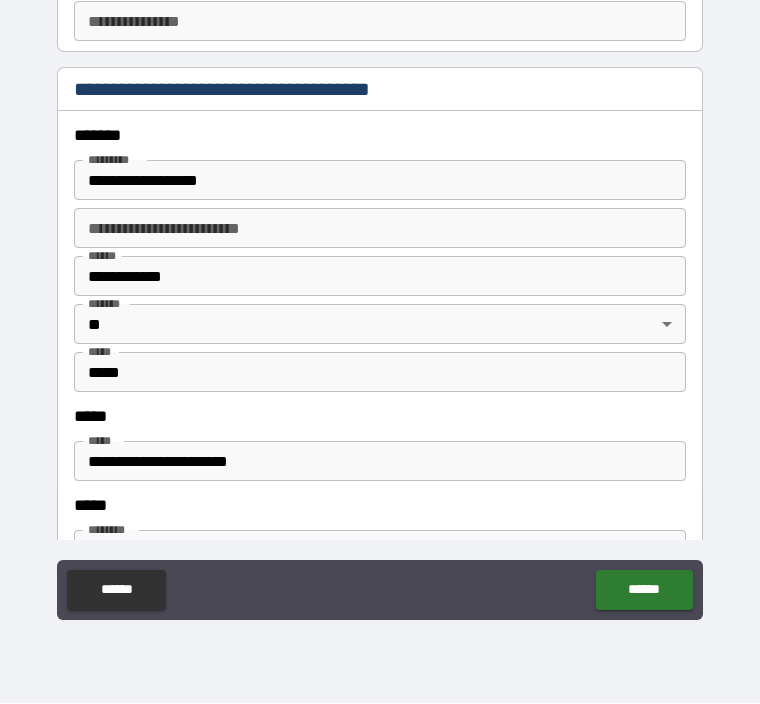 click on "**********" at bounding box center (380, 321) 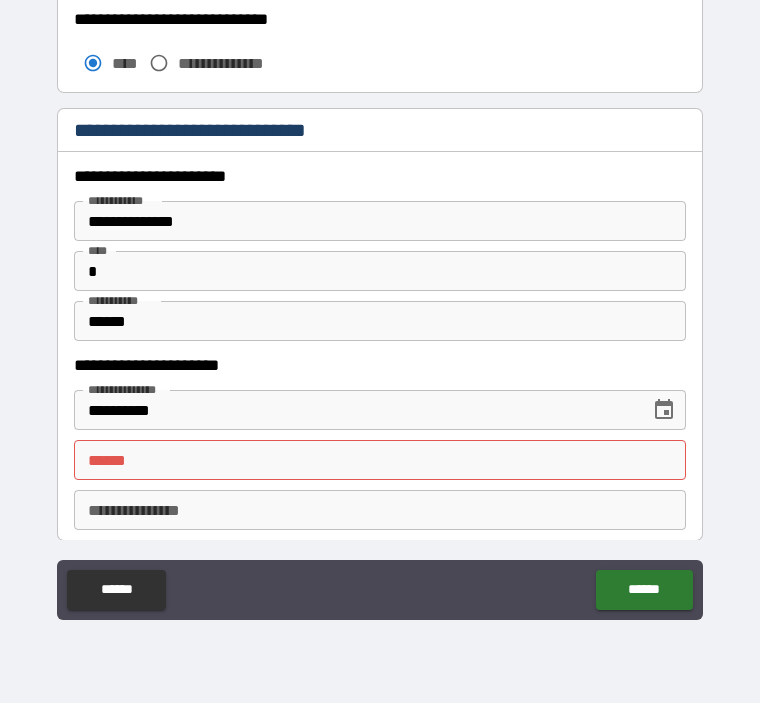 scroll, scrollTop: 1792, scrollLeft: 0, axis: vertical 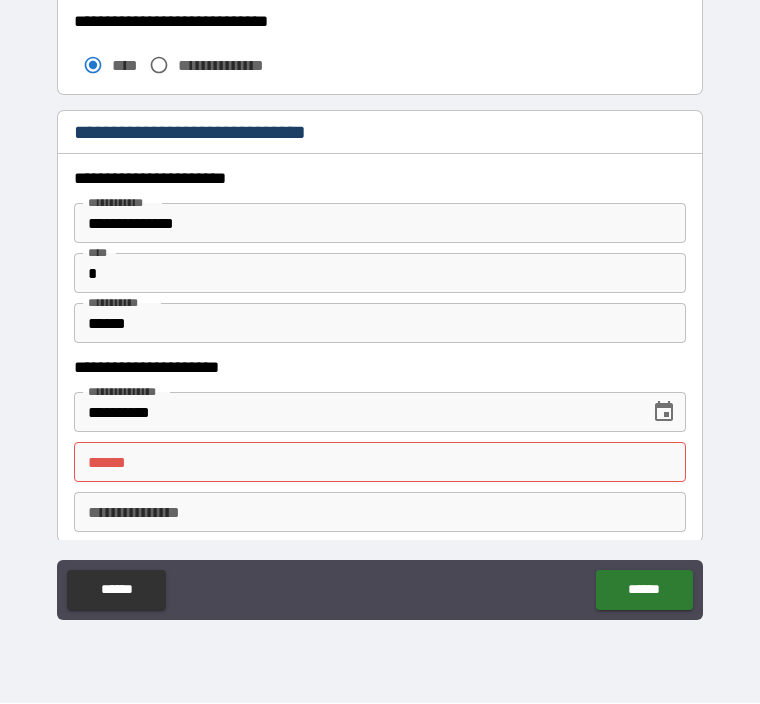 click on "******" at bounding box center (116, 591) 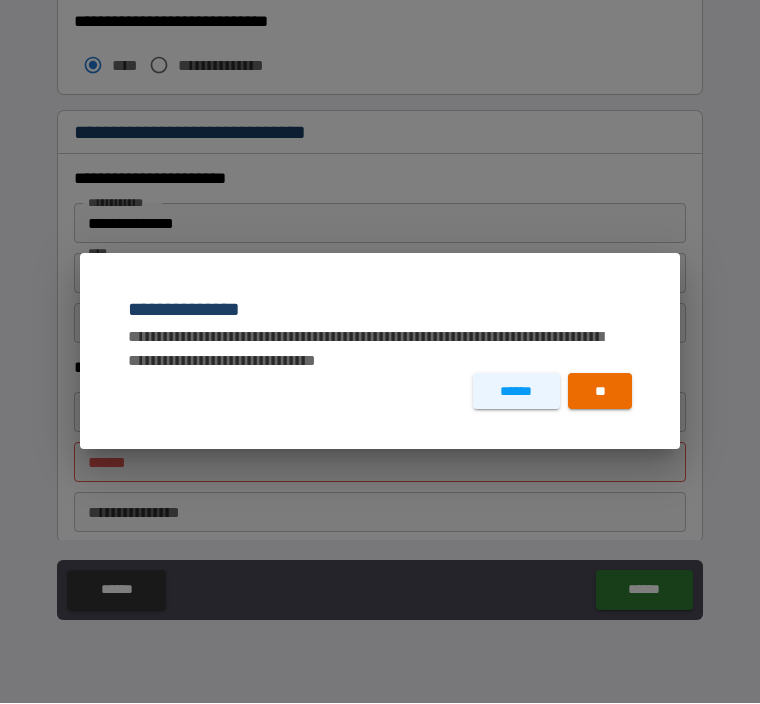 click on "**" at bounding box center (600, 392) 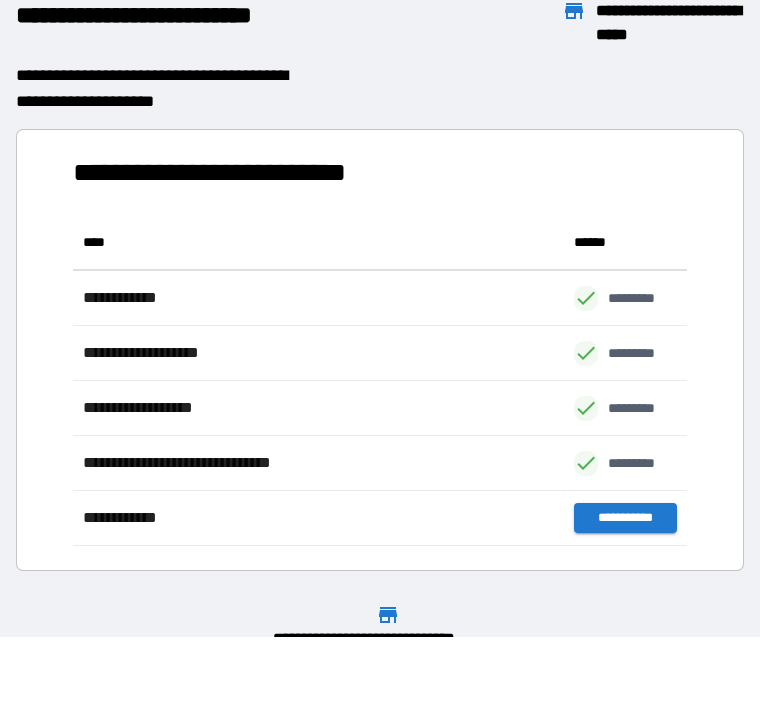 scroll, scrollTop: 1, scrollLeft: 1, axis: both 